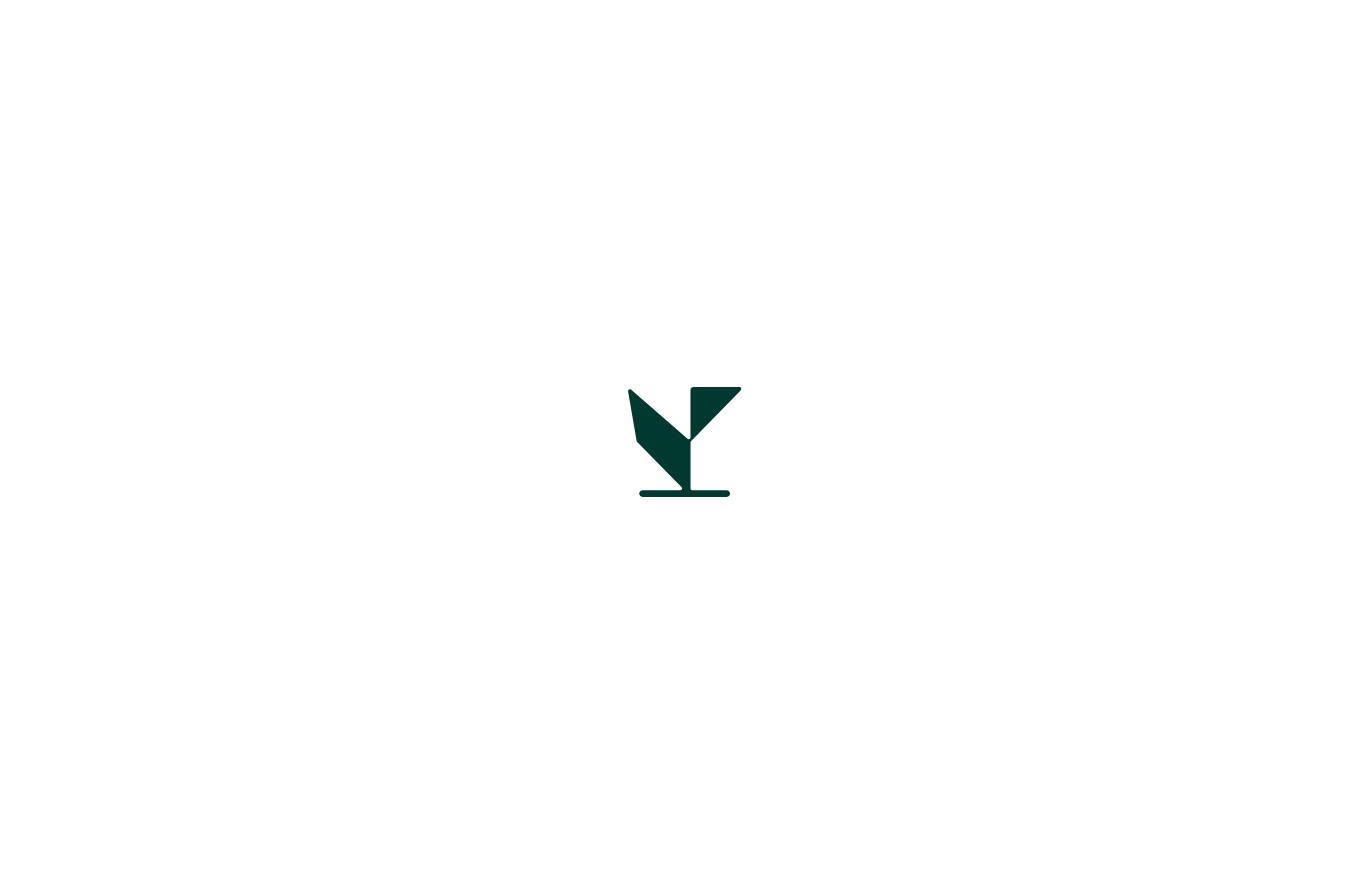 scroll, scrollTop: 0, scrollLeft: 0, axis: both 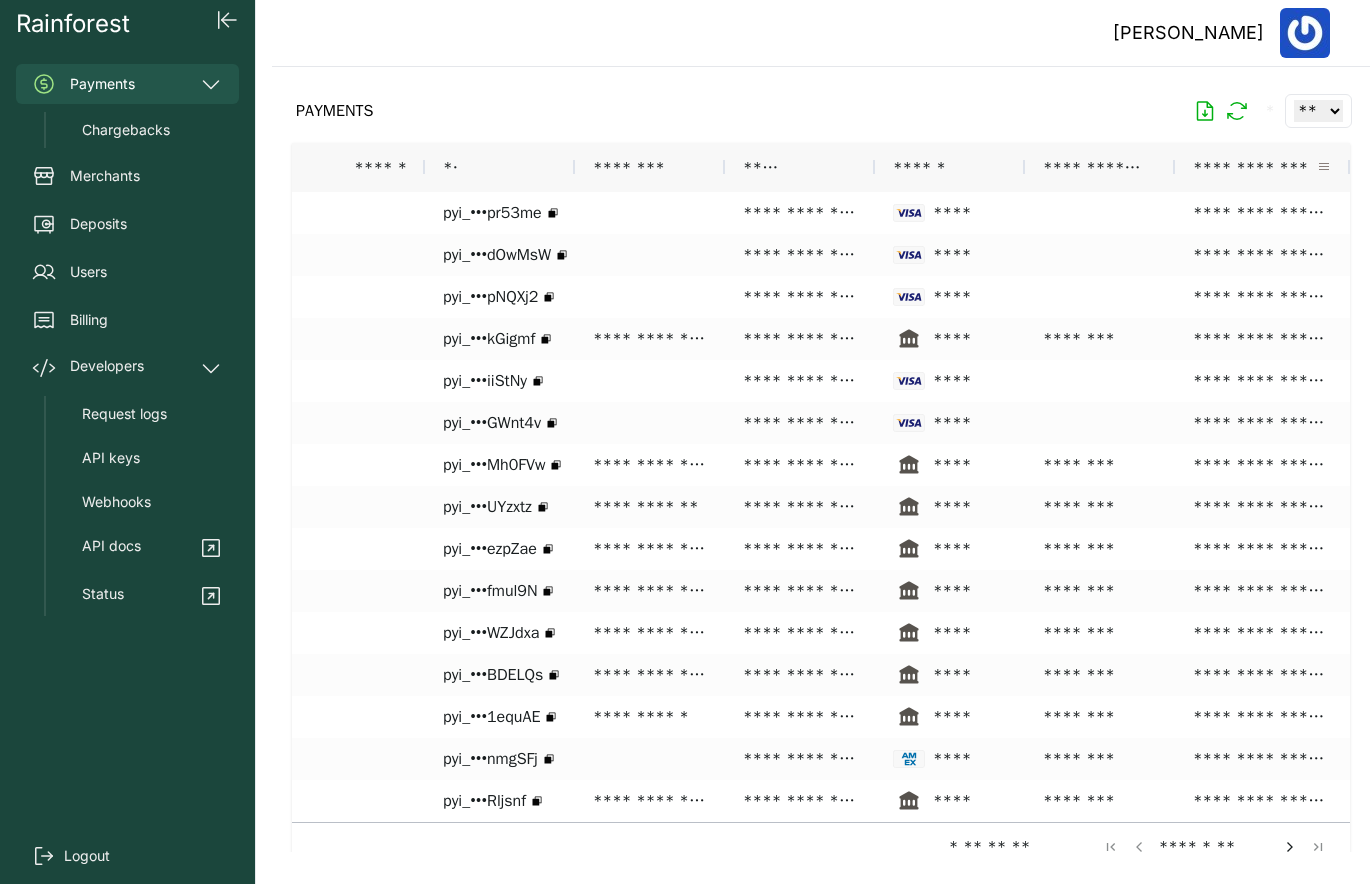 click at bounding box center (1324, 167) 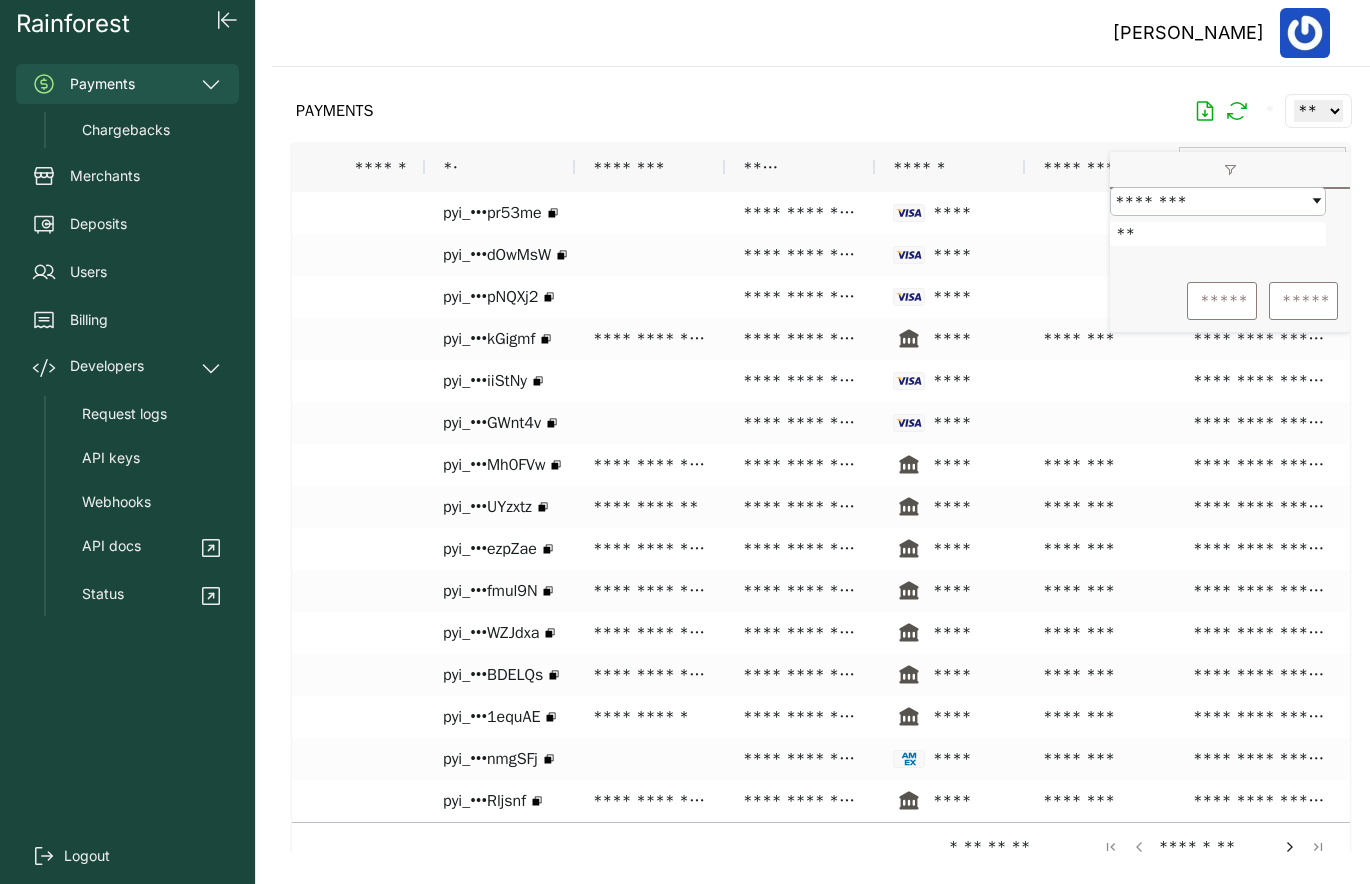 type on "*" 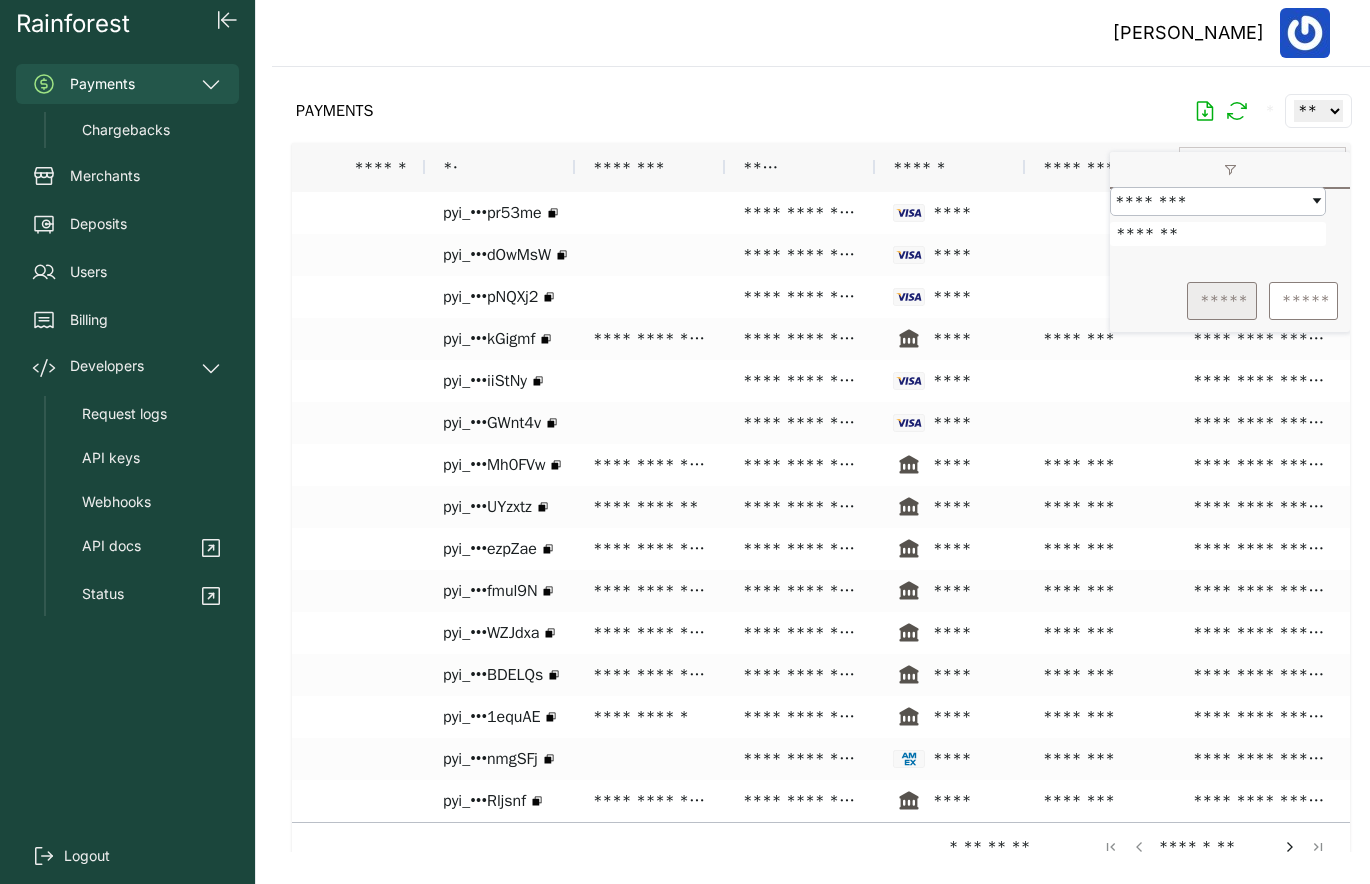 type on "*******" 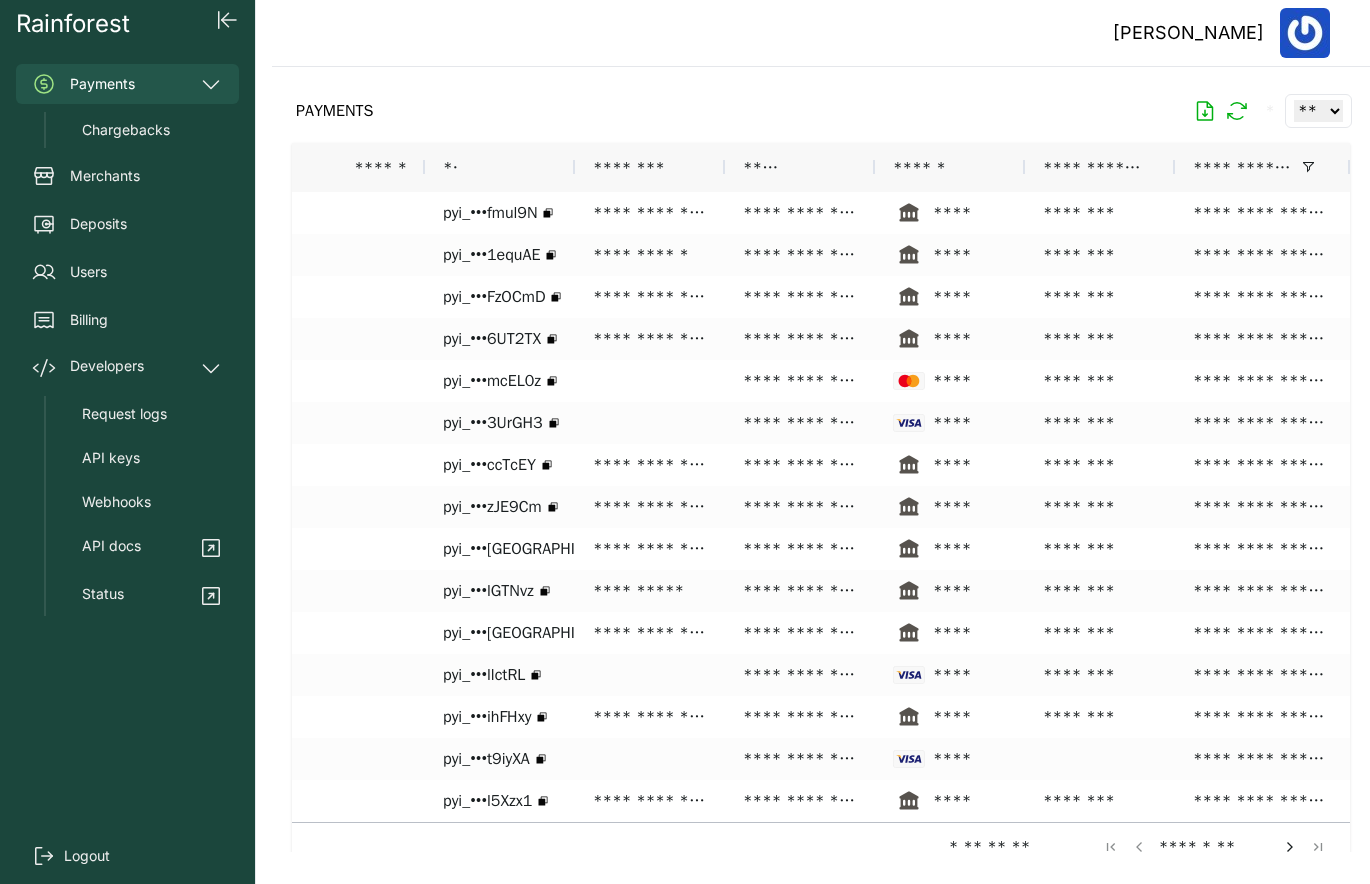 click on "PAYMENTS * ** ** ** ***" at bounding box center [821, 111] 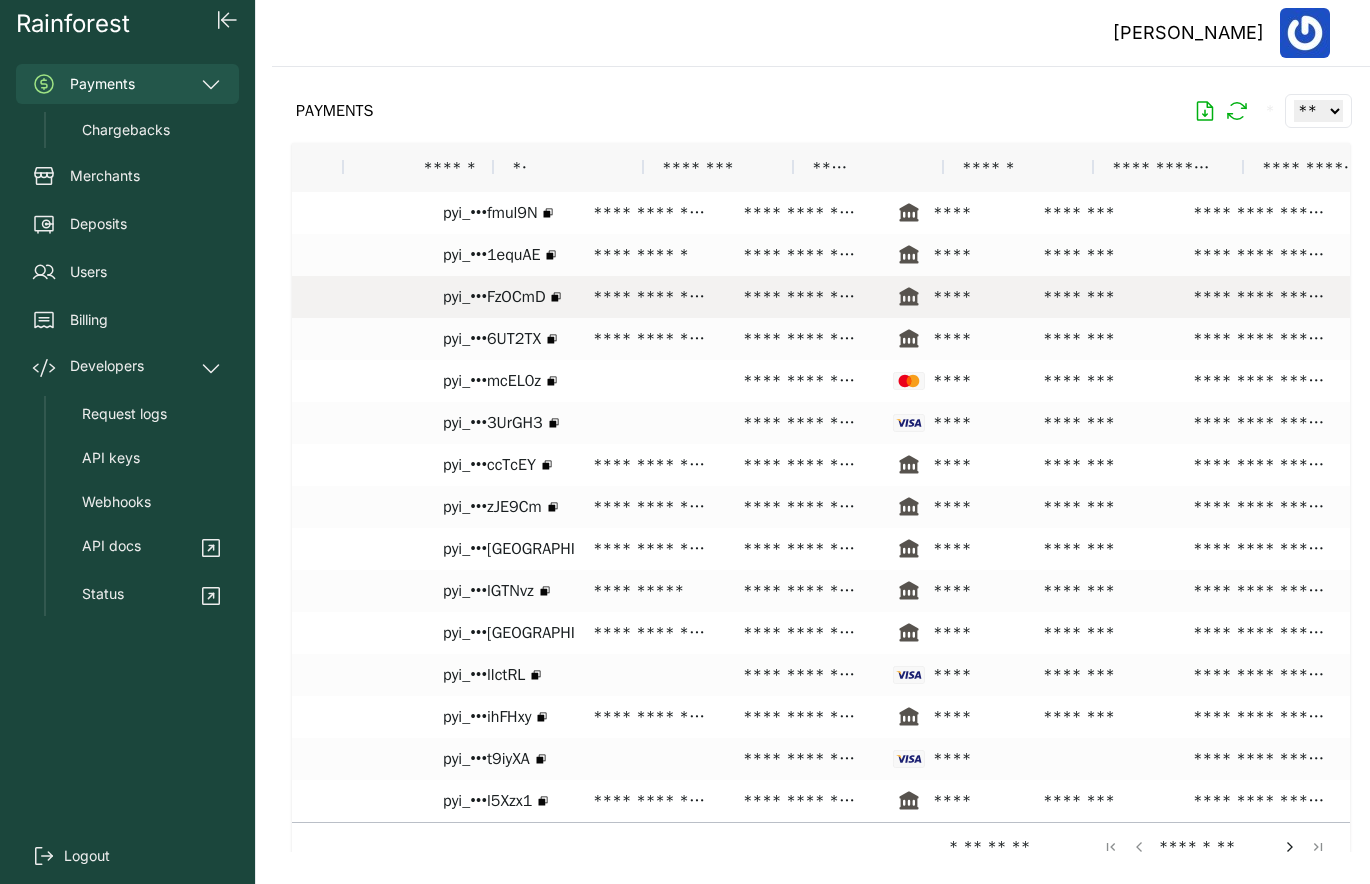 scroll, scrollTop: 0, scrollLeft: 0, axis: both 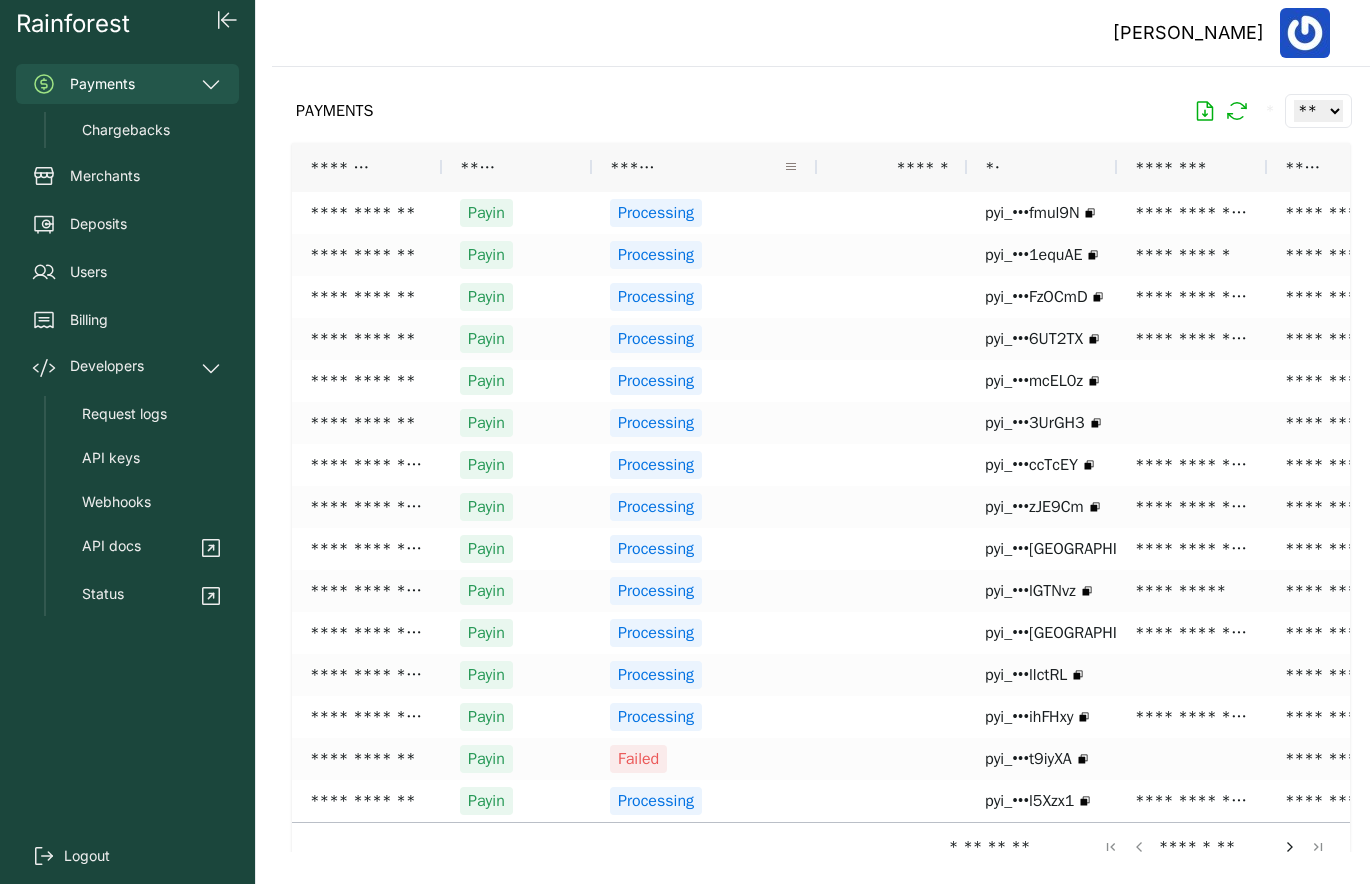 click at bounding box center [791, 167] 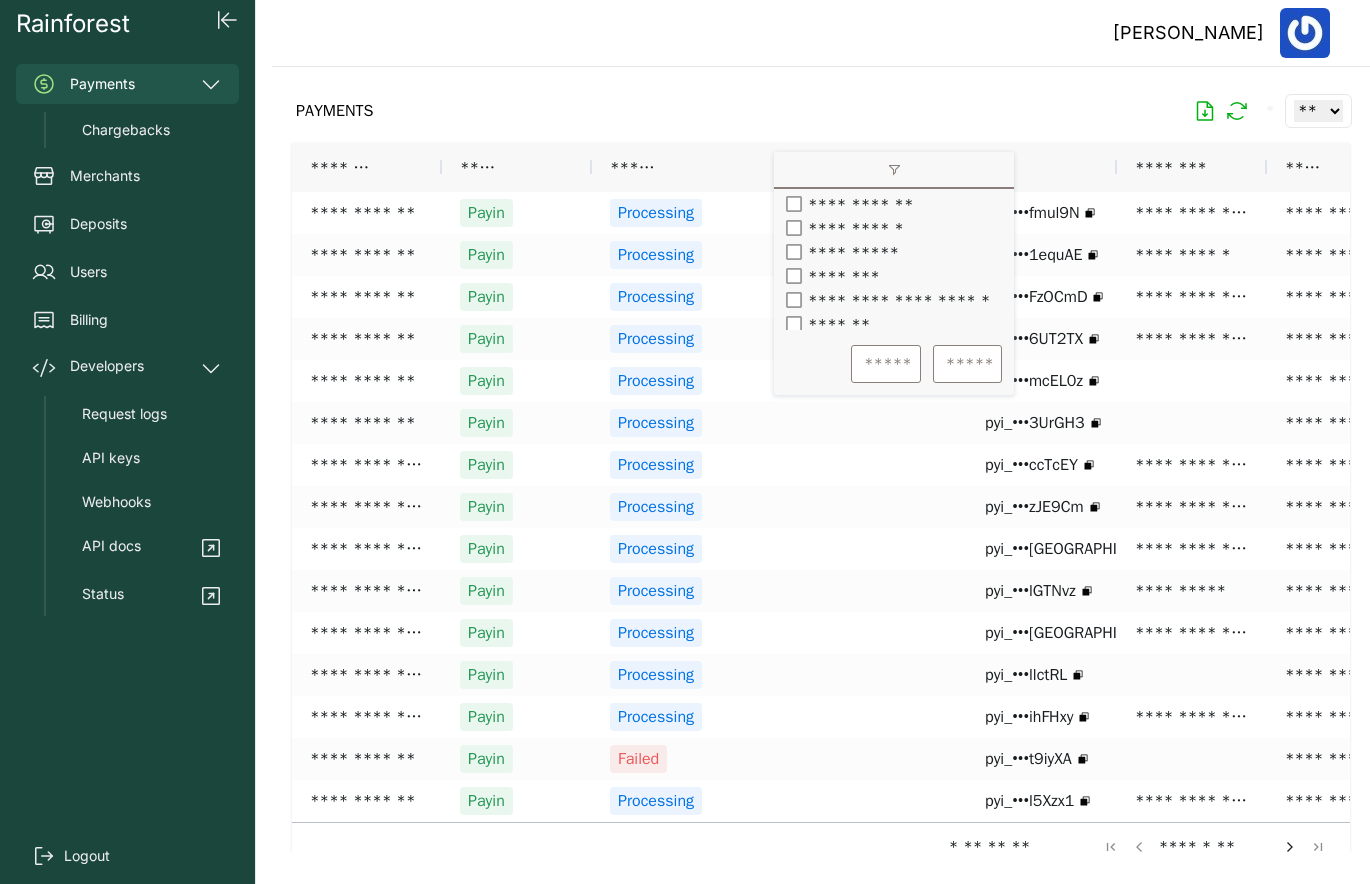 scroll, scrollTop: 318, scrollLeft: 0, axis: vertical 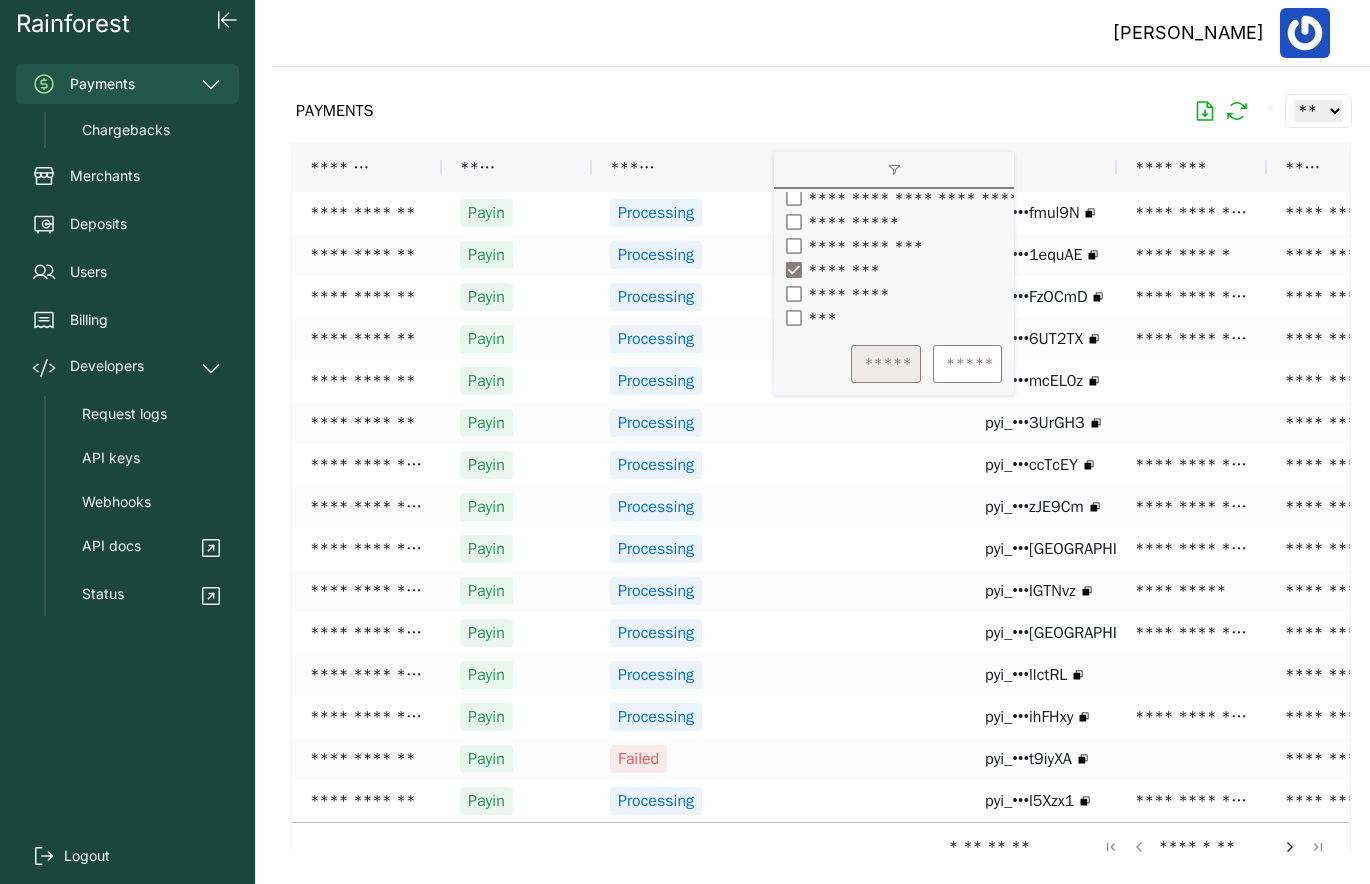 click on "*****" at bounding box center [886, 364] 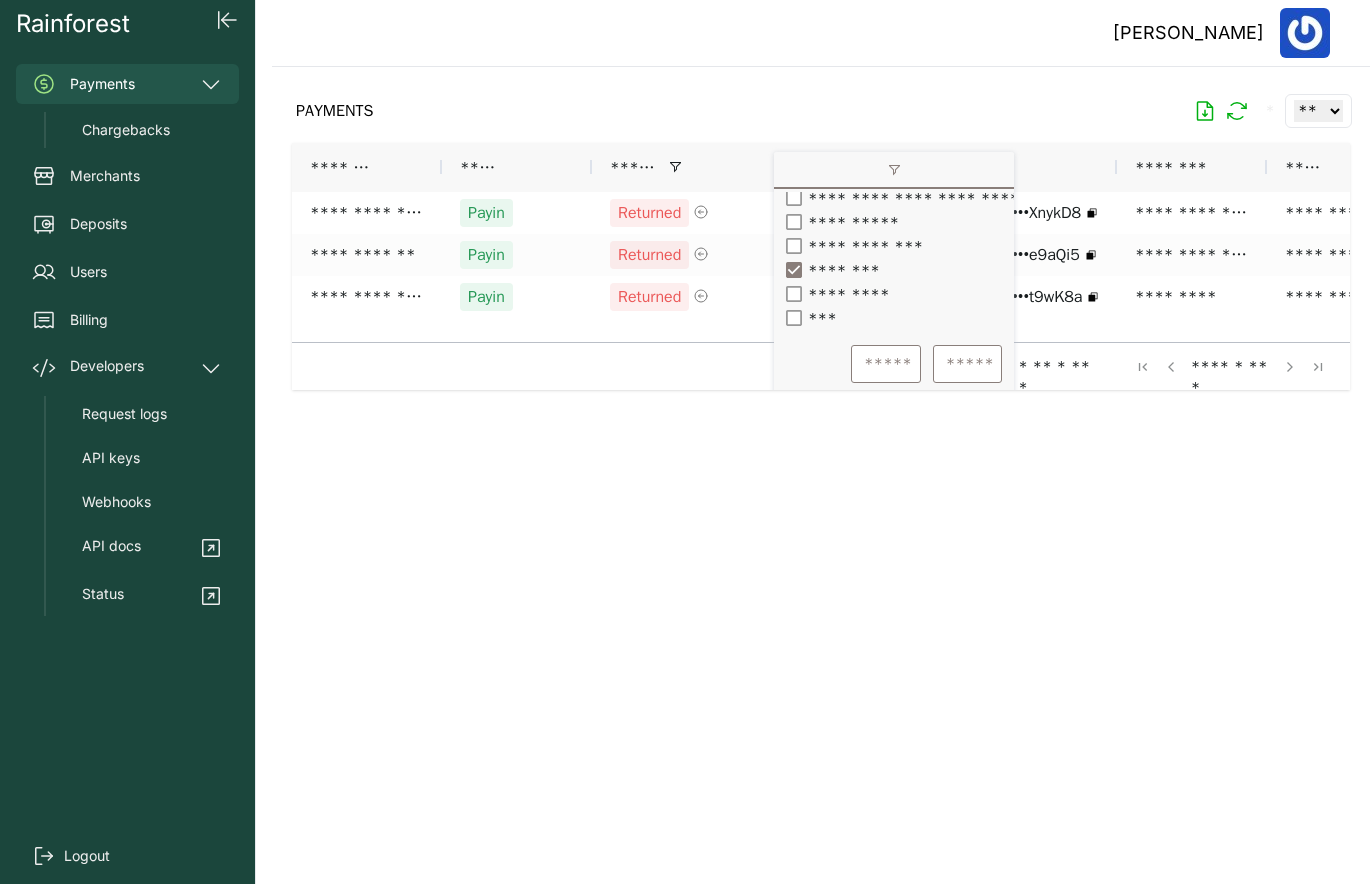click on "PAYMENTS * ** ** ** ***" at bounding box center (821, 111) 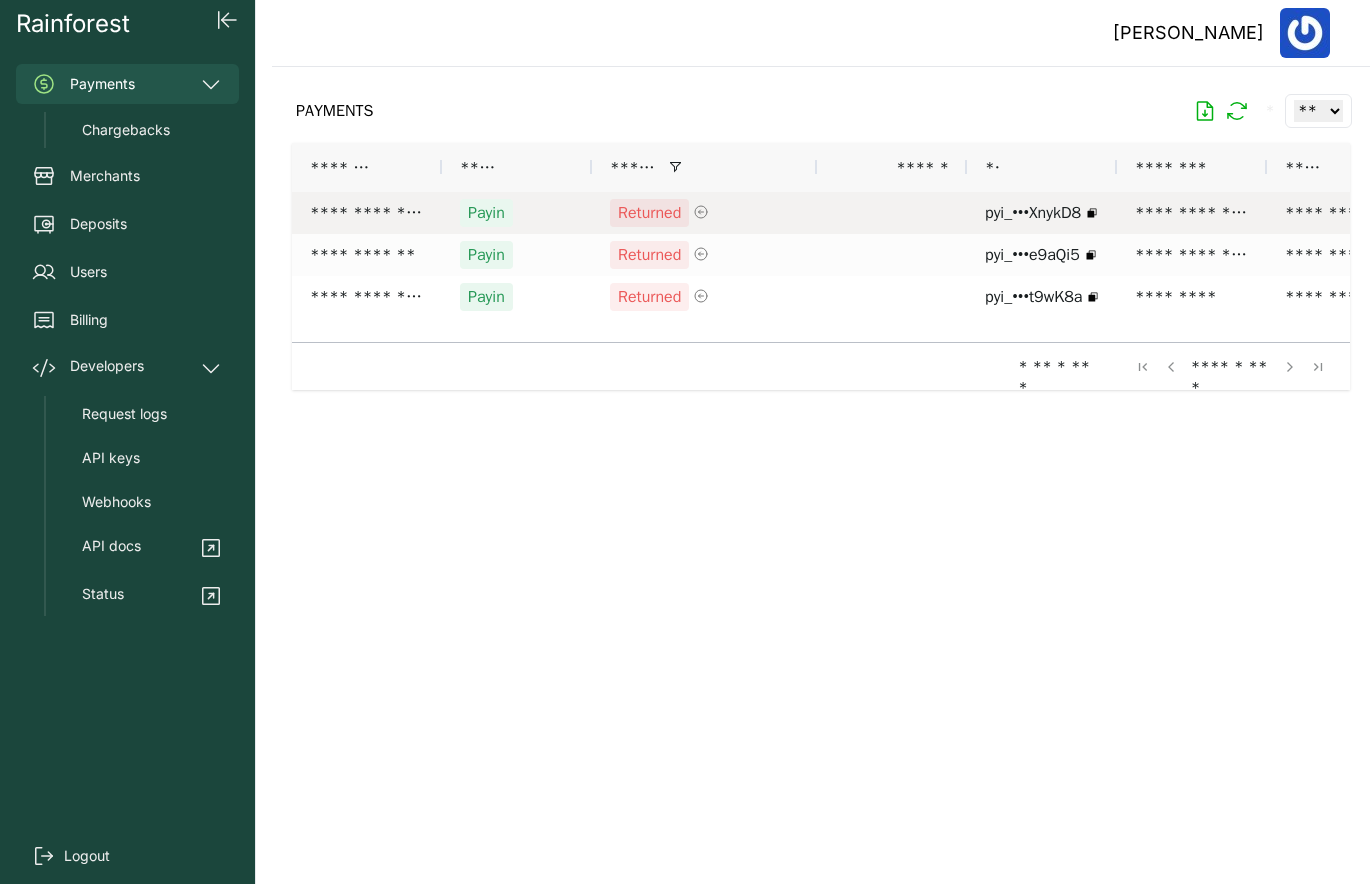 click on "Returned" at bounding box center [704, 213] 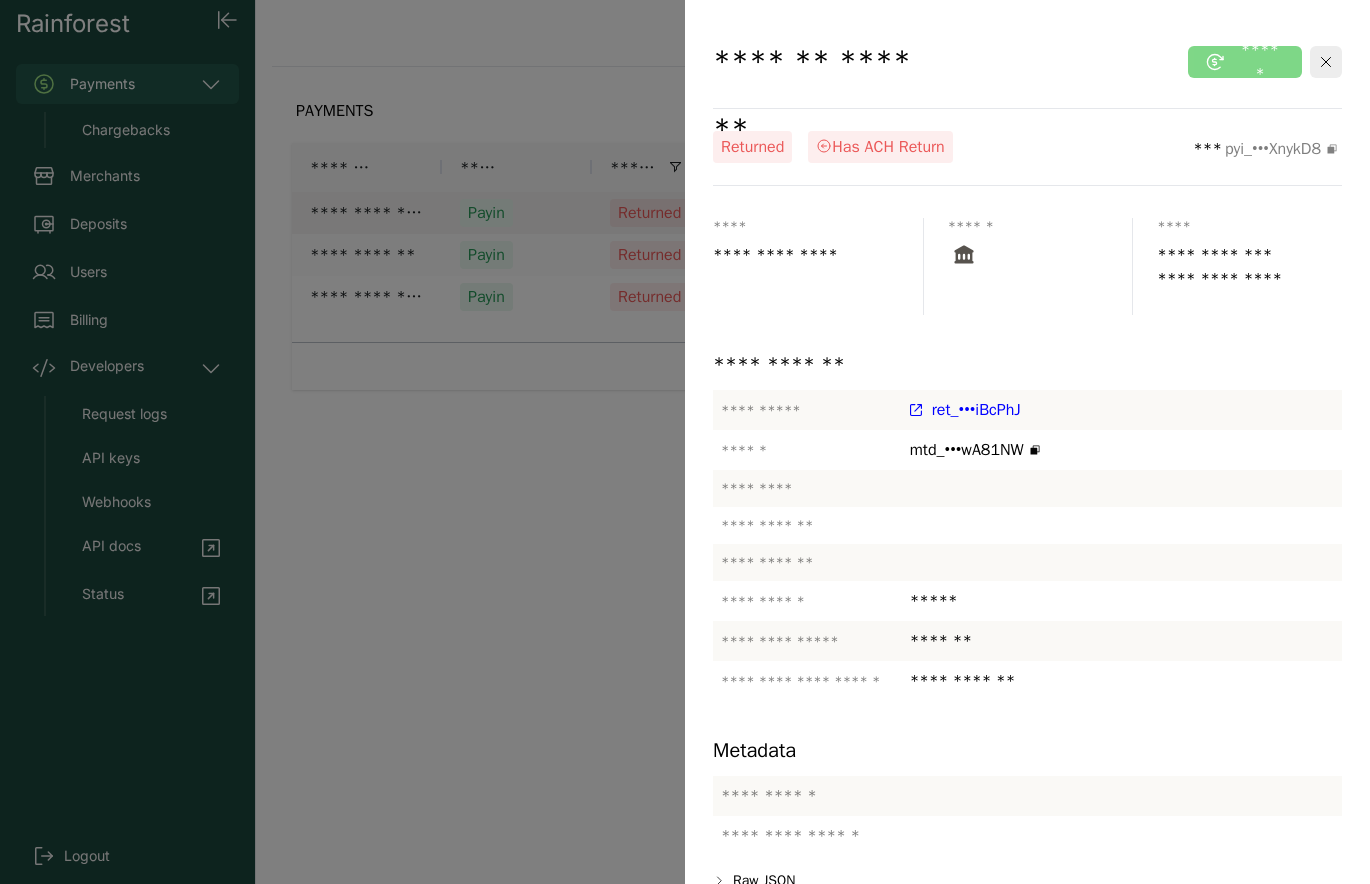 click on "ret_•••iBcPhJ" at bounding box center [976, 410] 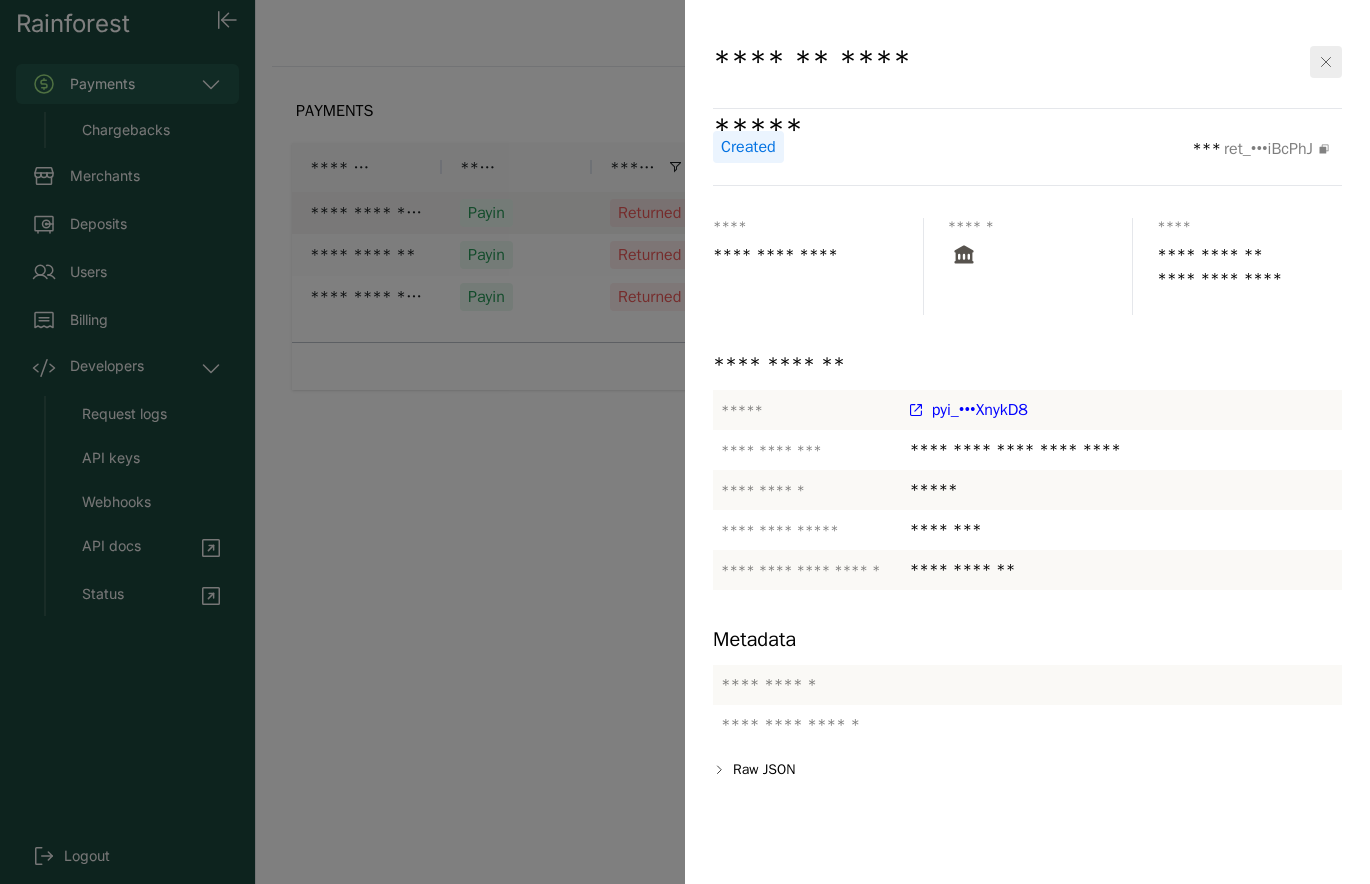 click on "pyi_•••XnykD8" at bounding box center (980, 410) 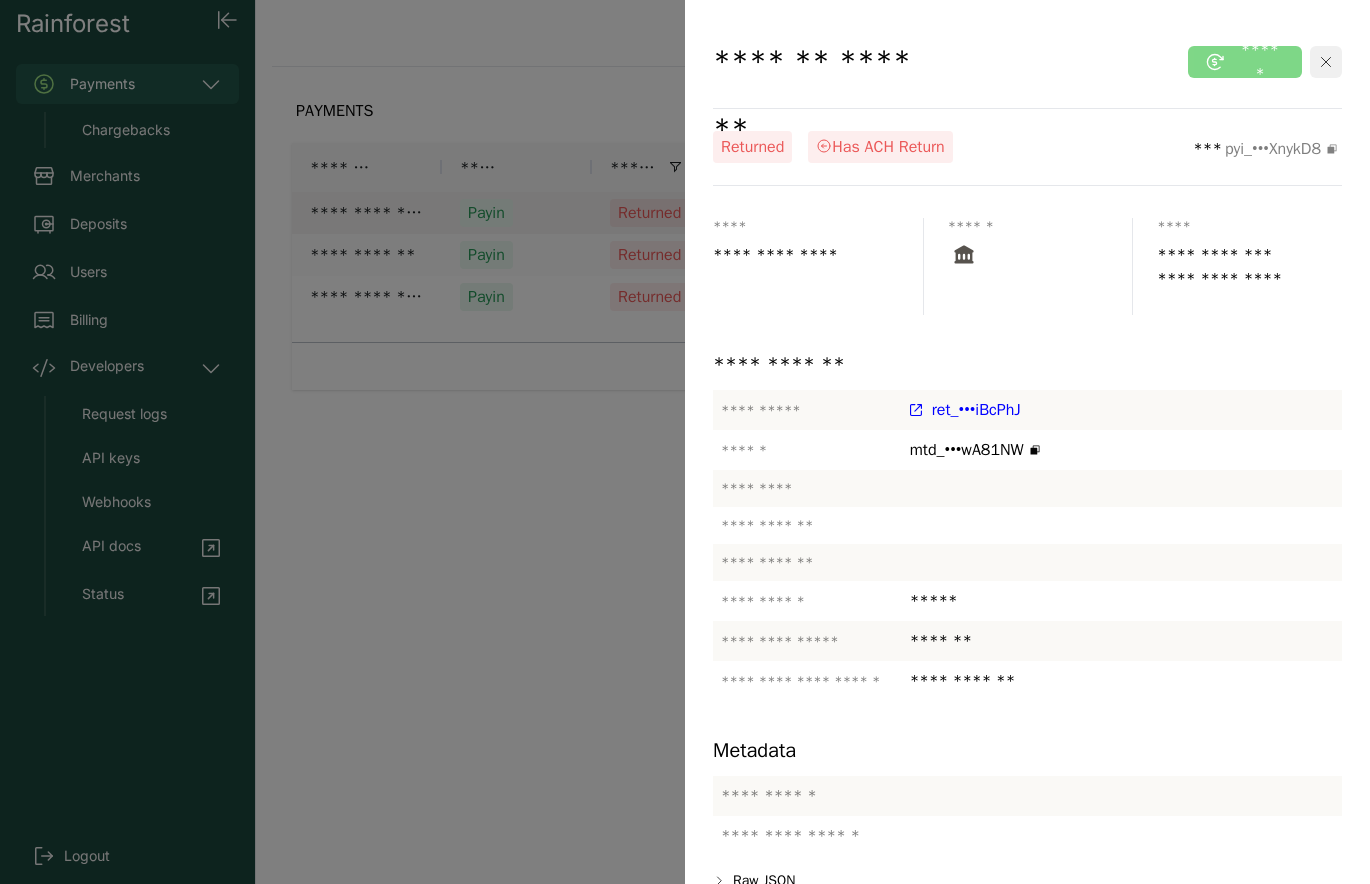 click 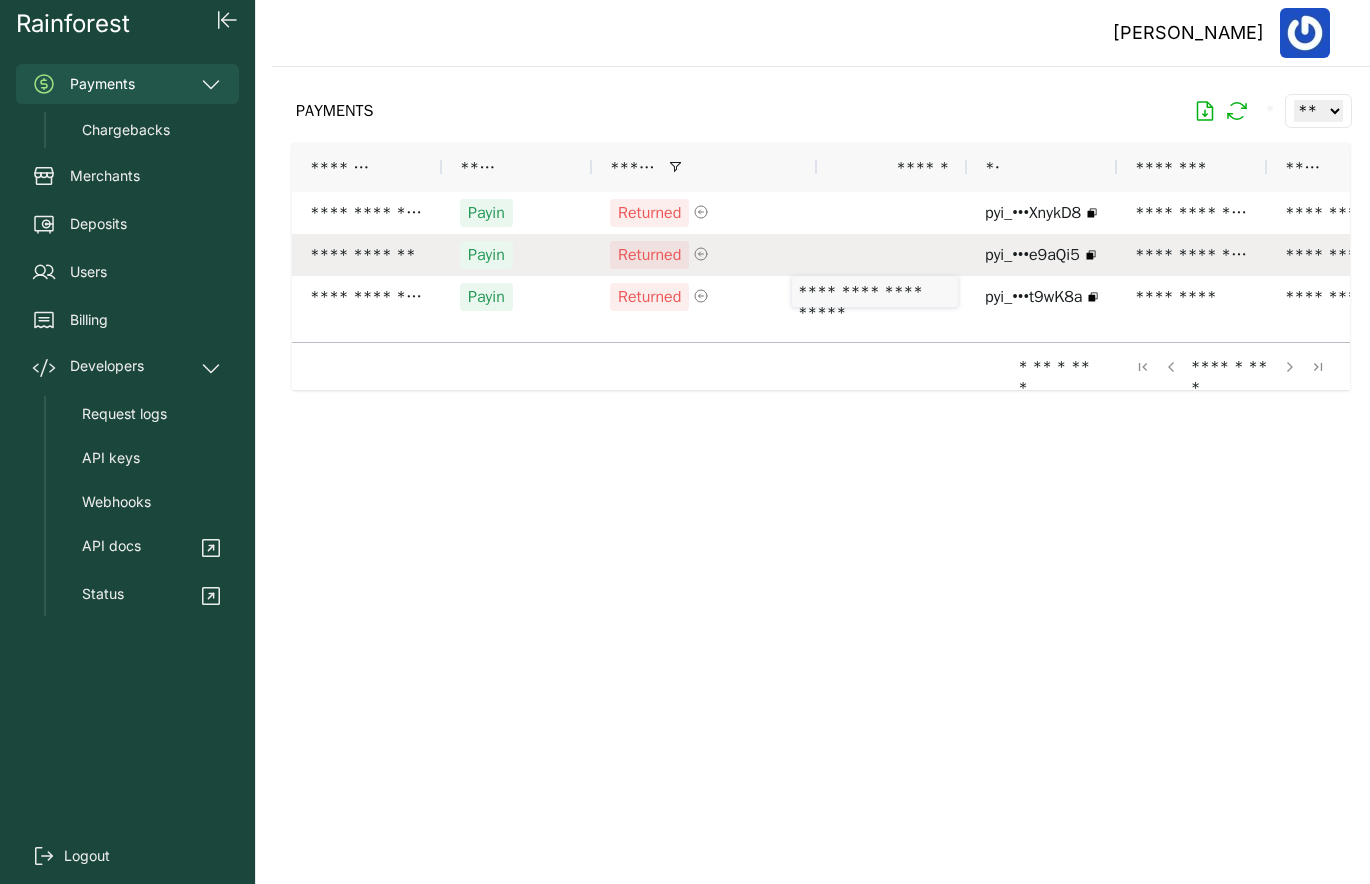 click on "Returned" at bounding box center (704, 255) 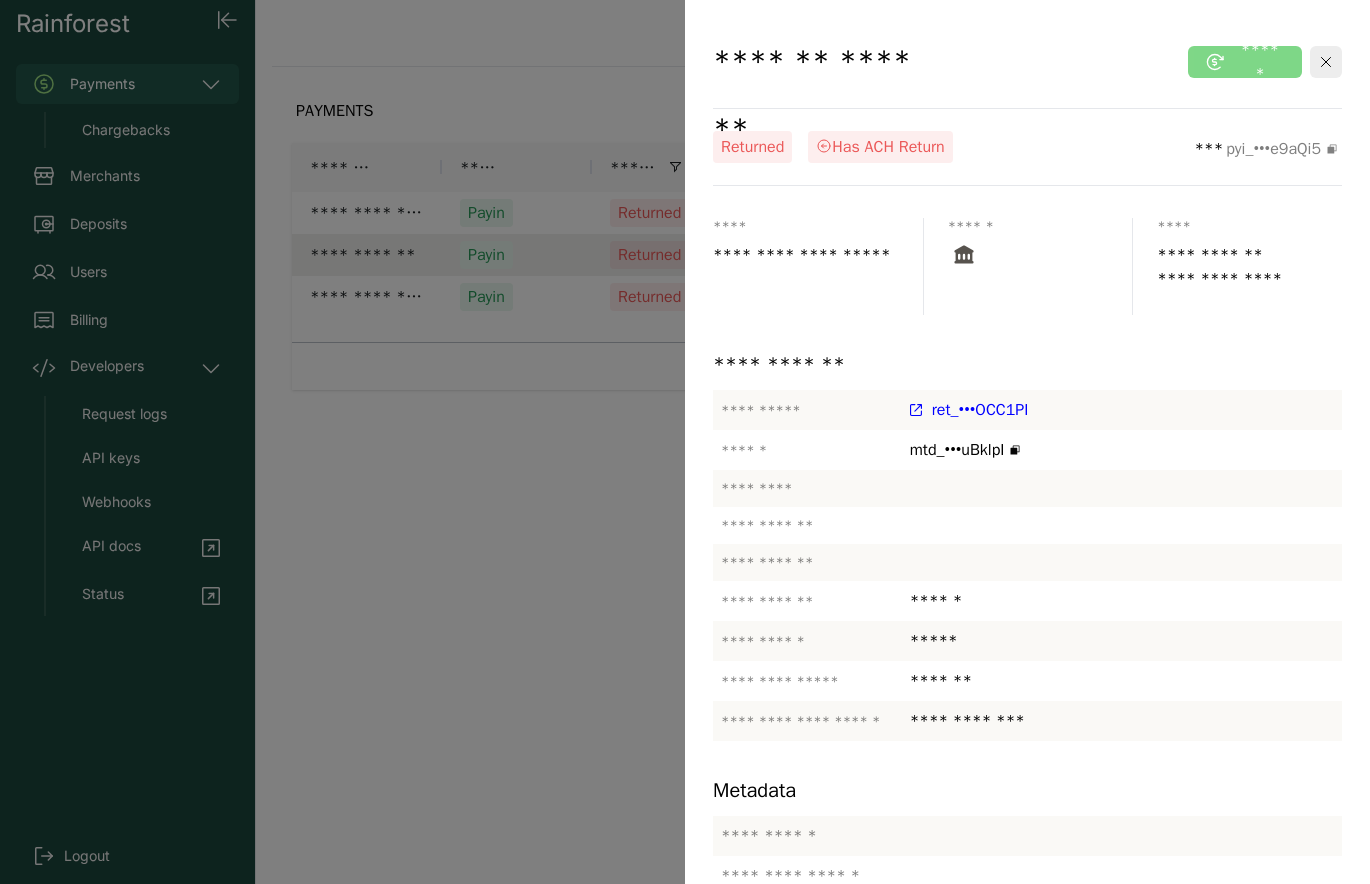 click on "ret_•••OCC1PI" at bounding box center [980, 410] 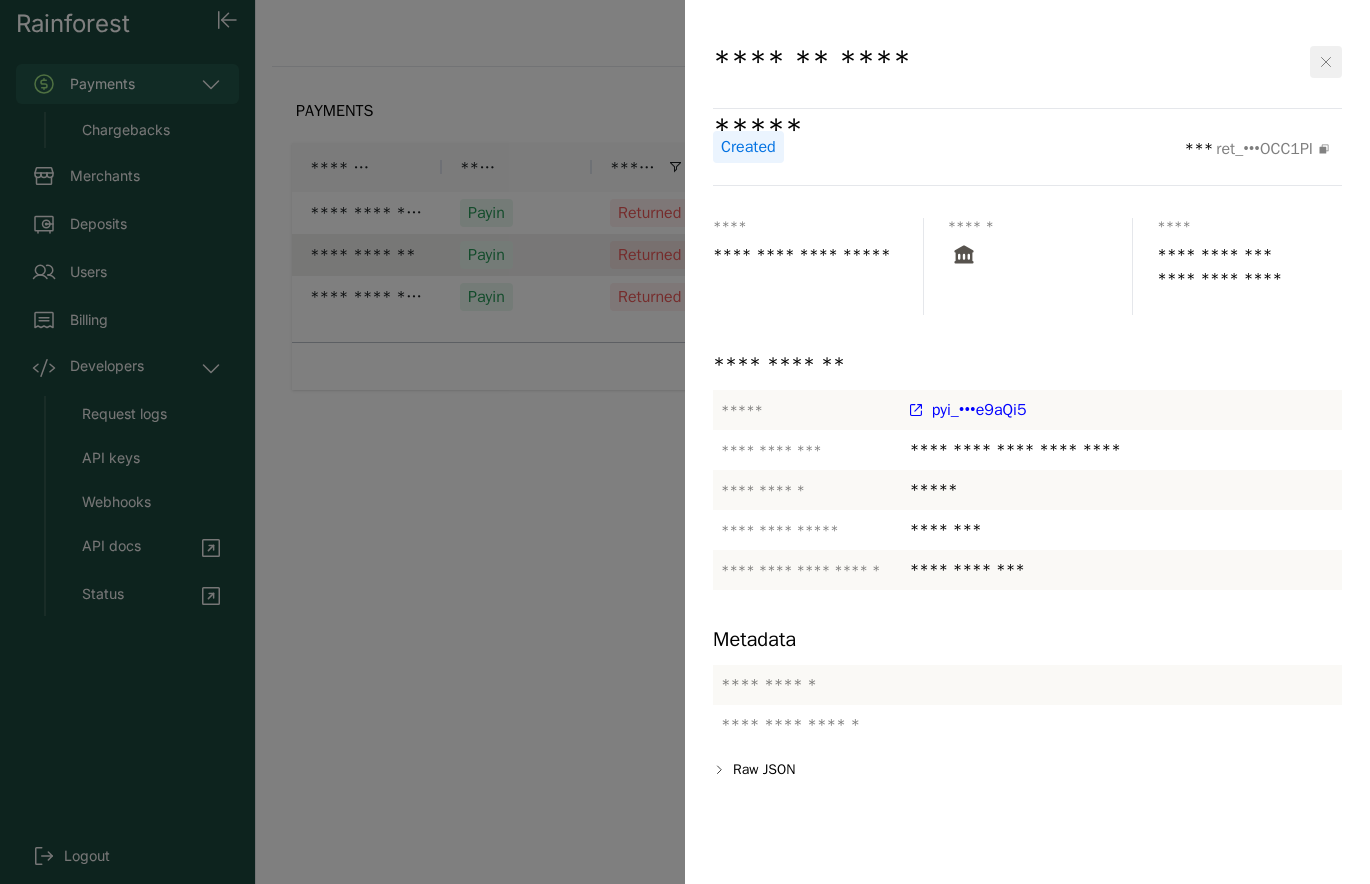 click at bounding box center (1326, 62) 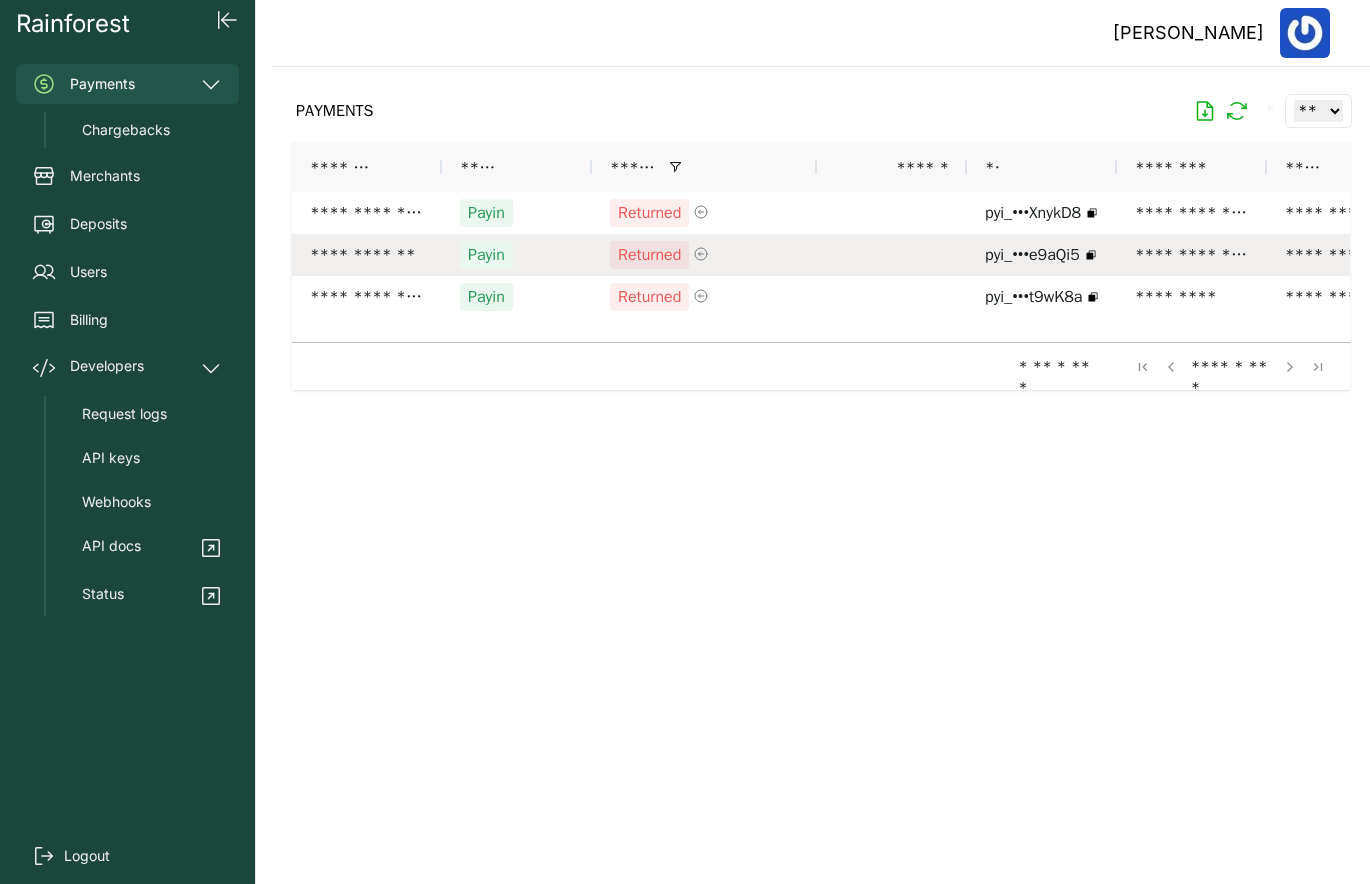 scroll, scrollTop: 0, scrollLeft: 37, axis: horizontal 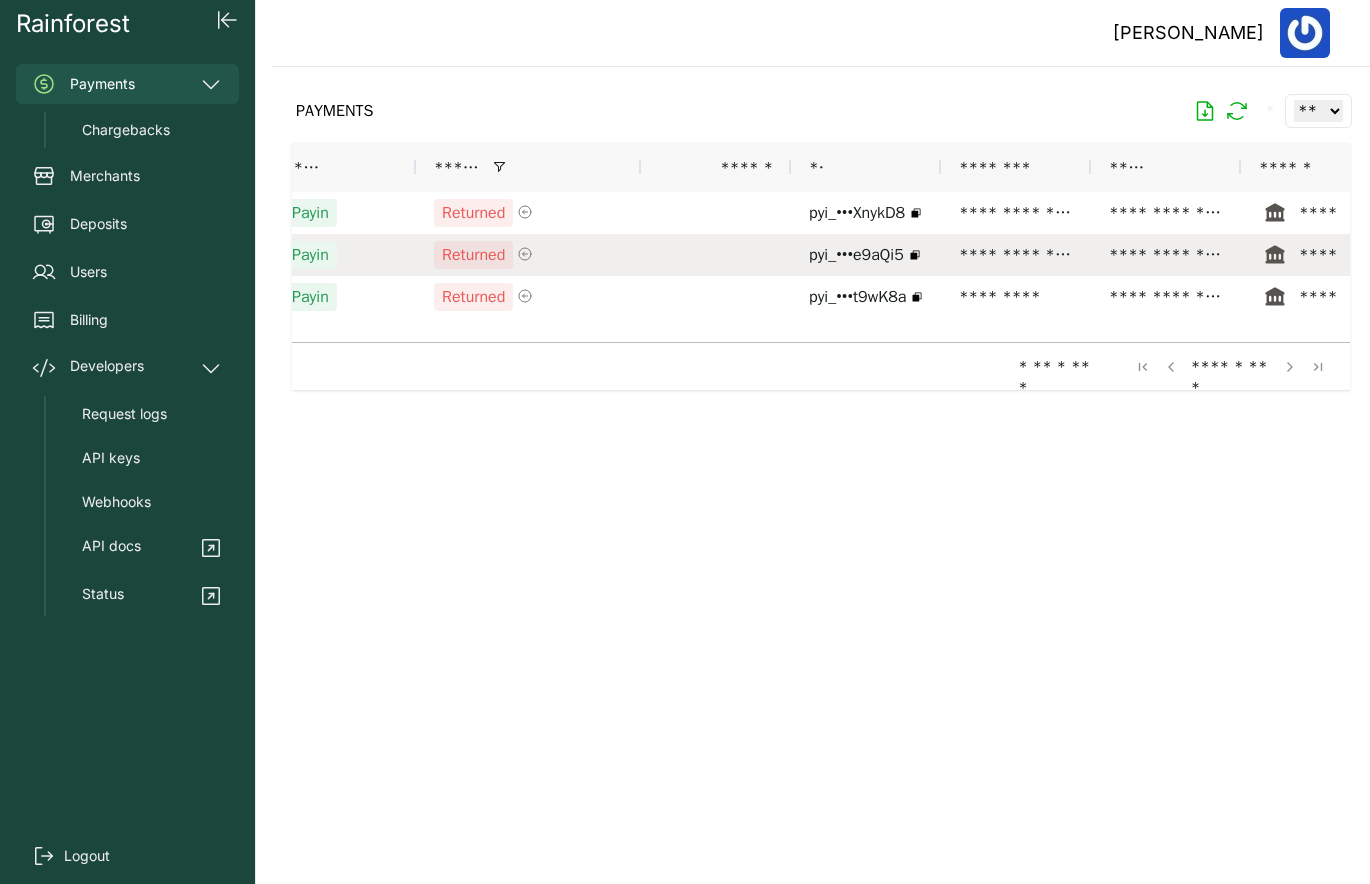 click on "**********" at bounding box center (1016, 255) 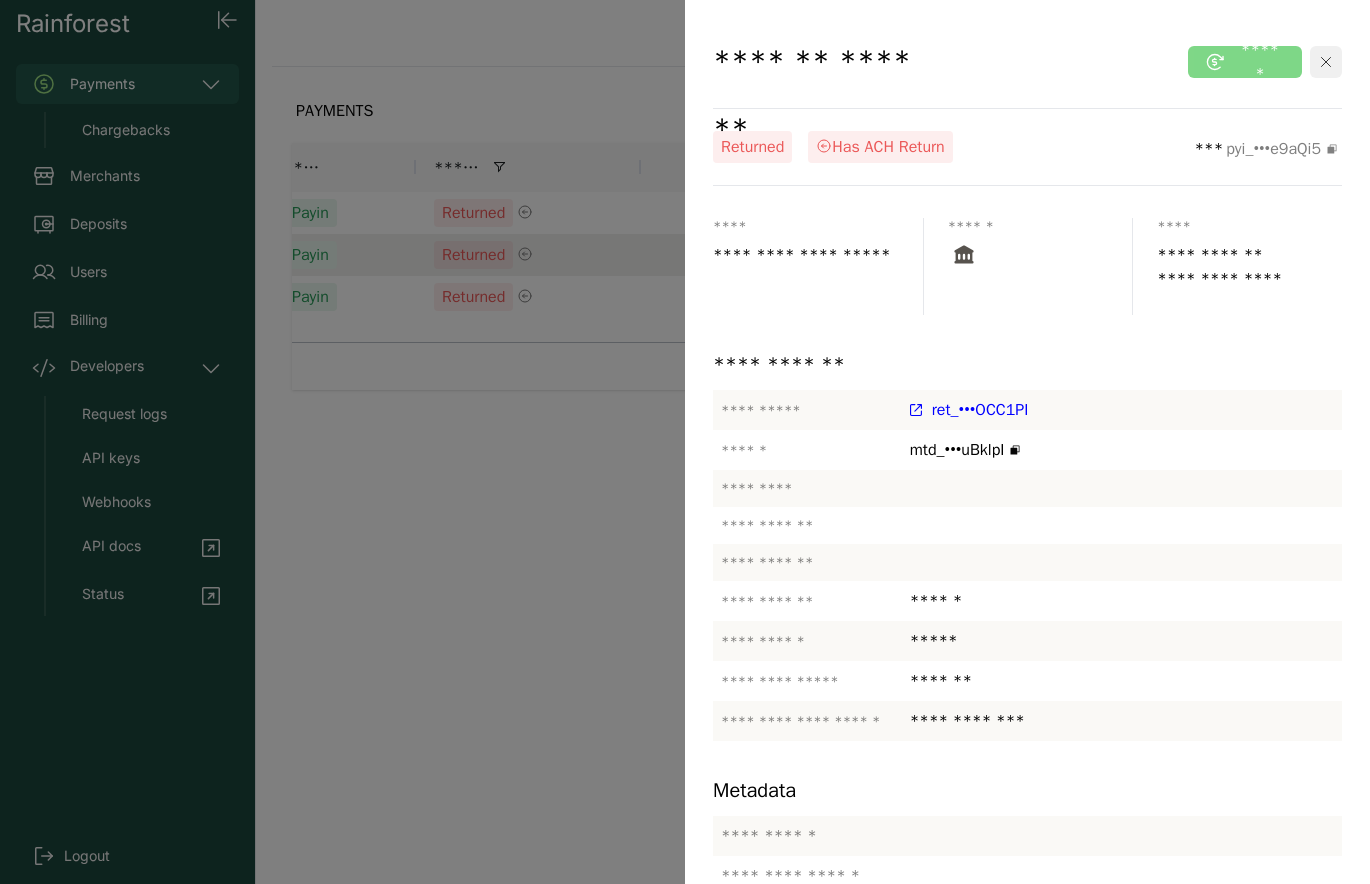 click at bounding box center [1326, 62] 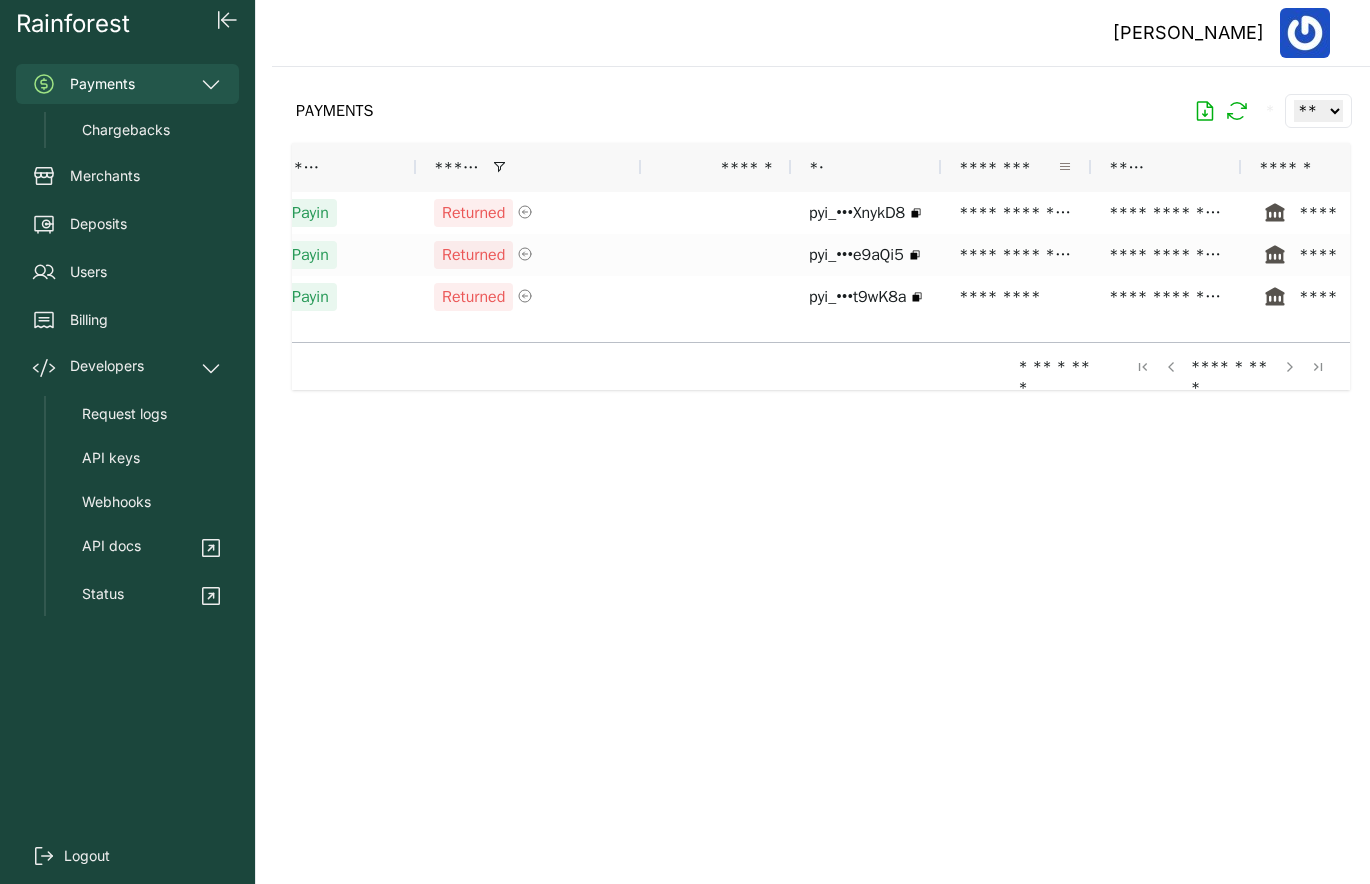 click at bounding box center (1065, 167) 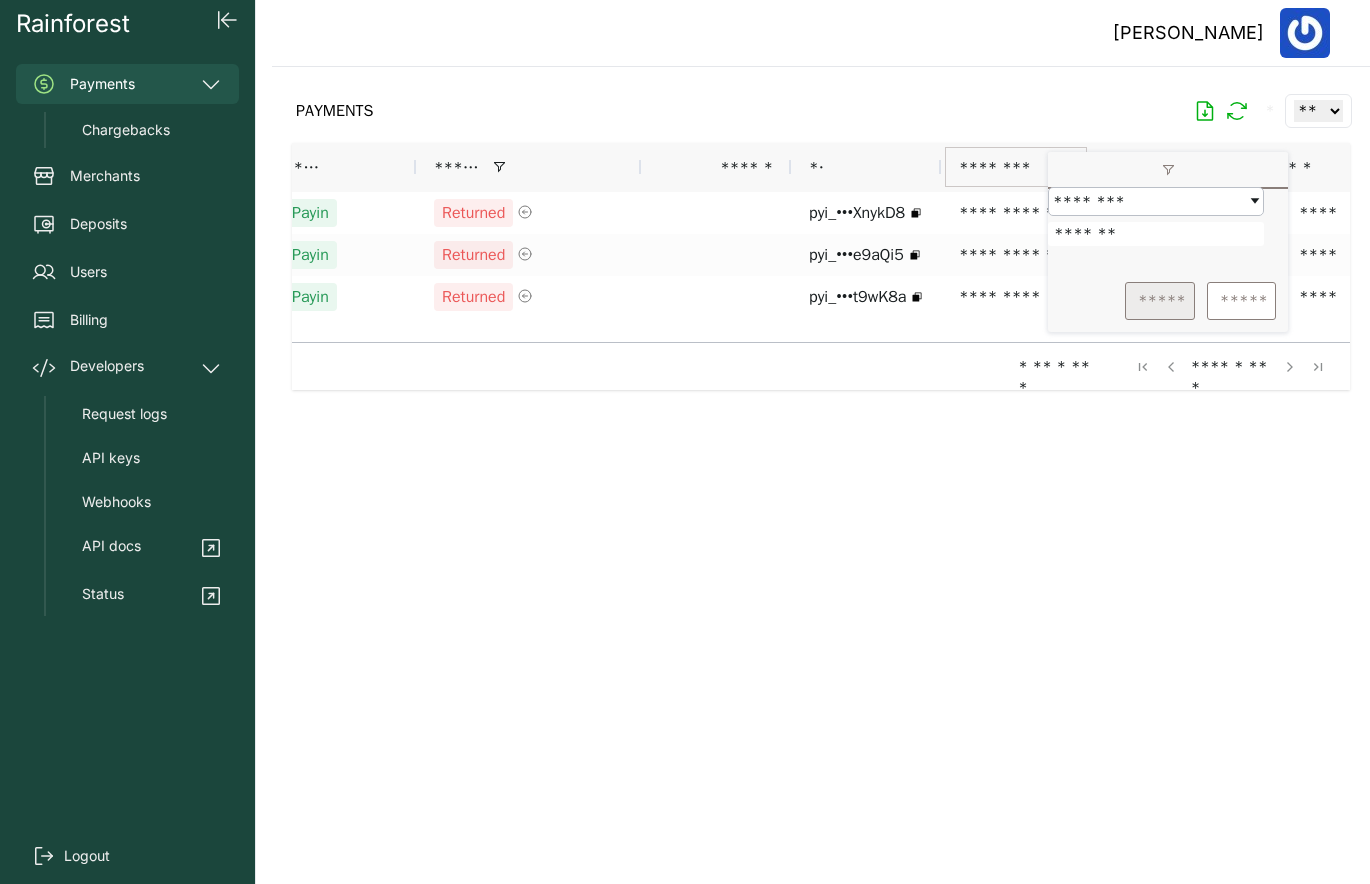 type on "*******" 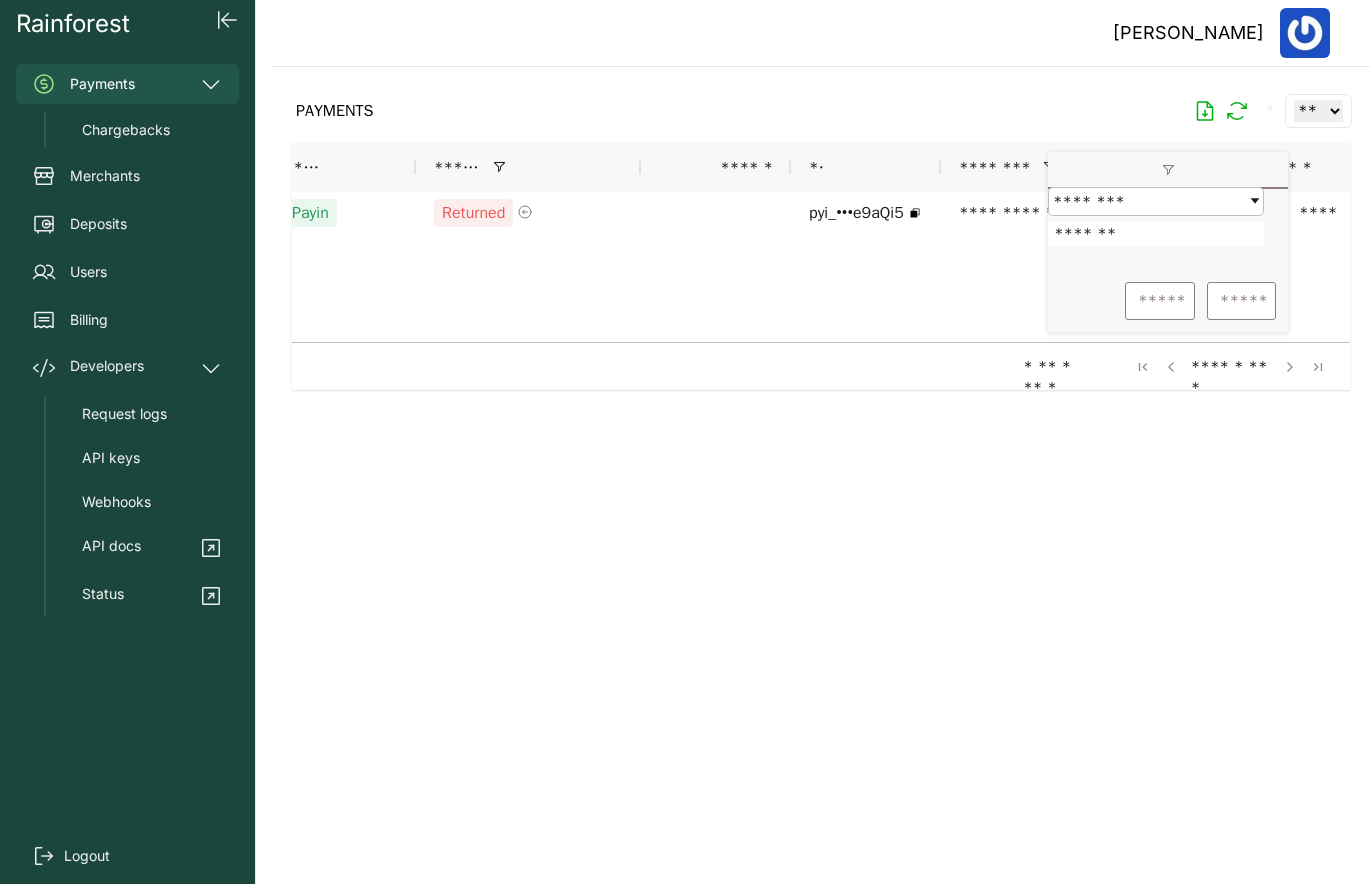 click on "PAYMENTS * ** ** ** ***" at bounding box center [821, 111] 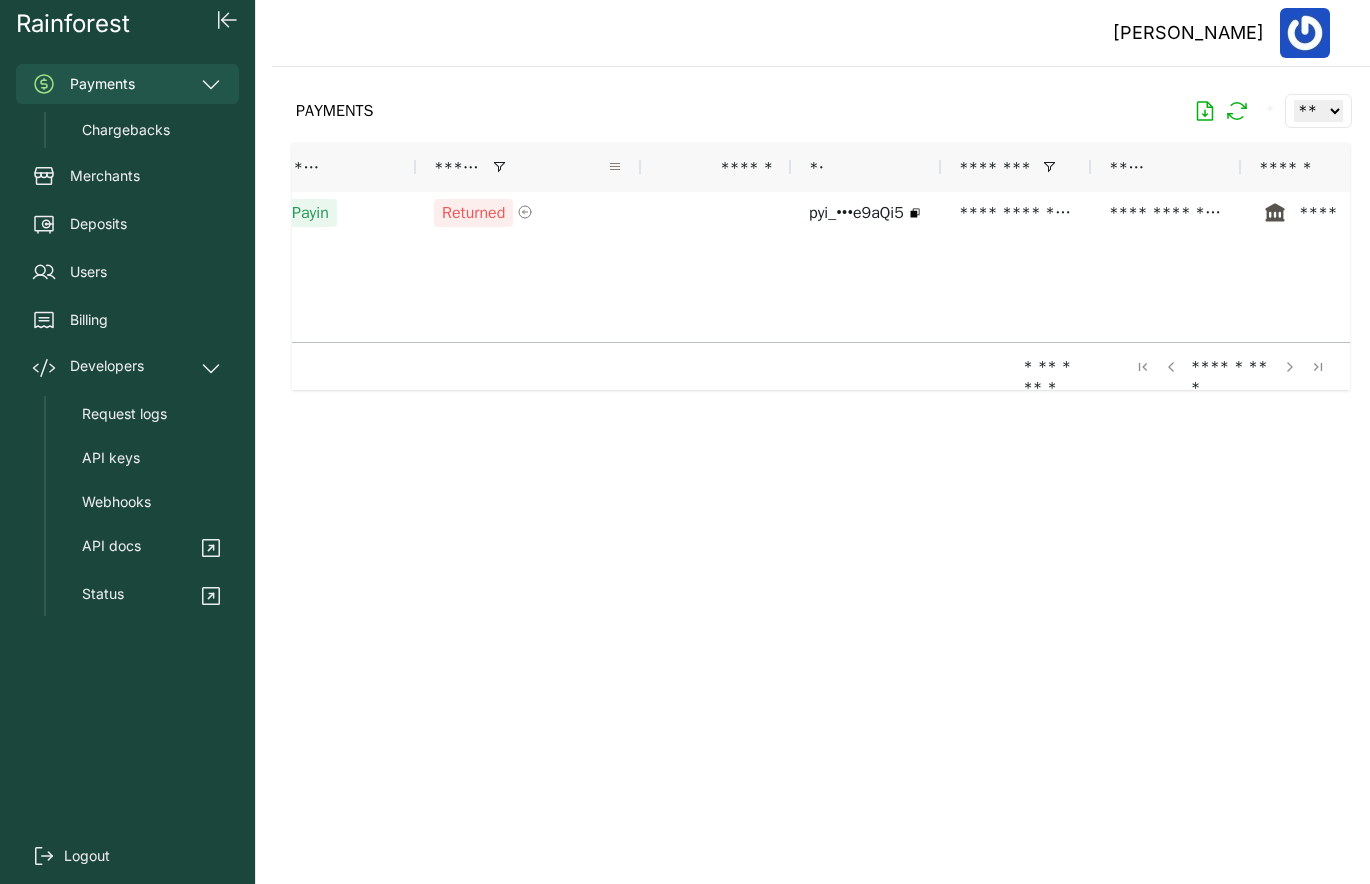 click at bounding box center (615, 167) 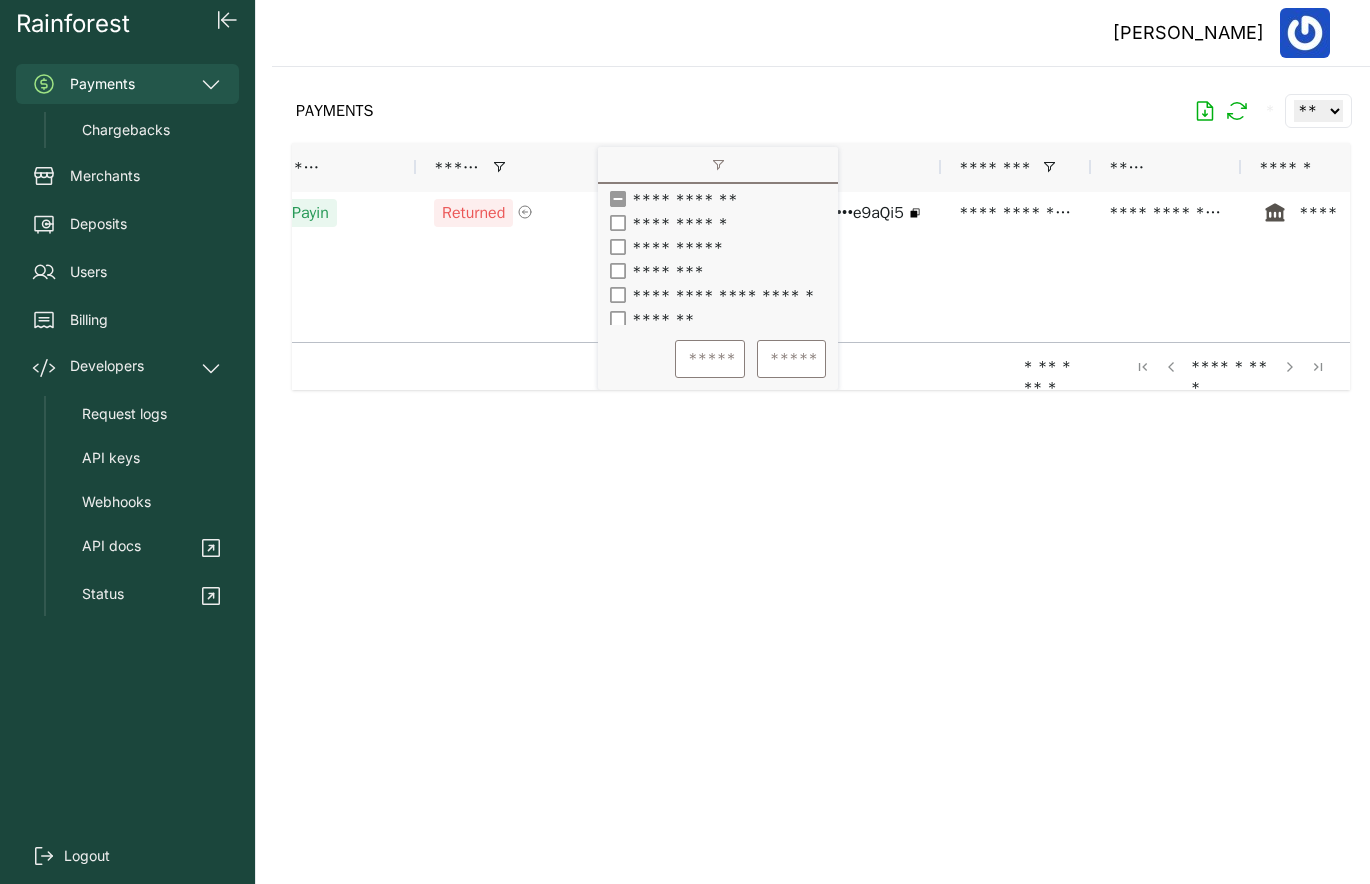 click on "**********" at bounding box center [663, 199] 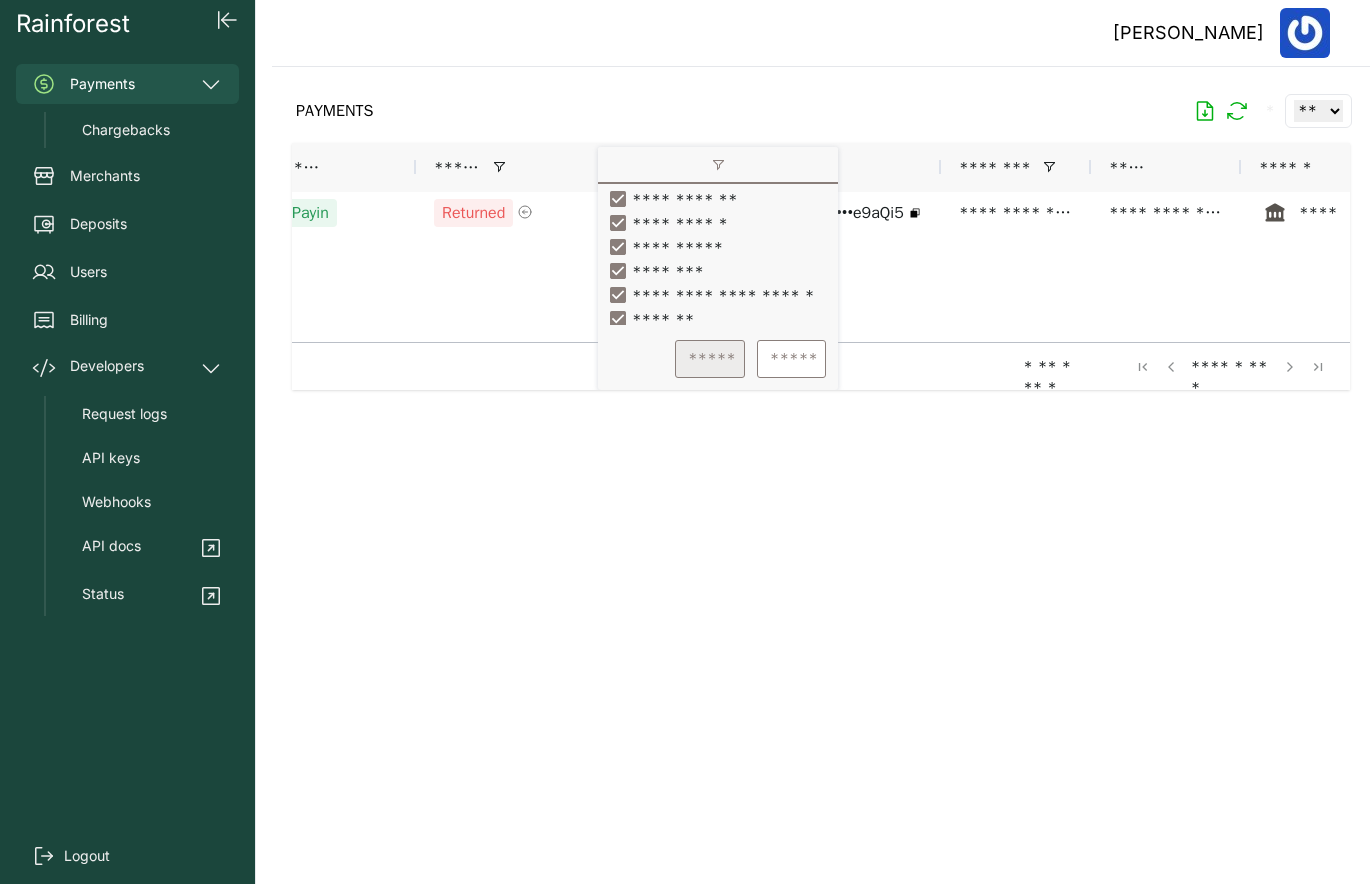 click on "*****" at bounding box center (710, 359) 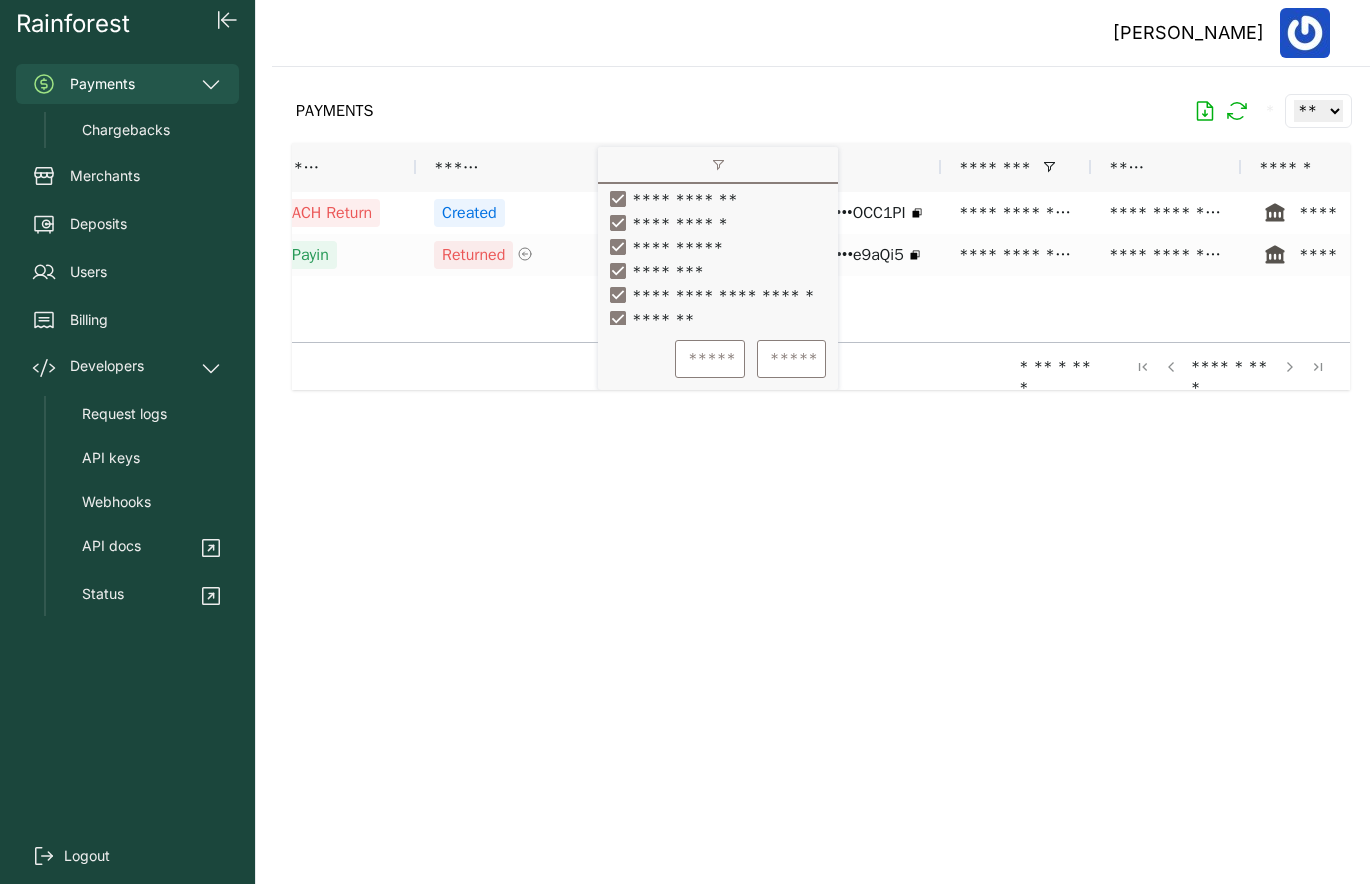 click on "PAYMENTS * ** ** ** ***" at bounding box center (821, 111) 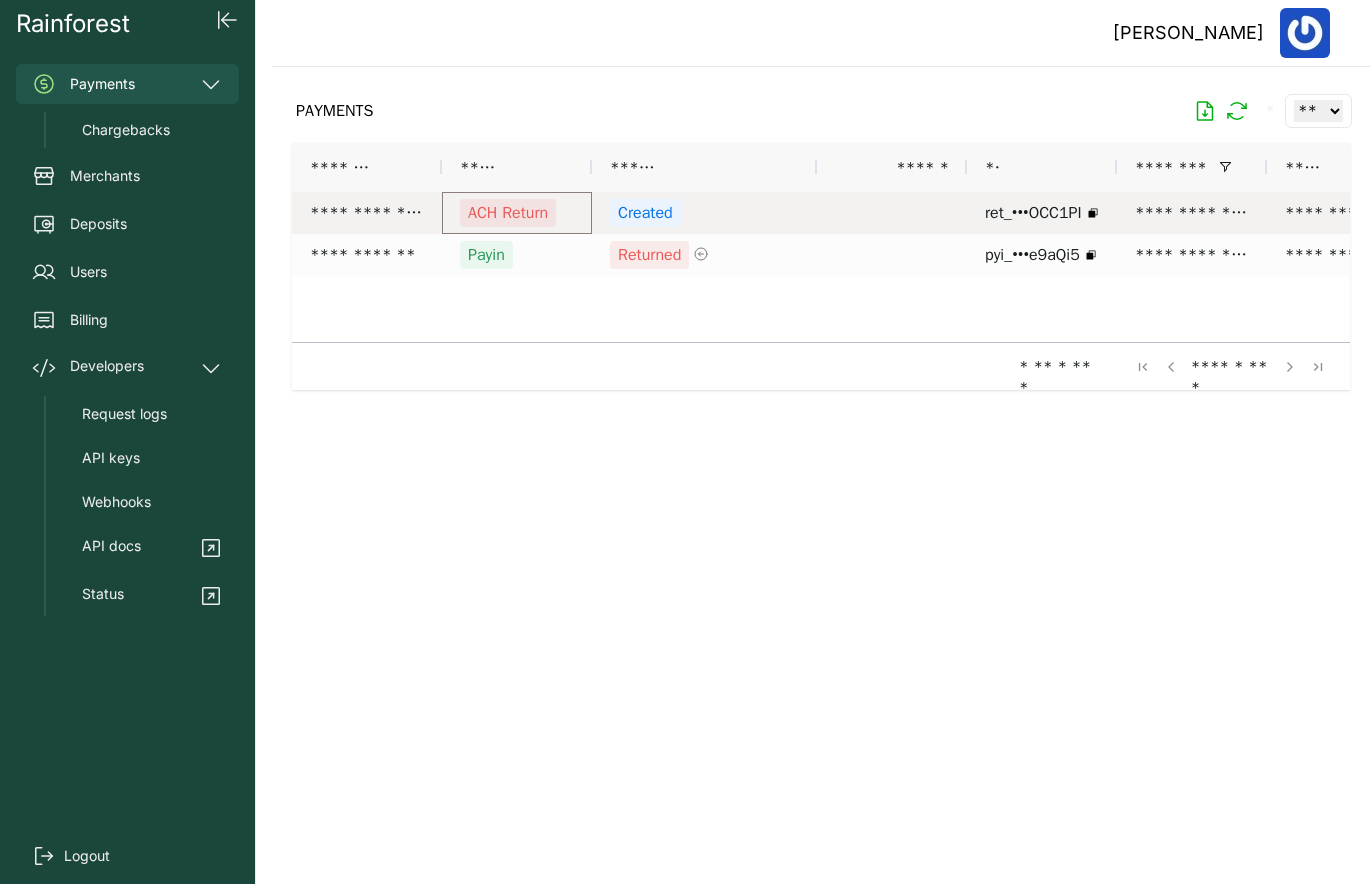 click on "ACH Return" at bounding box center [517, 213] 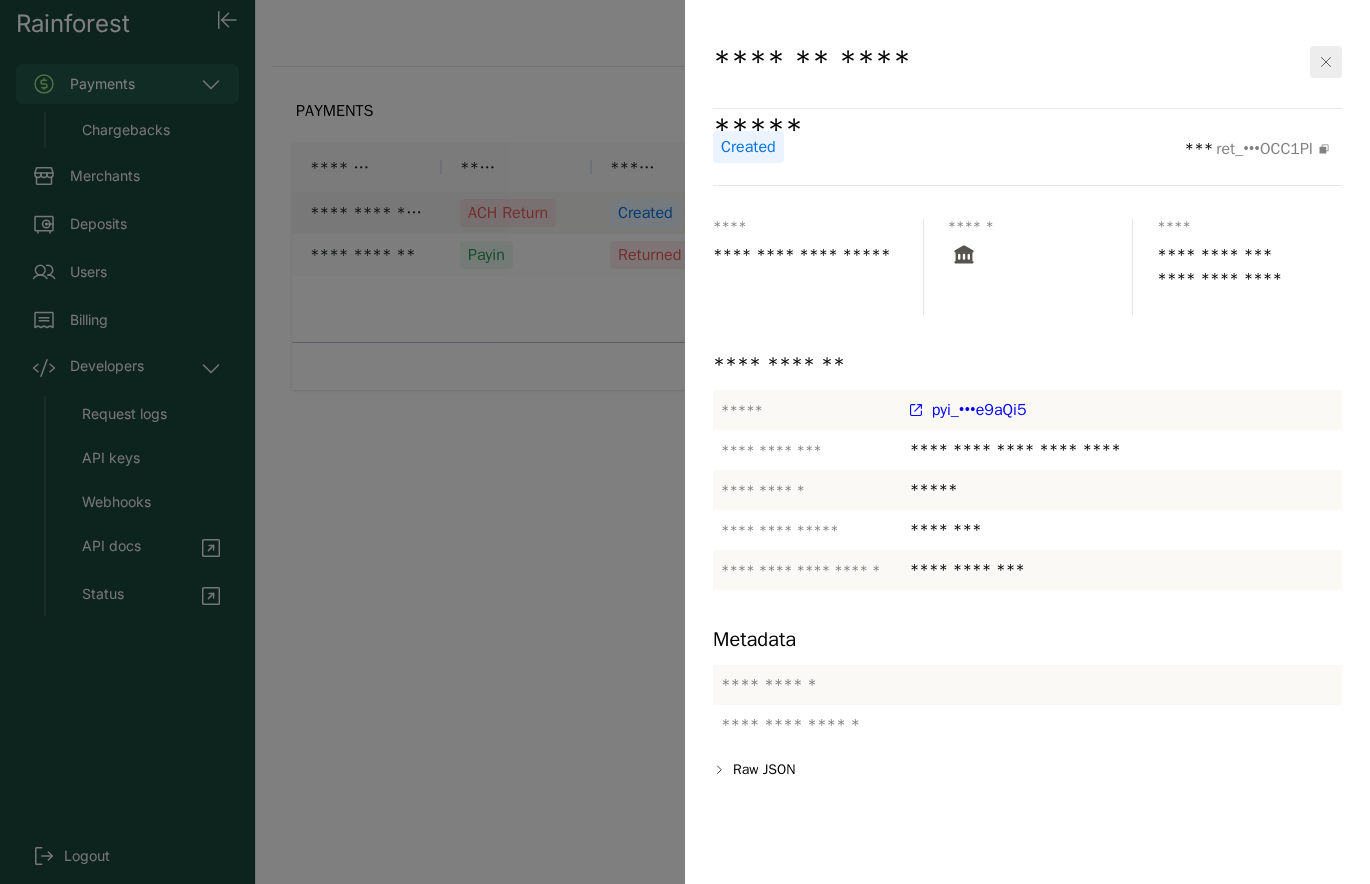 click at bounding box center [1322, 62] 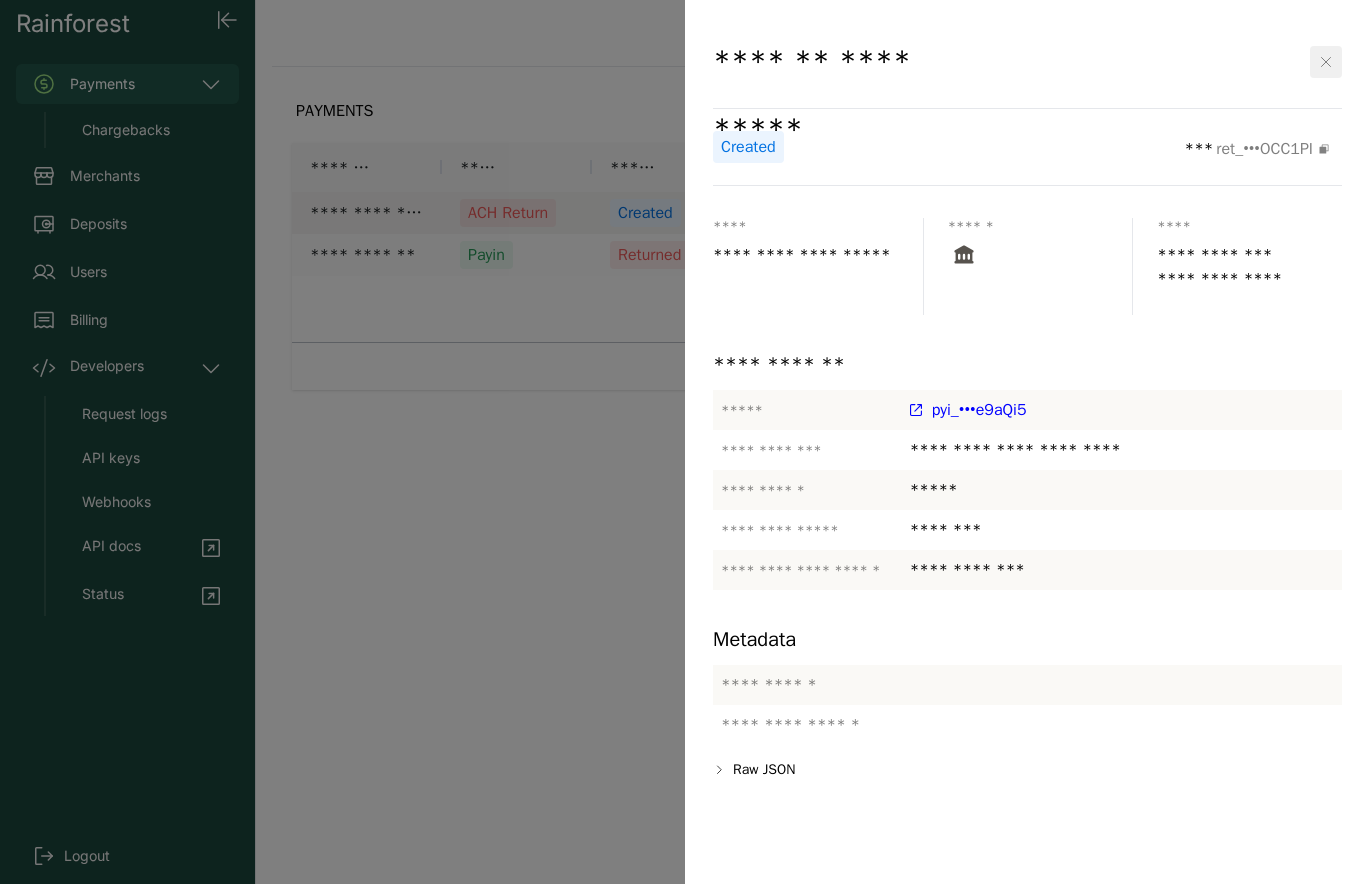 click 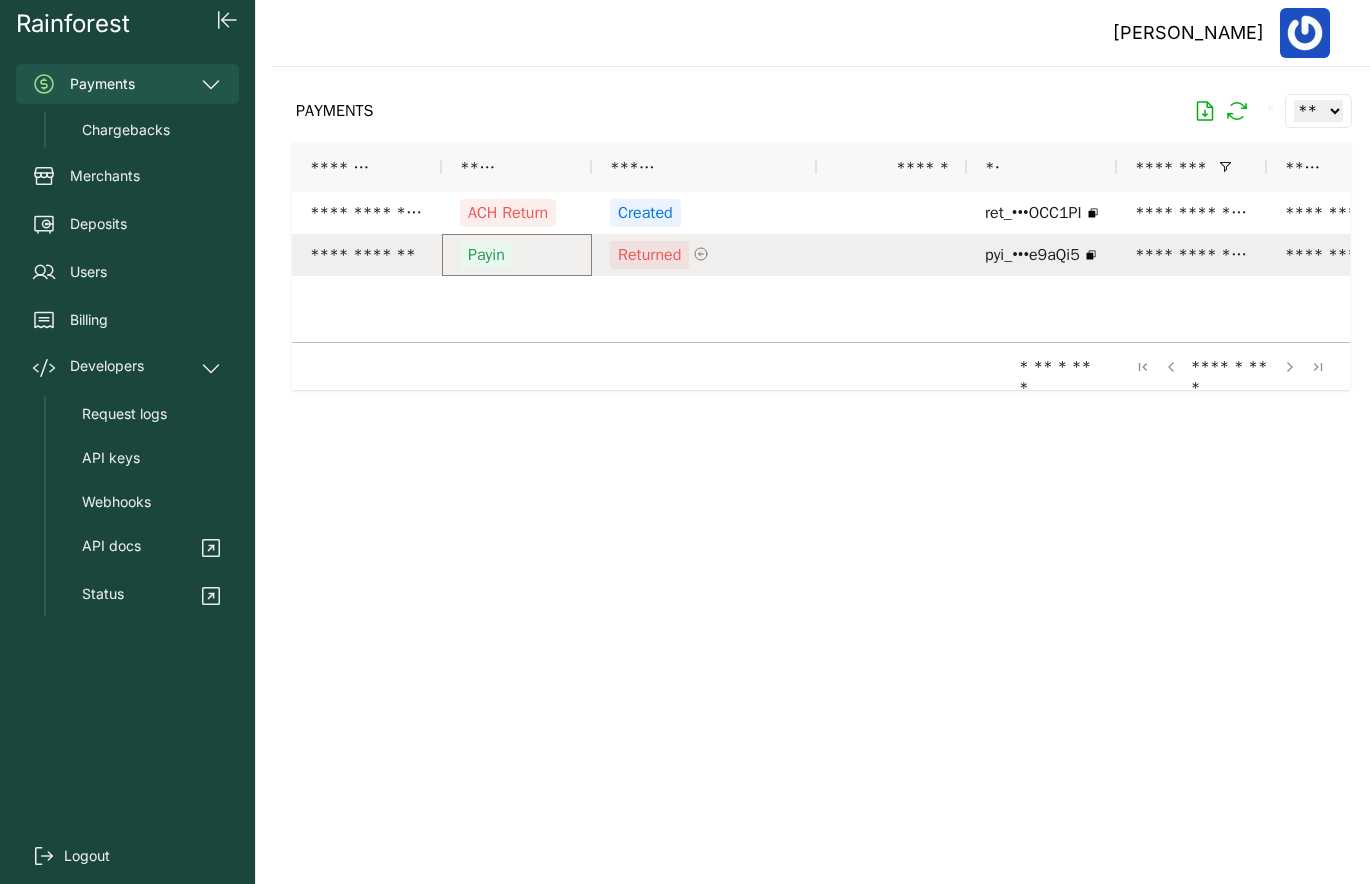 click on "Payin" at bounding box center (517, 255) 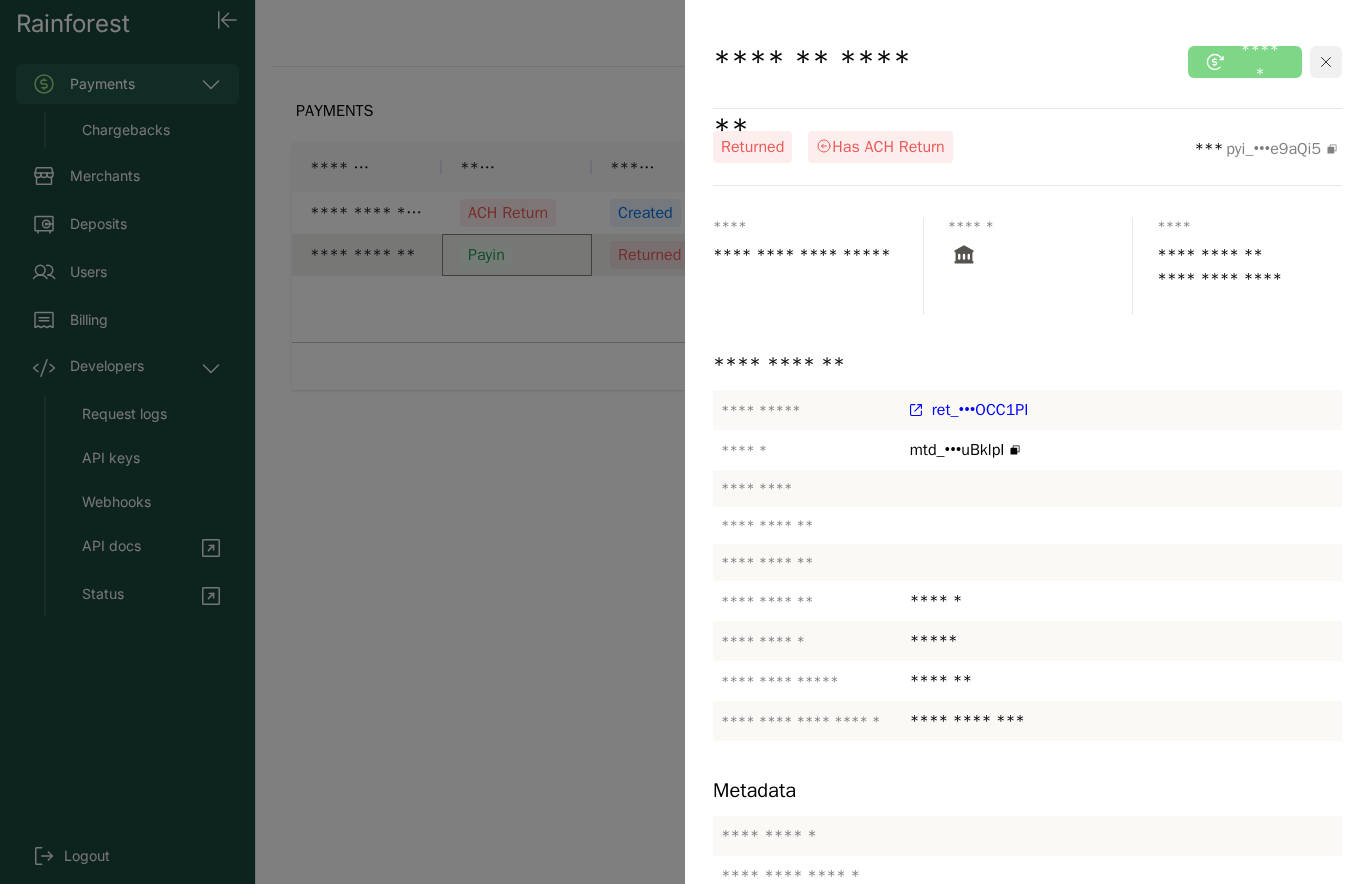 click 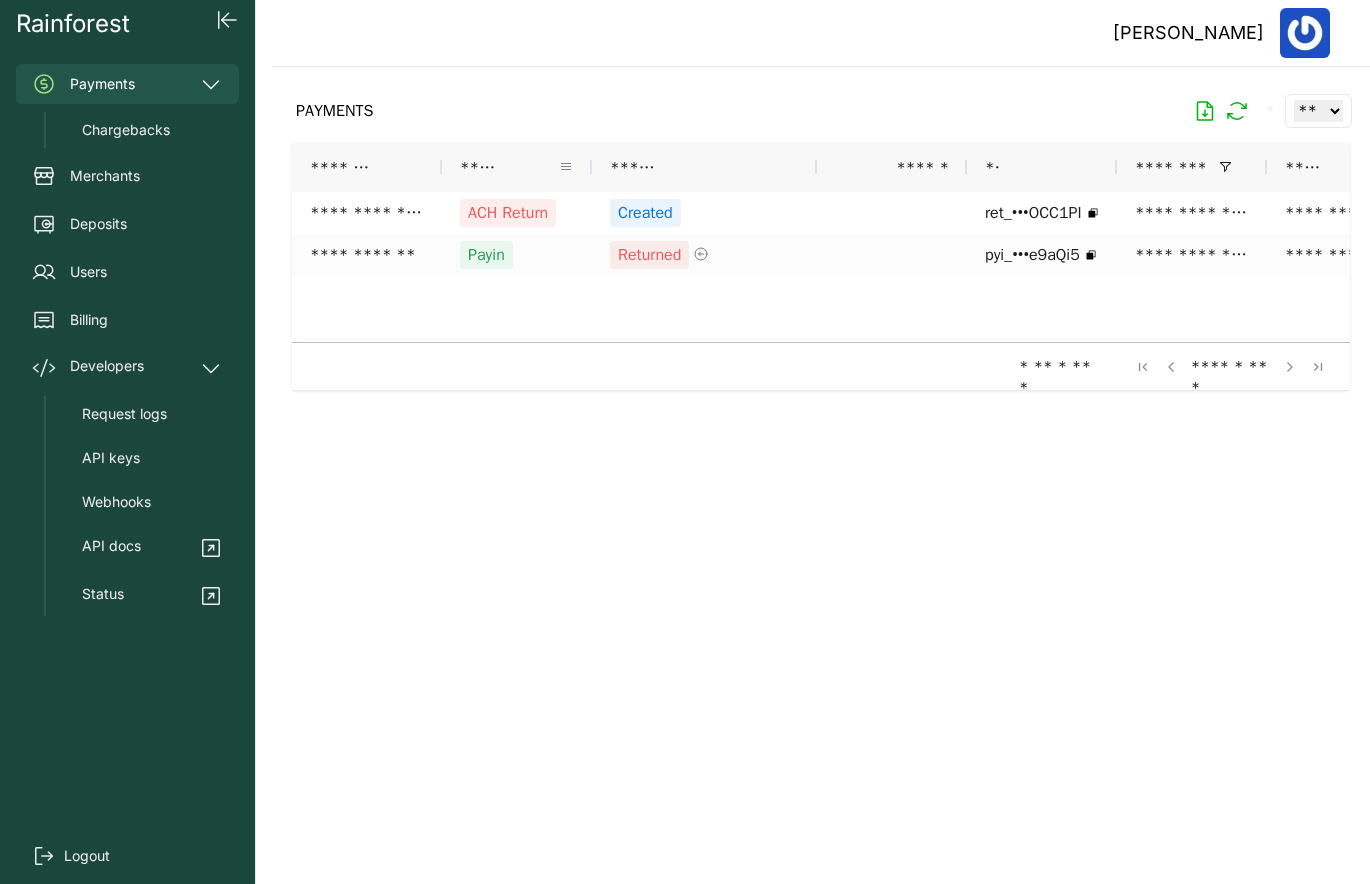 click at bounding box center (566, 167) 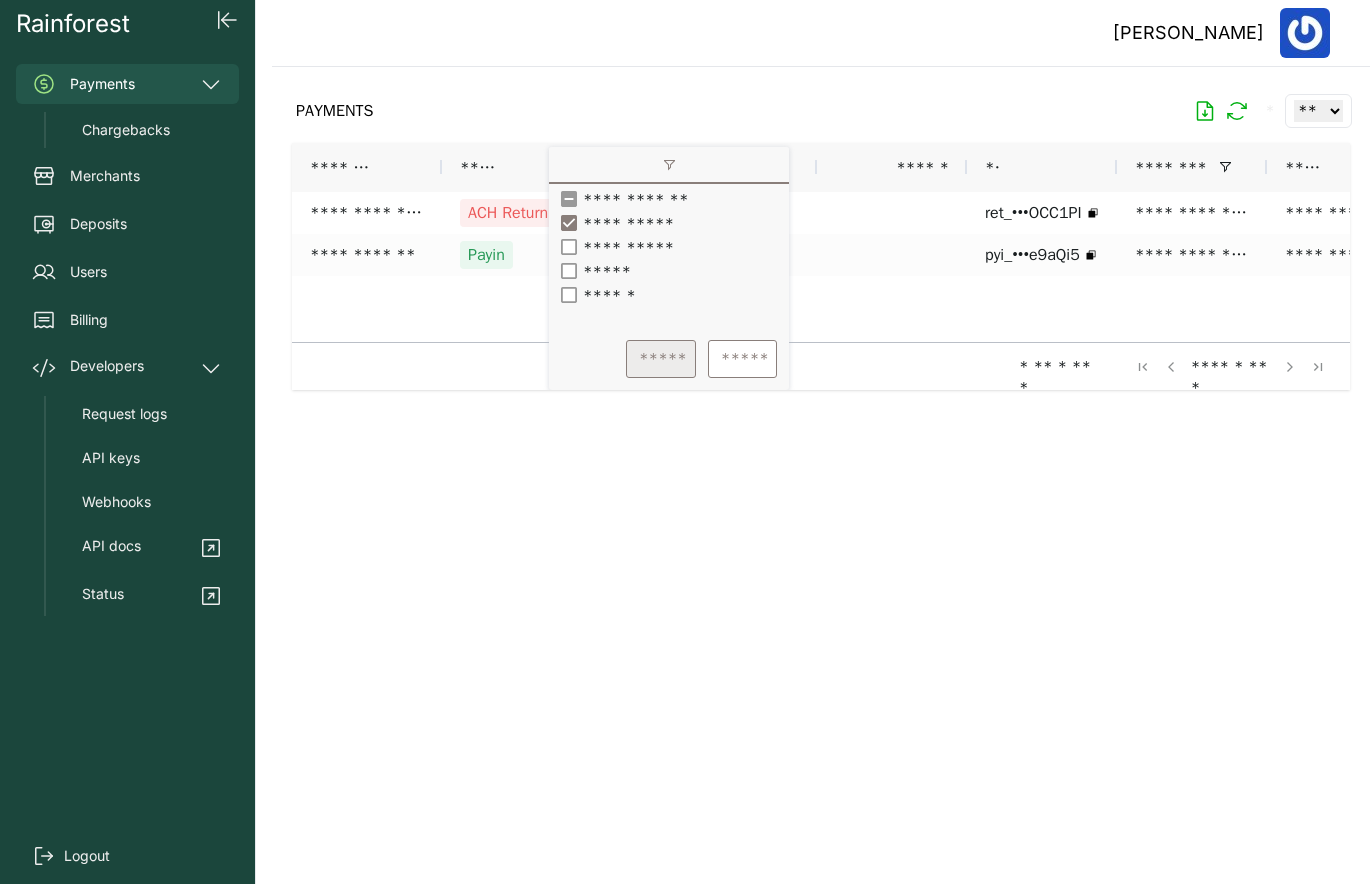 click on "*****" at bounding box center (661, 359) 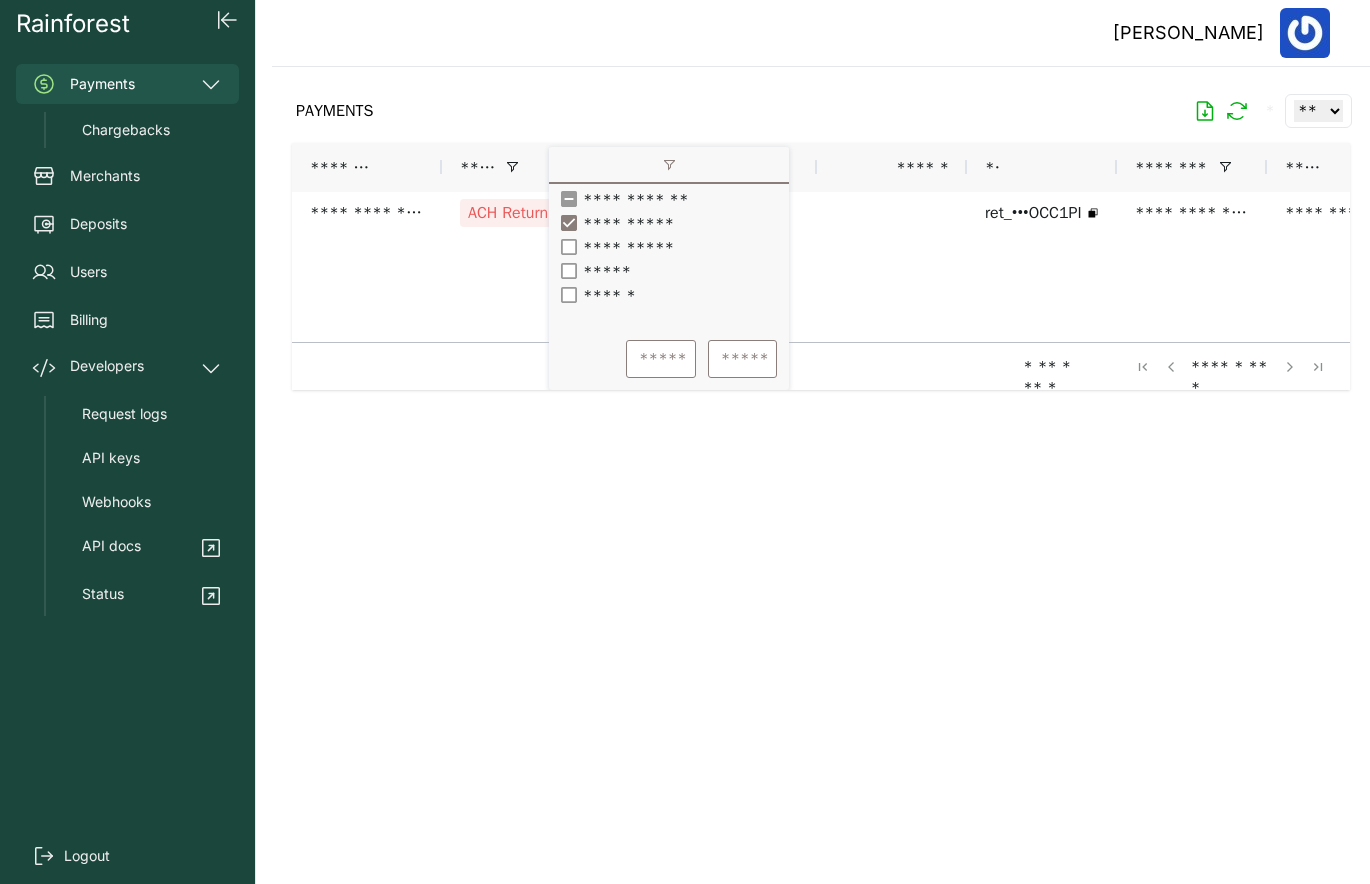 click on "PAYMENTS * ** ** ** ***" at bounding box center (821, 111) 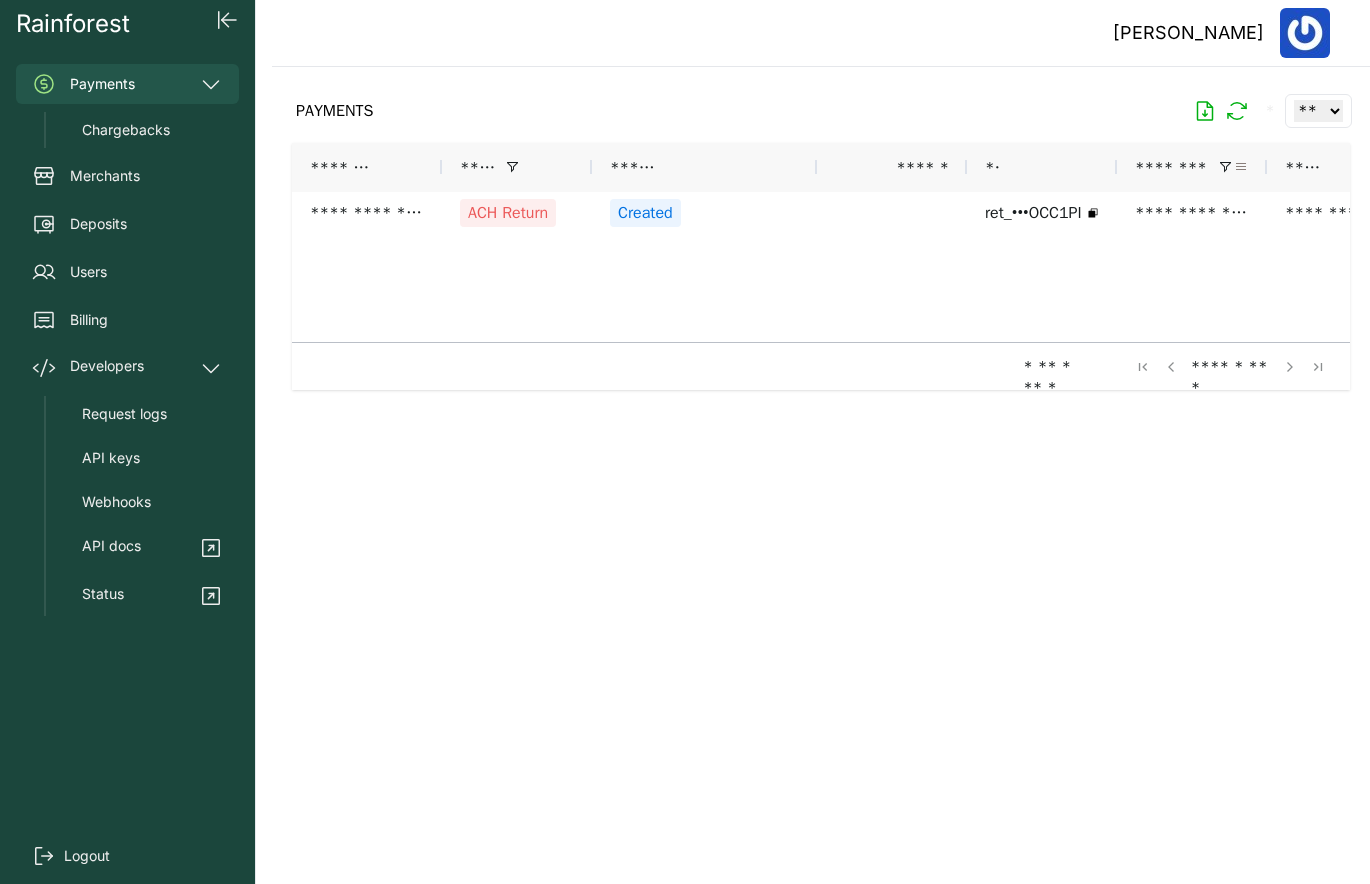 click at bounding box center [1241, 167] 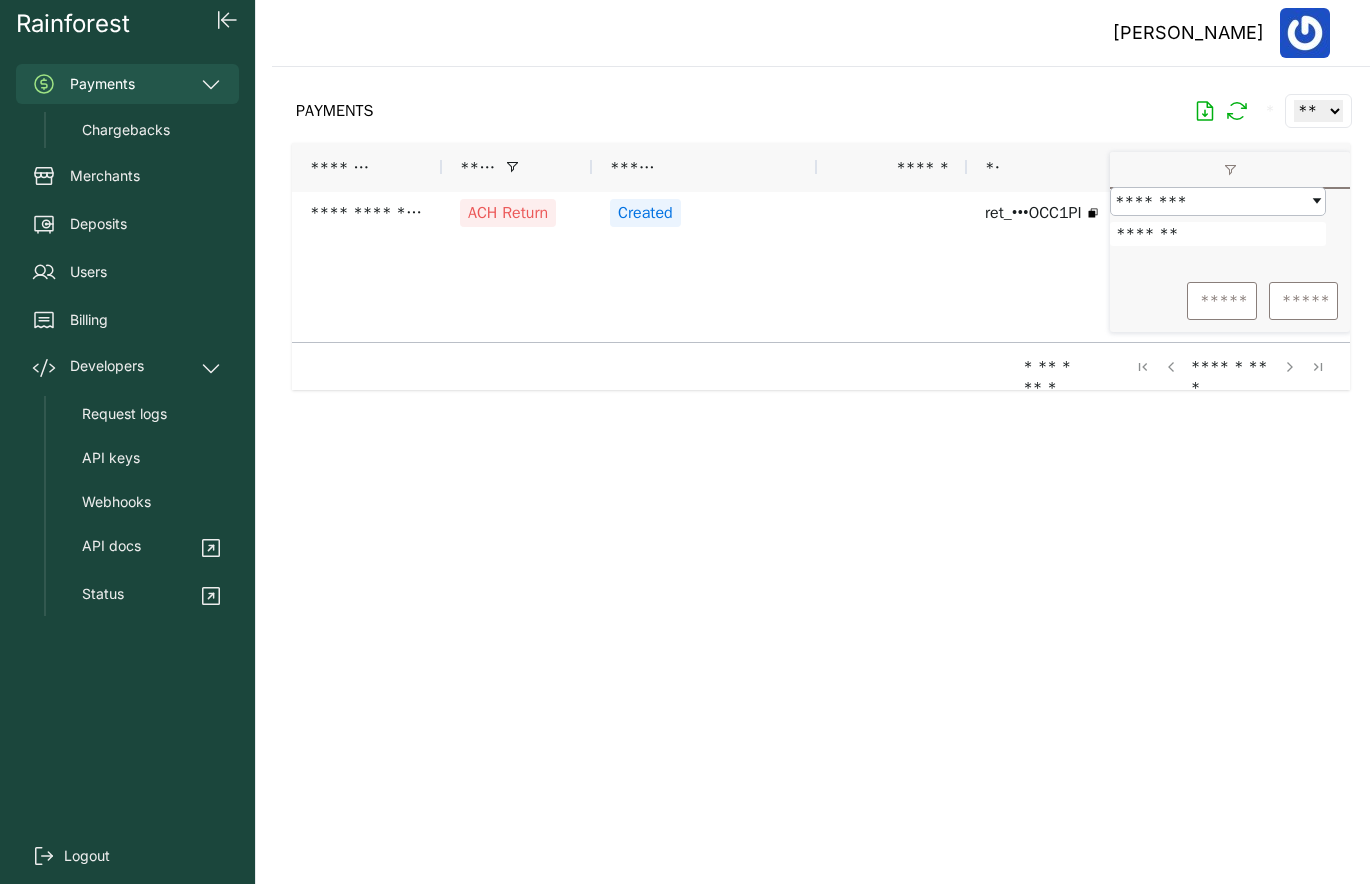 click on "*******" at bounding box center [1218, 234] 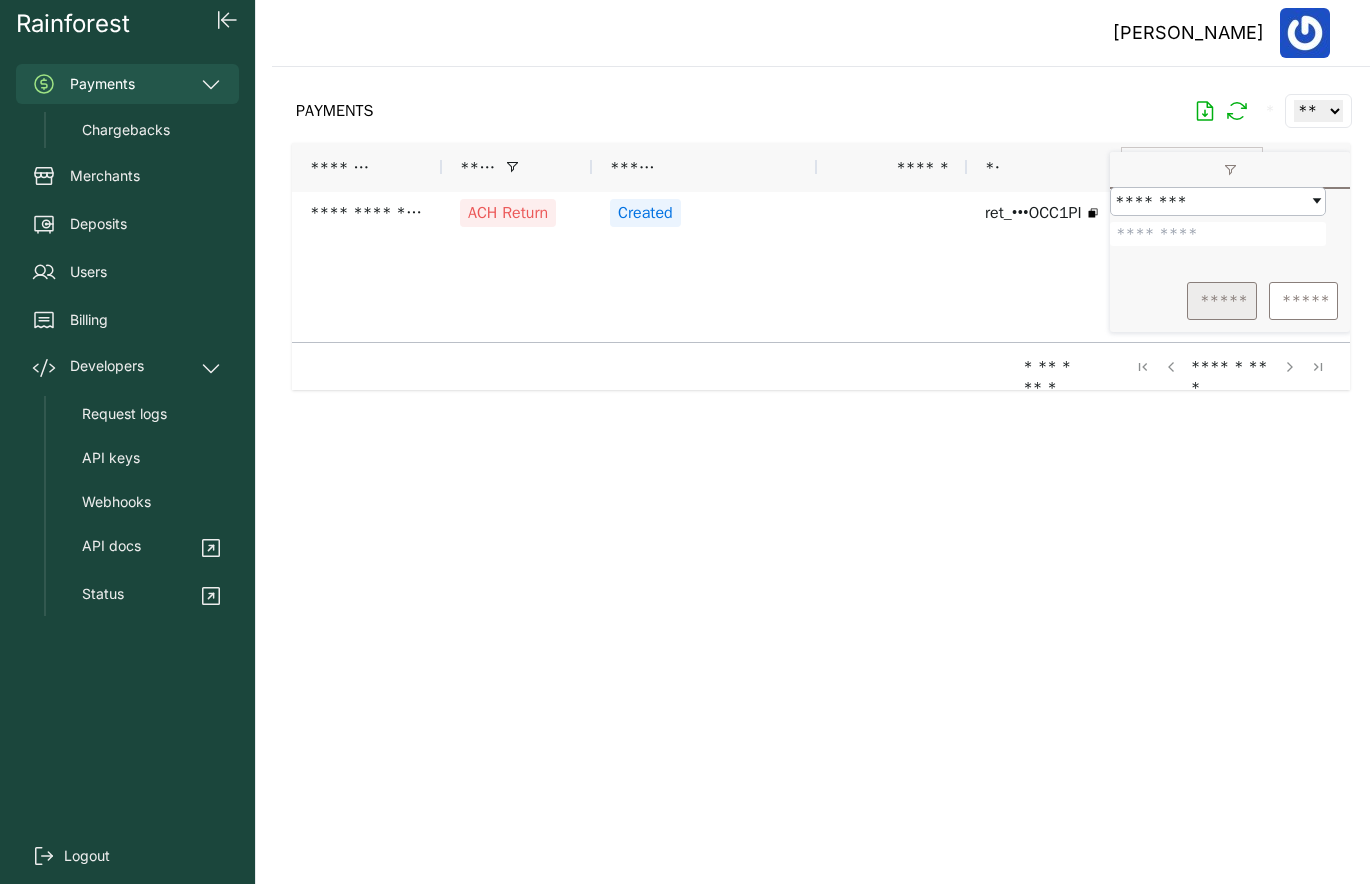 type 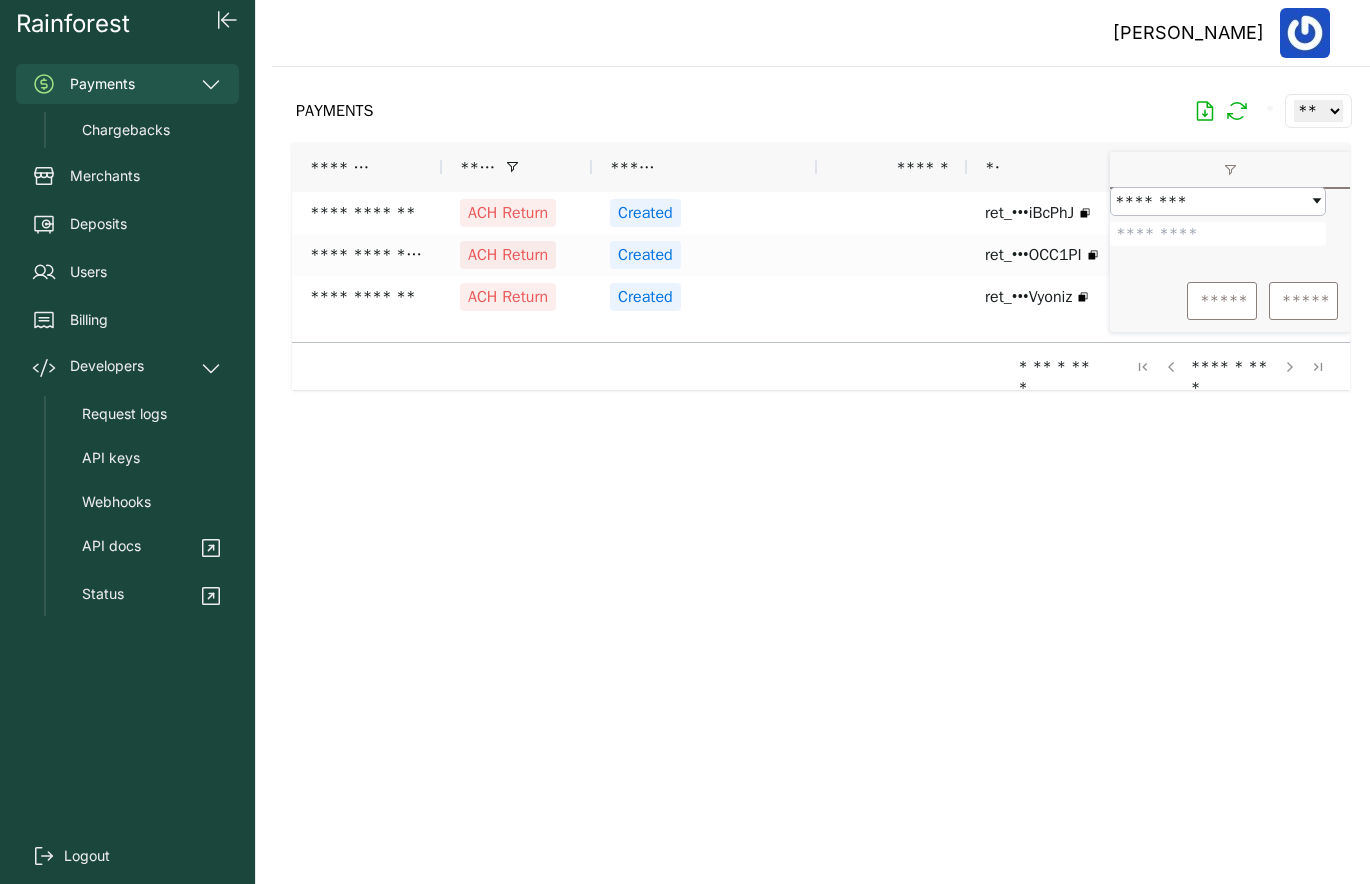 click on "PAYMENTS * ** ** ** ***" at bounding box center (821, 111) 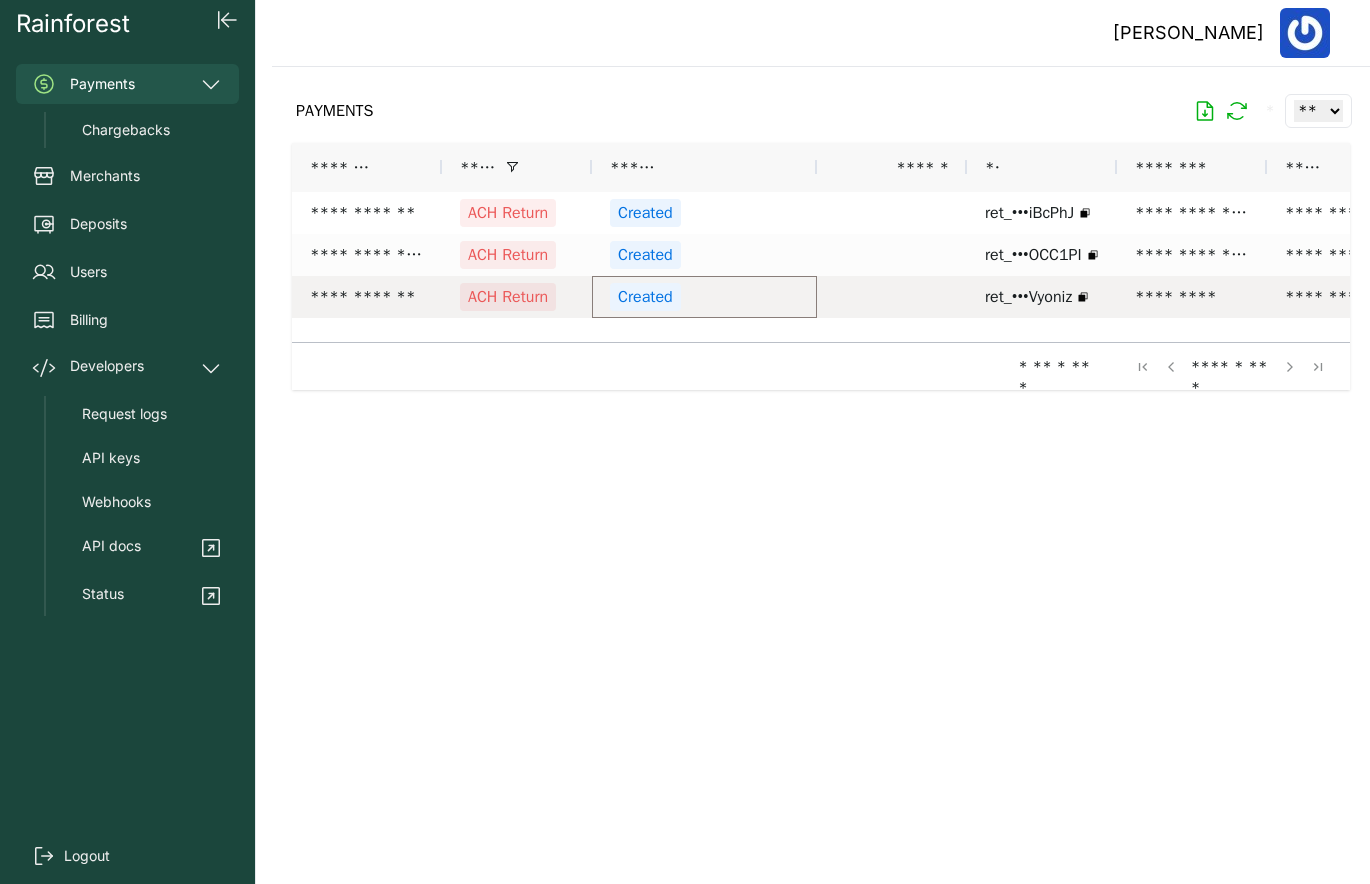 click on "Created" at bounding box center [704, 297] 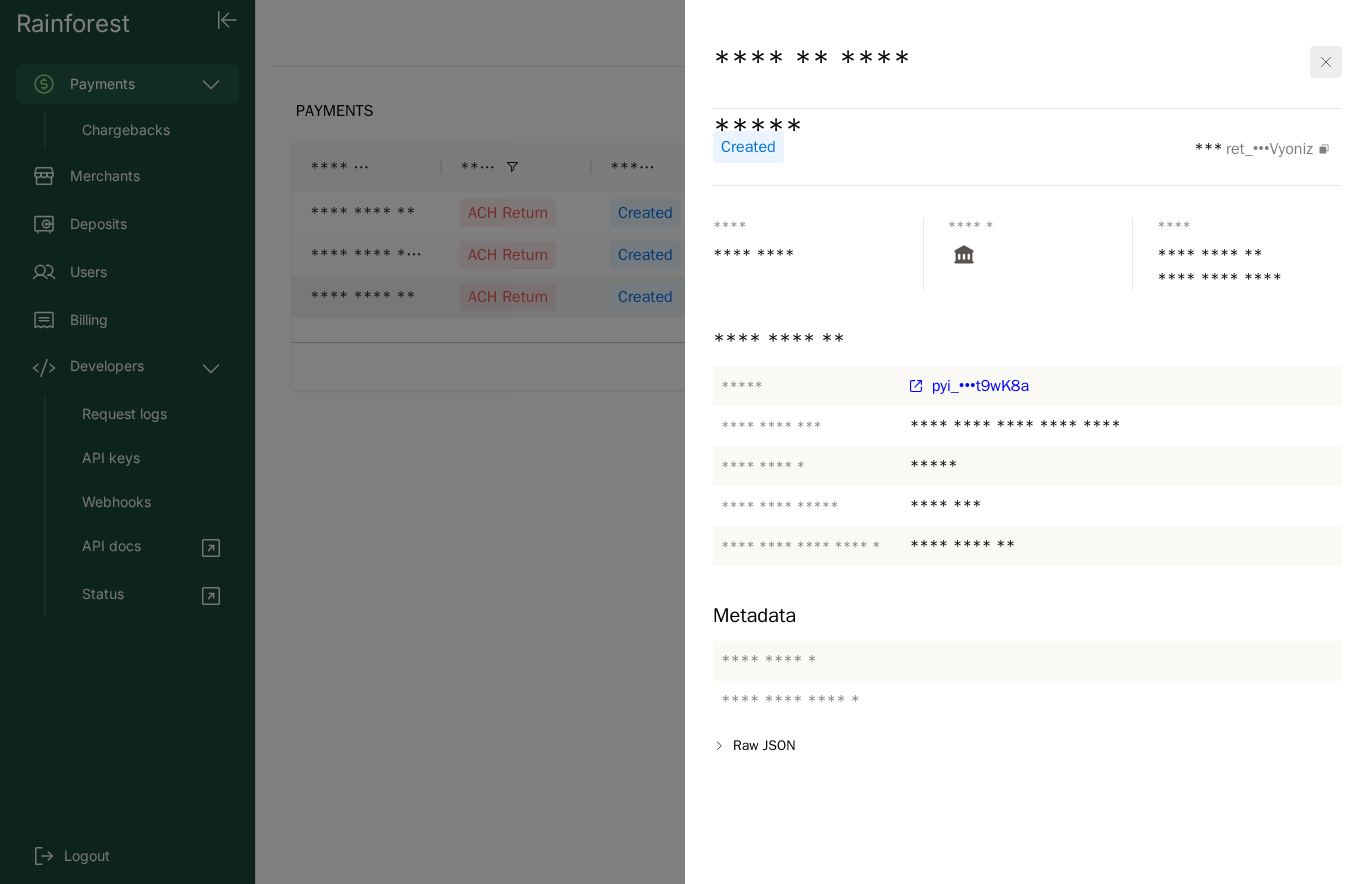 drag, startPoint x: 755, startPoint y: 257, endPoint x: 793, endPoint y: 261, distance: 38.209946 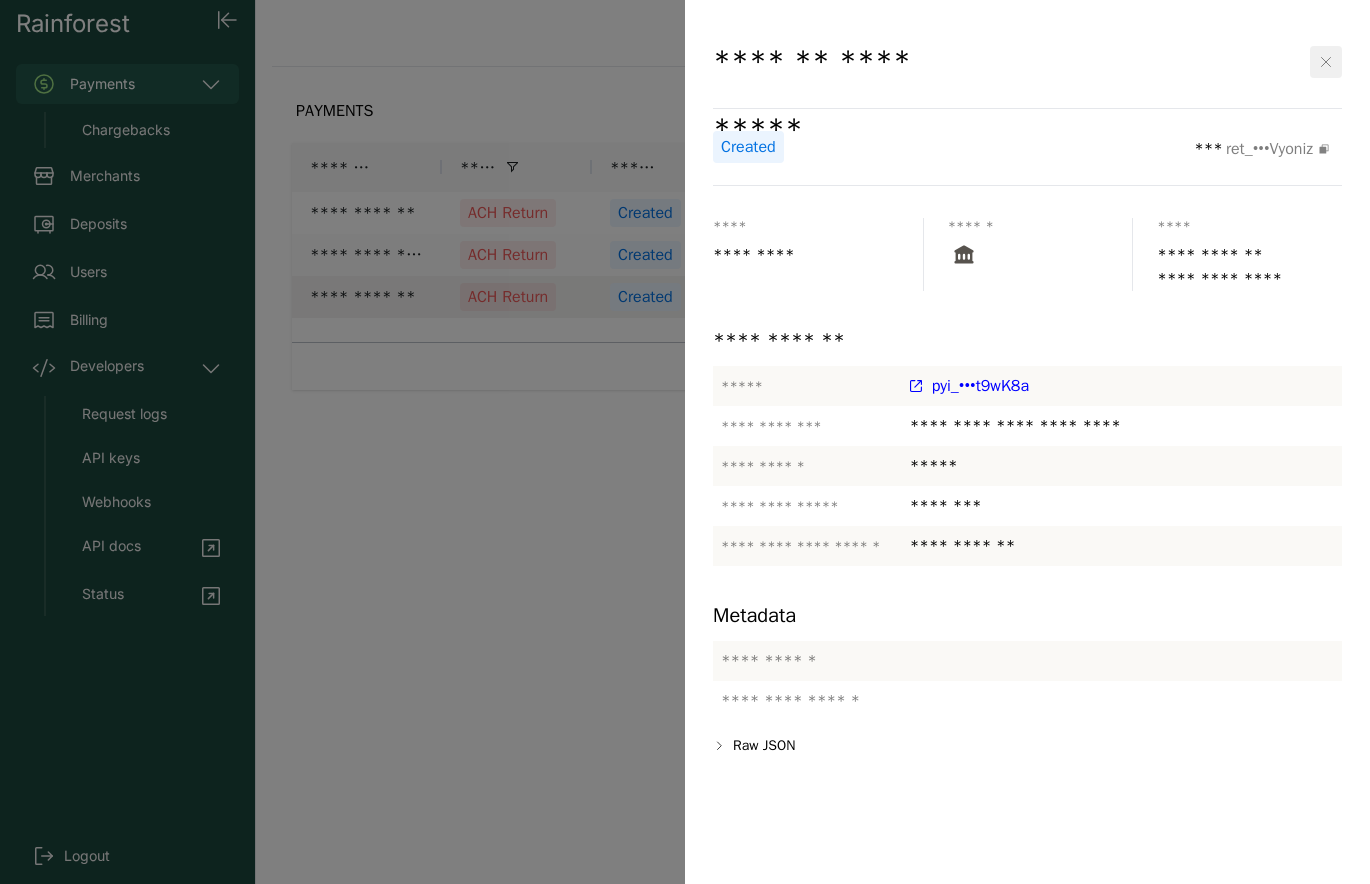 click 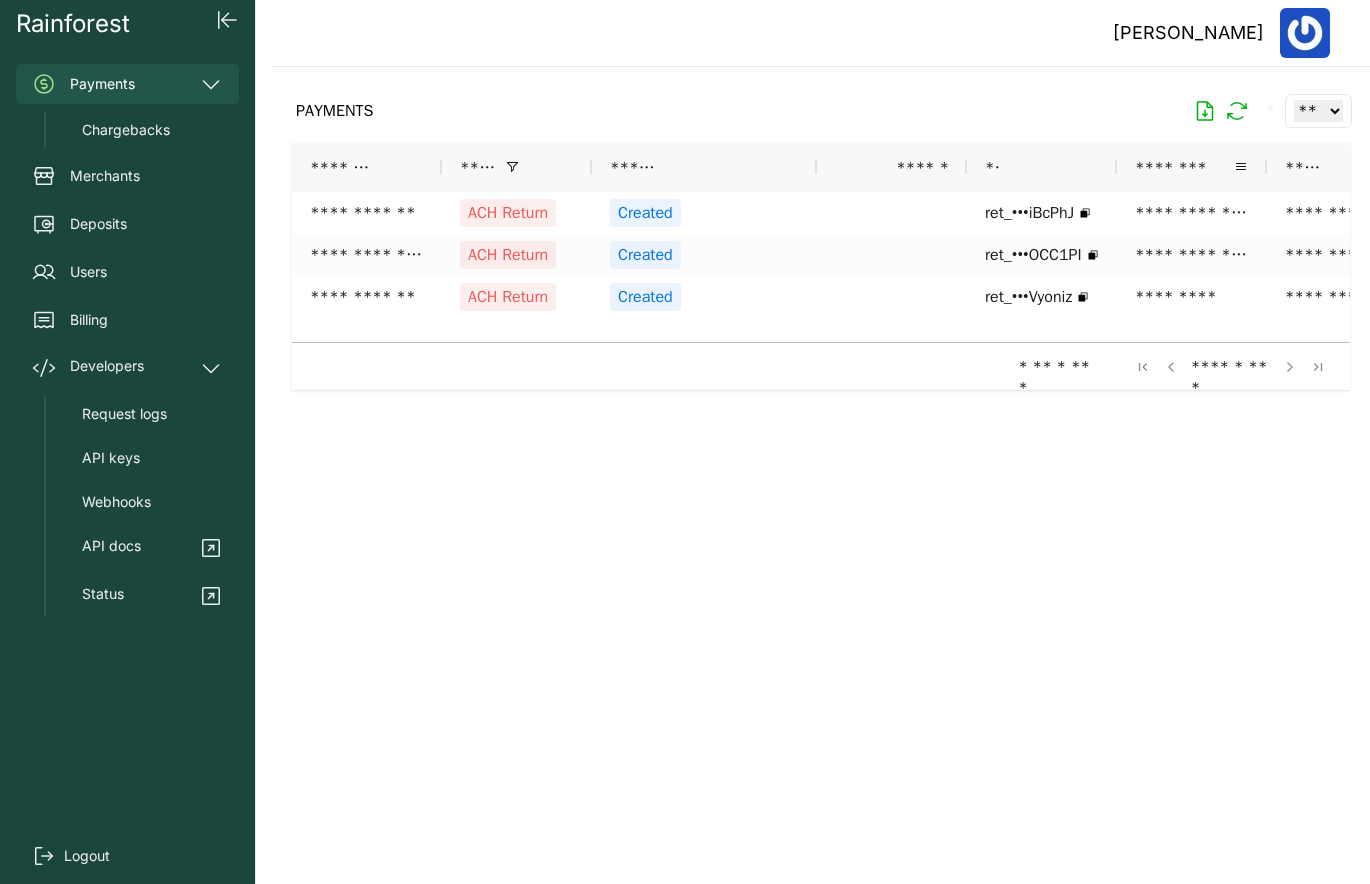 click on "********" at bounding box center (1192, 167) 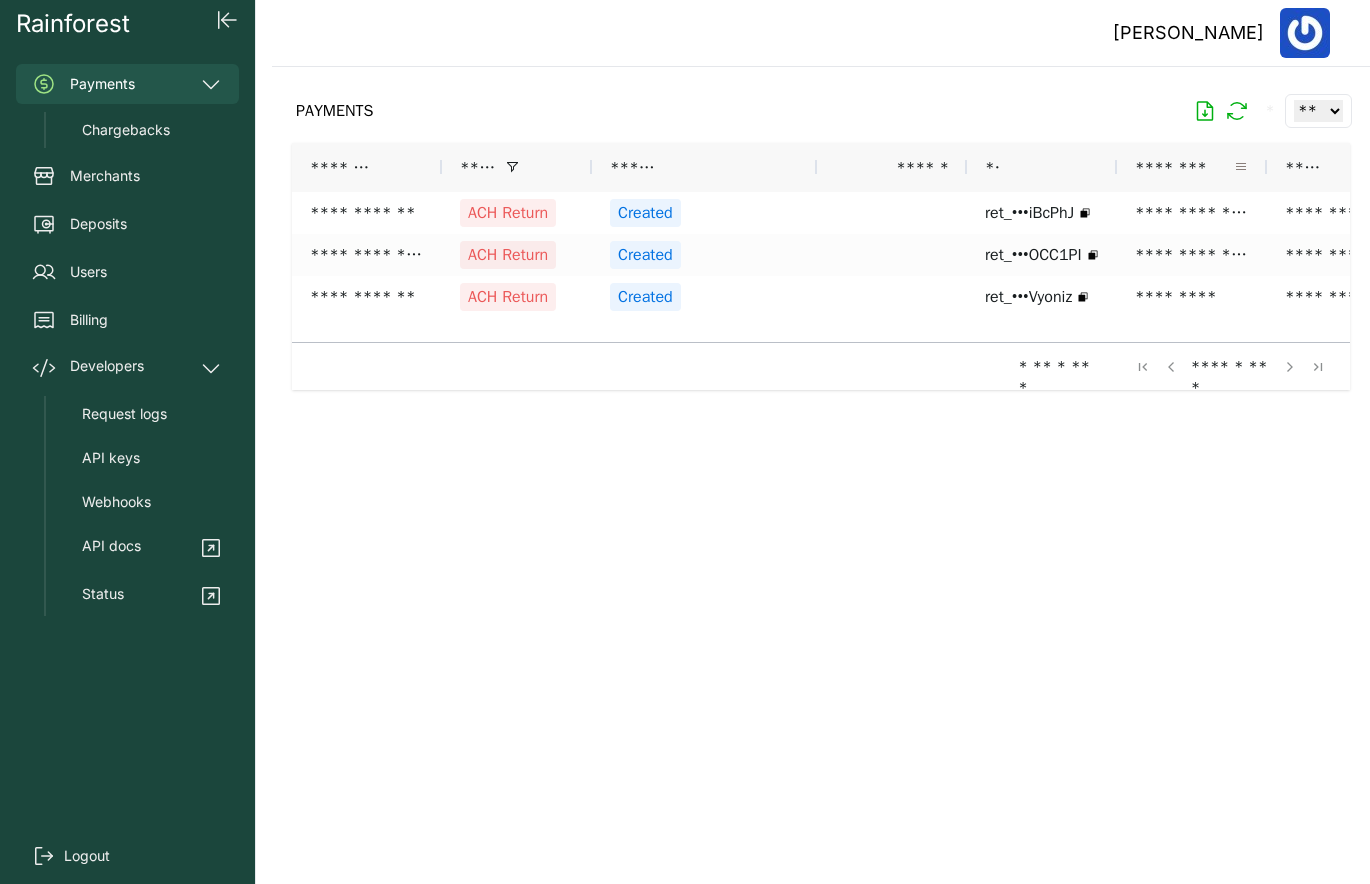 click at bounding box center (1241, 167) 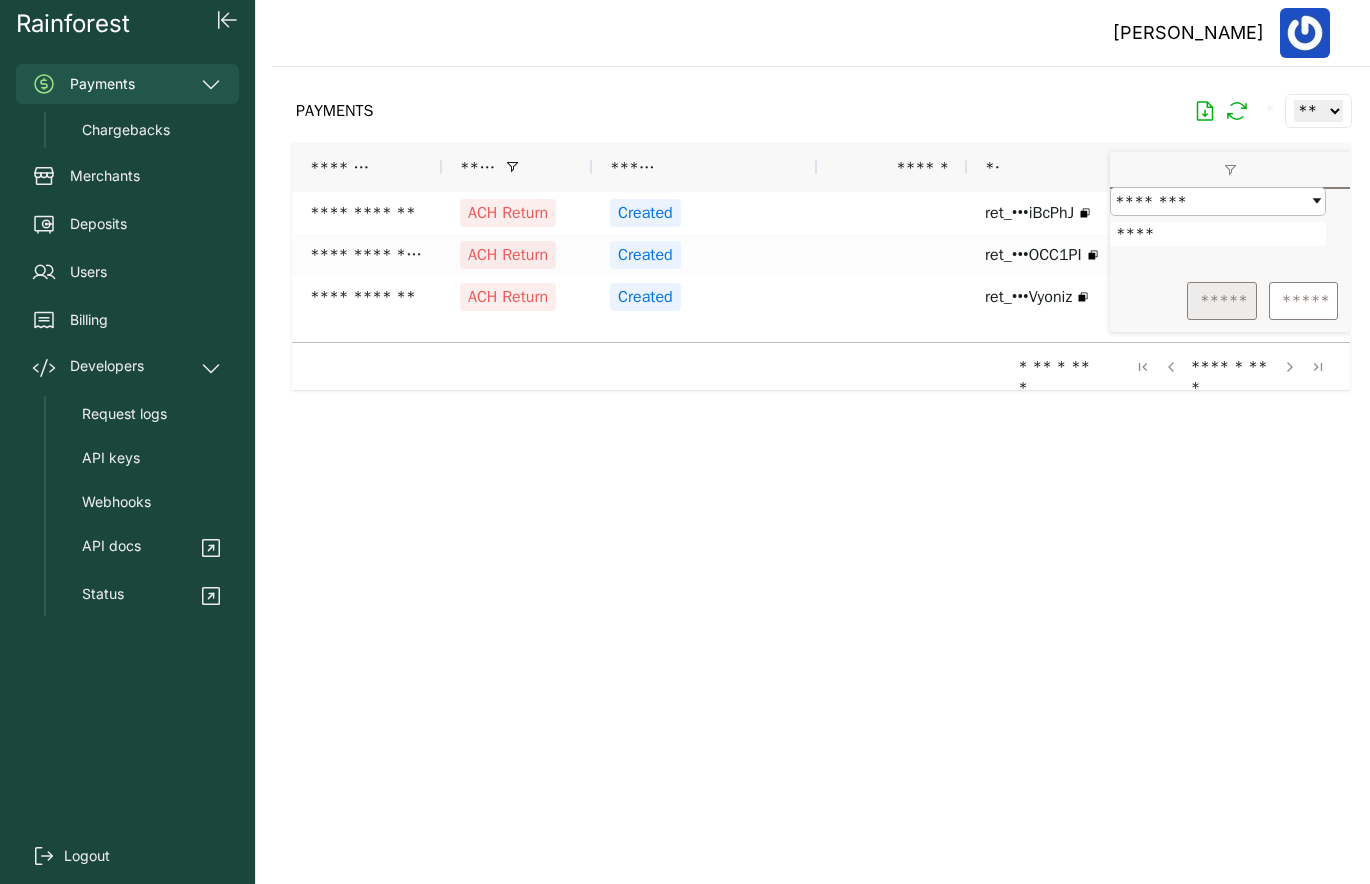 type on "****" 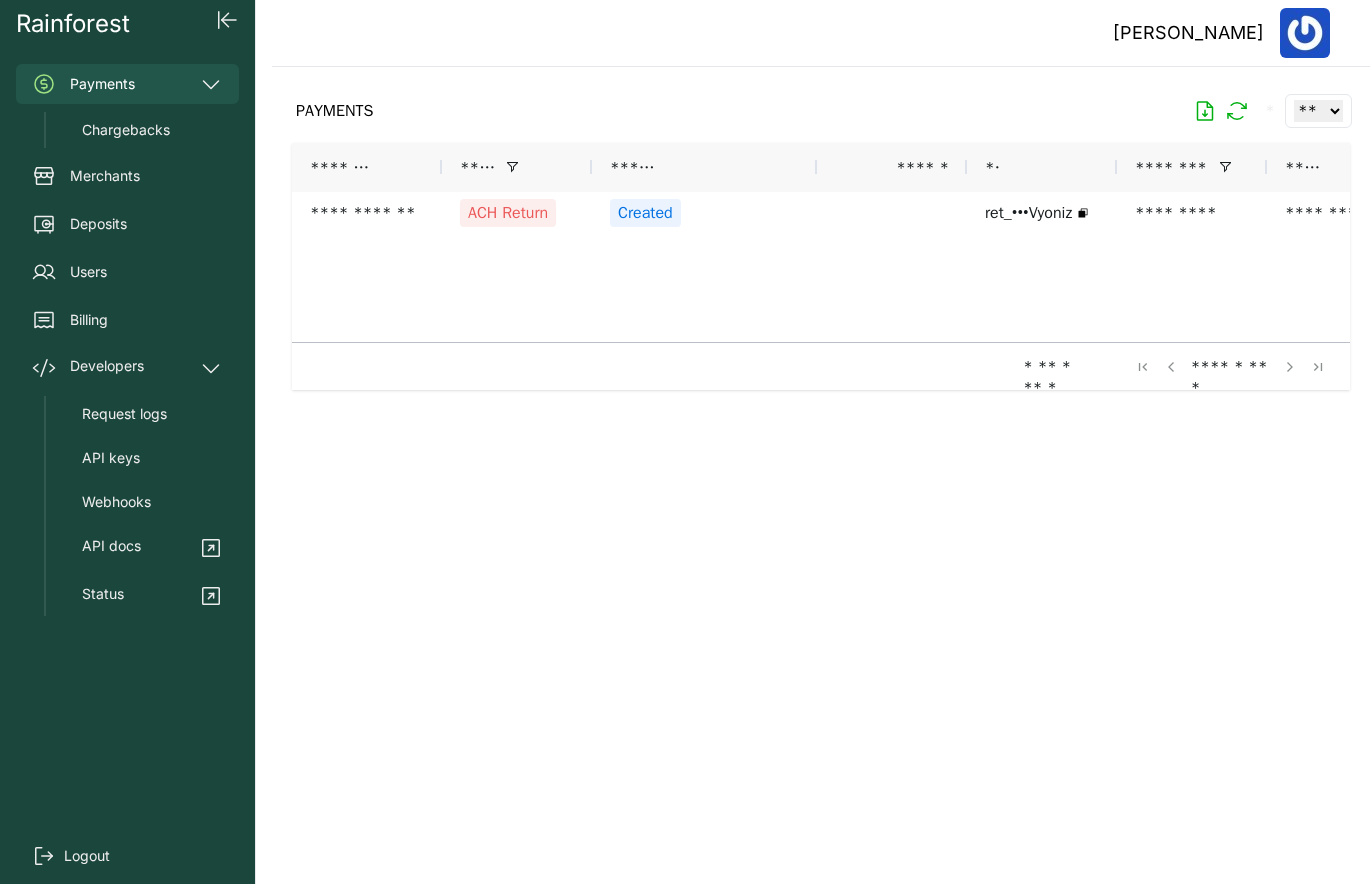 click on "PAYMENTS * ** ** ** ***" at bounding box center [821, 111] 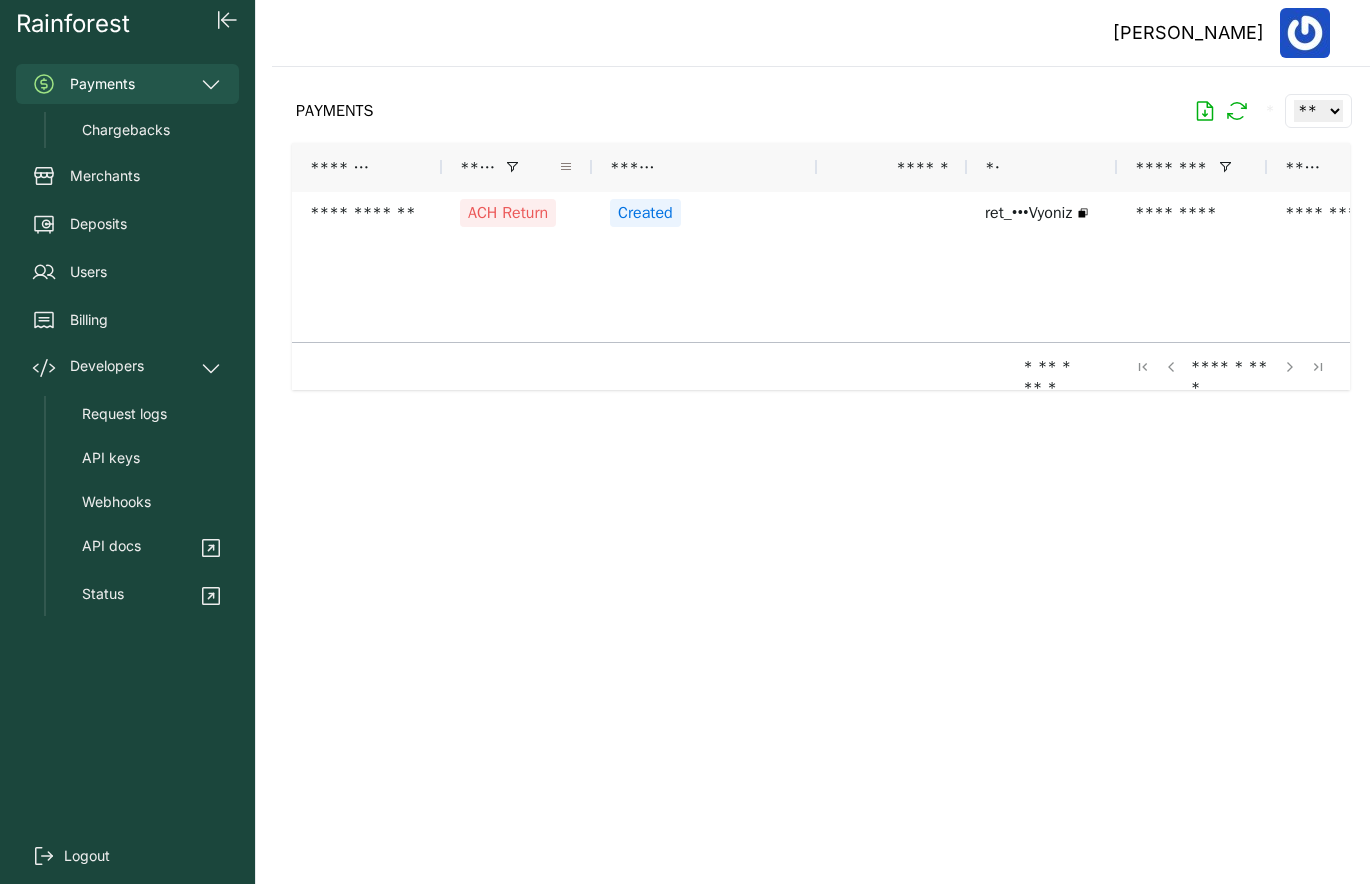 click at bounding box center [566, 167] 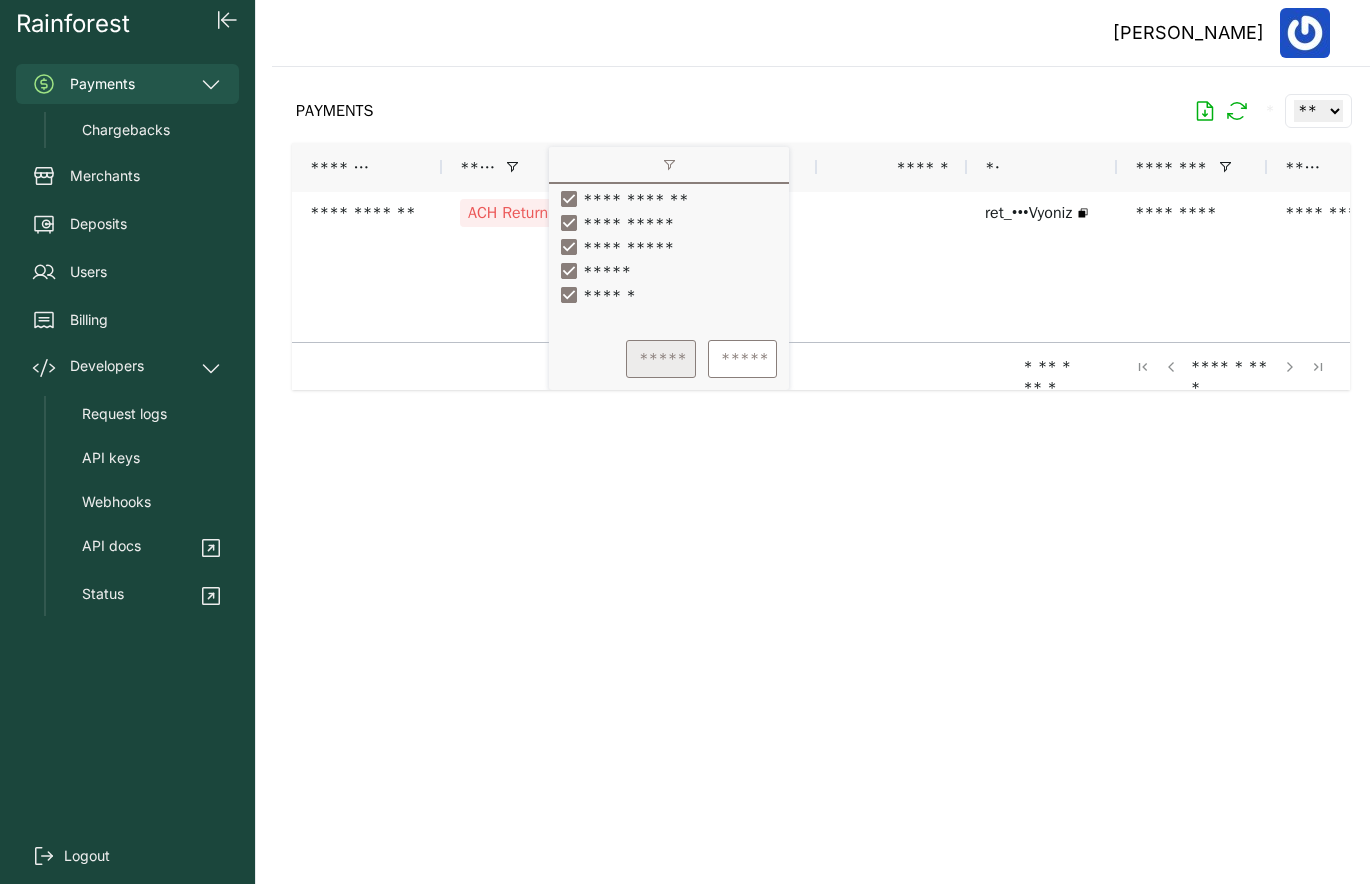 click on "*****" at bounding box center (661, 359) 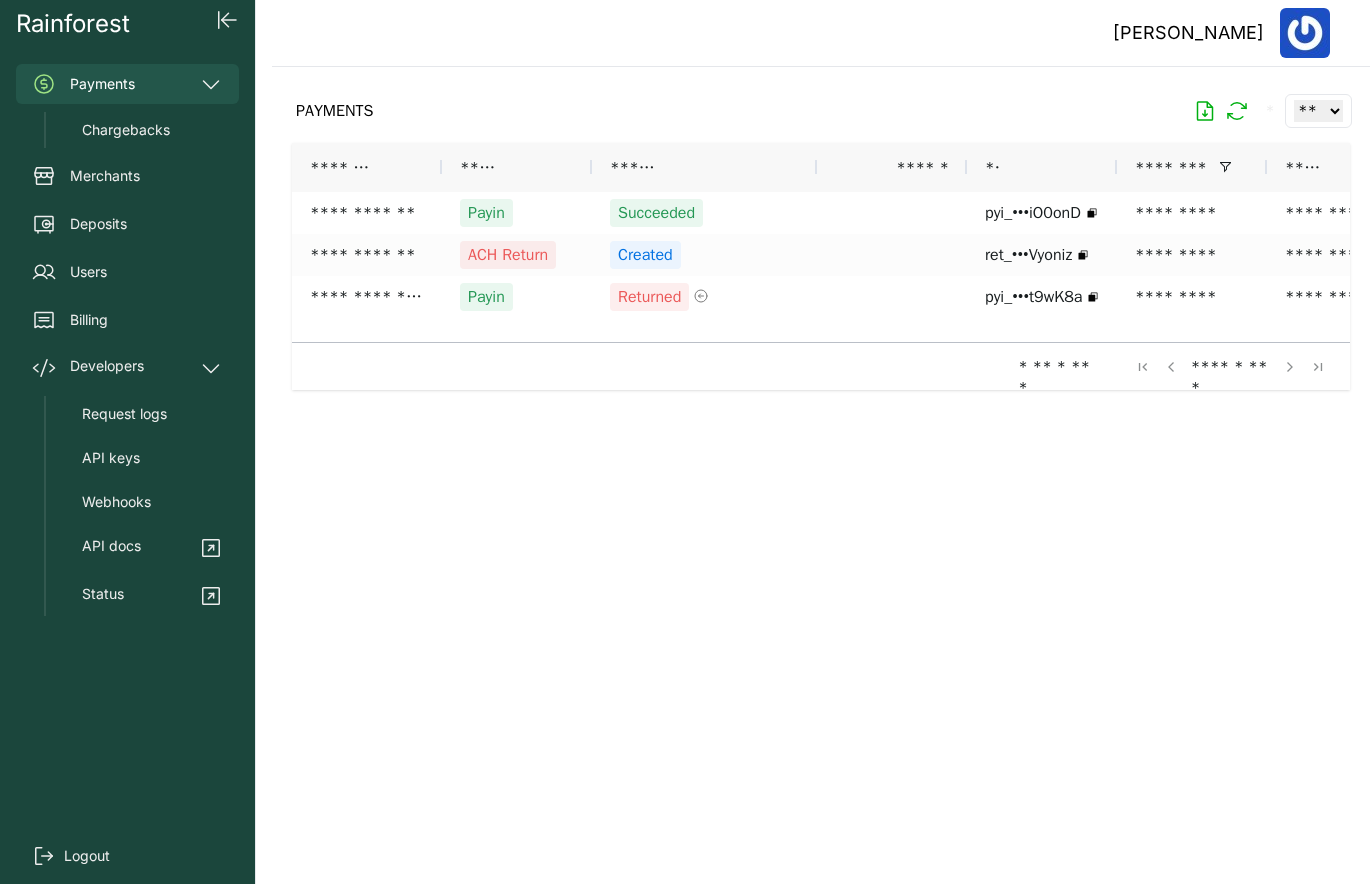 click at bounding box center [821, 459] 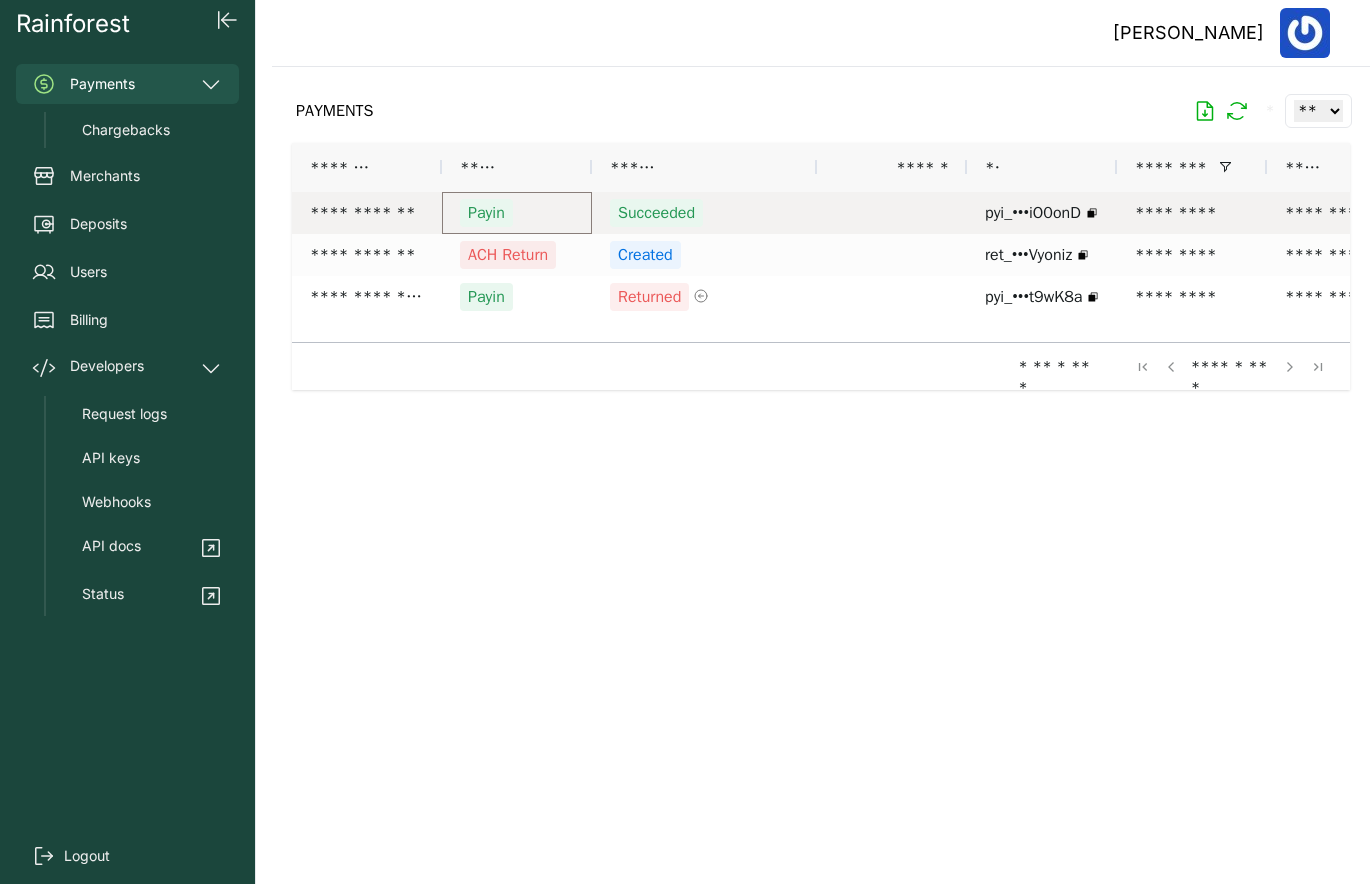 click on "Payin" at bounding box center [517, 213] 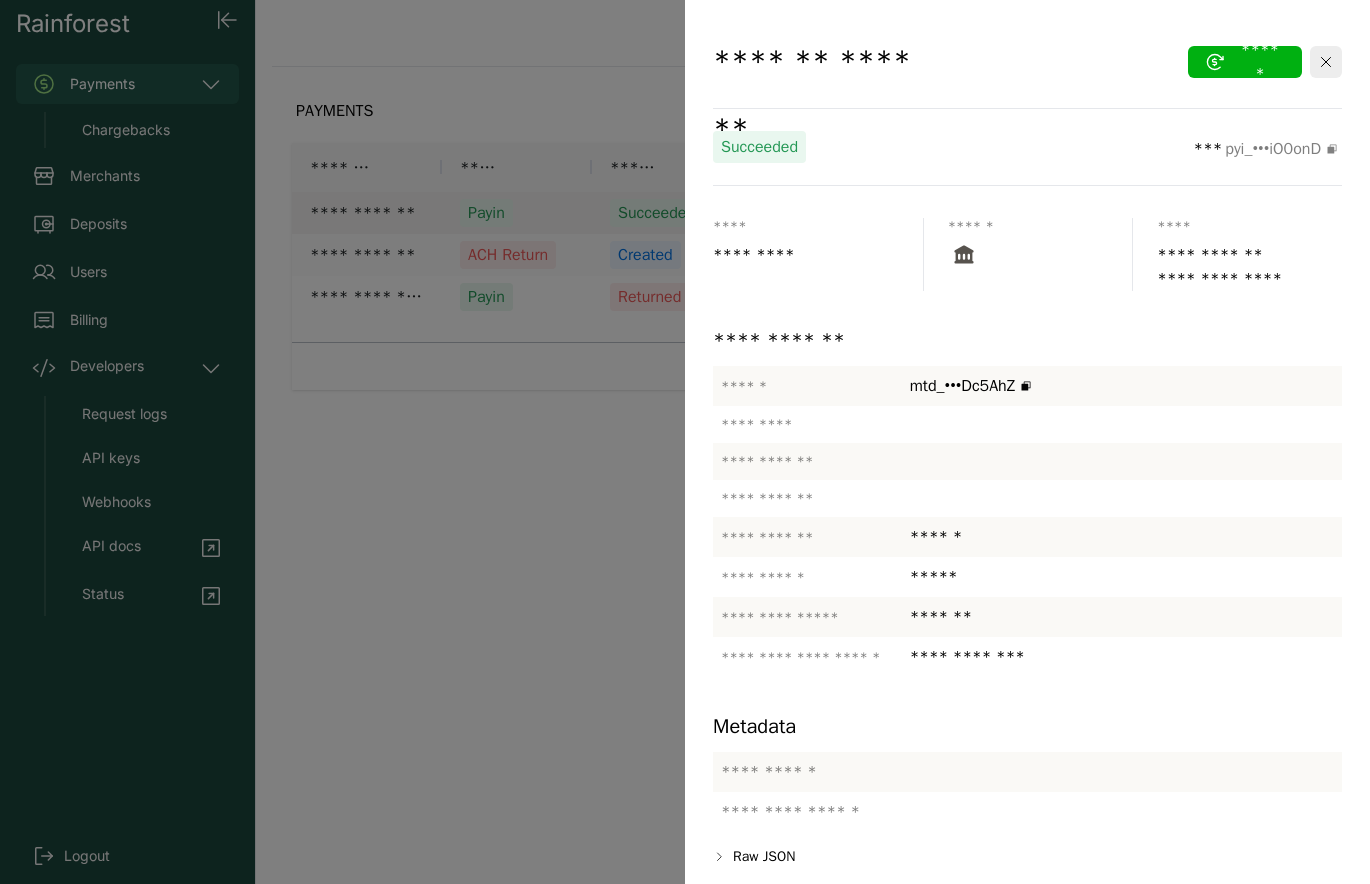 click on "*****" 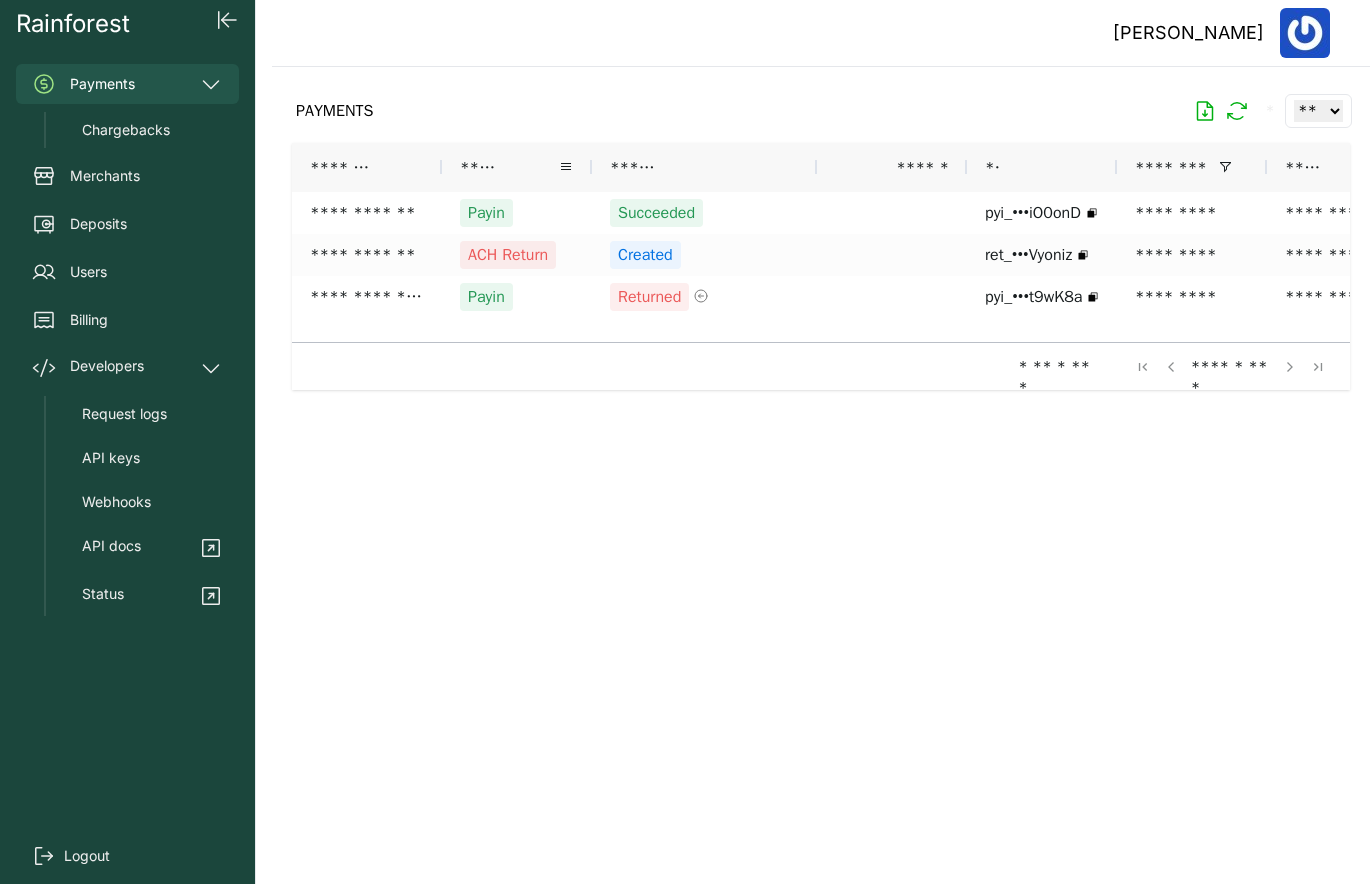 click on "****" at bounding box center [509, 167] 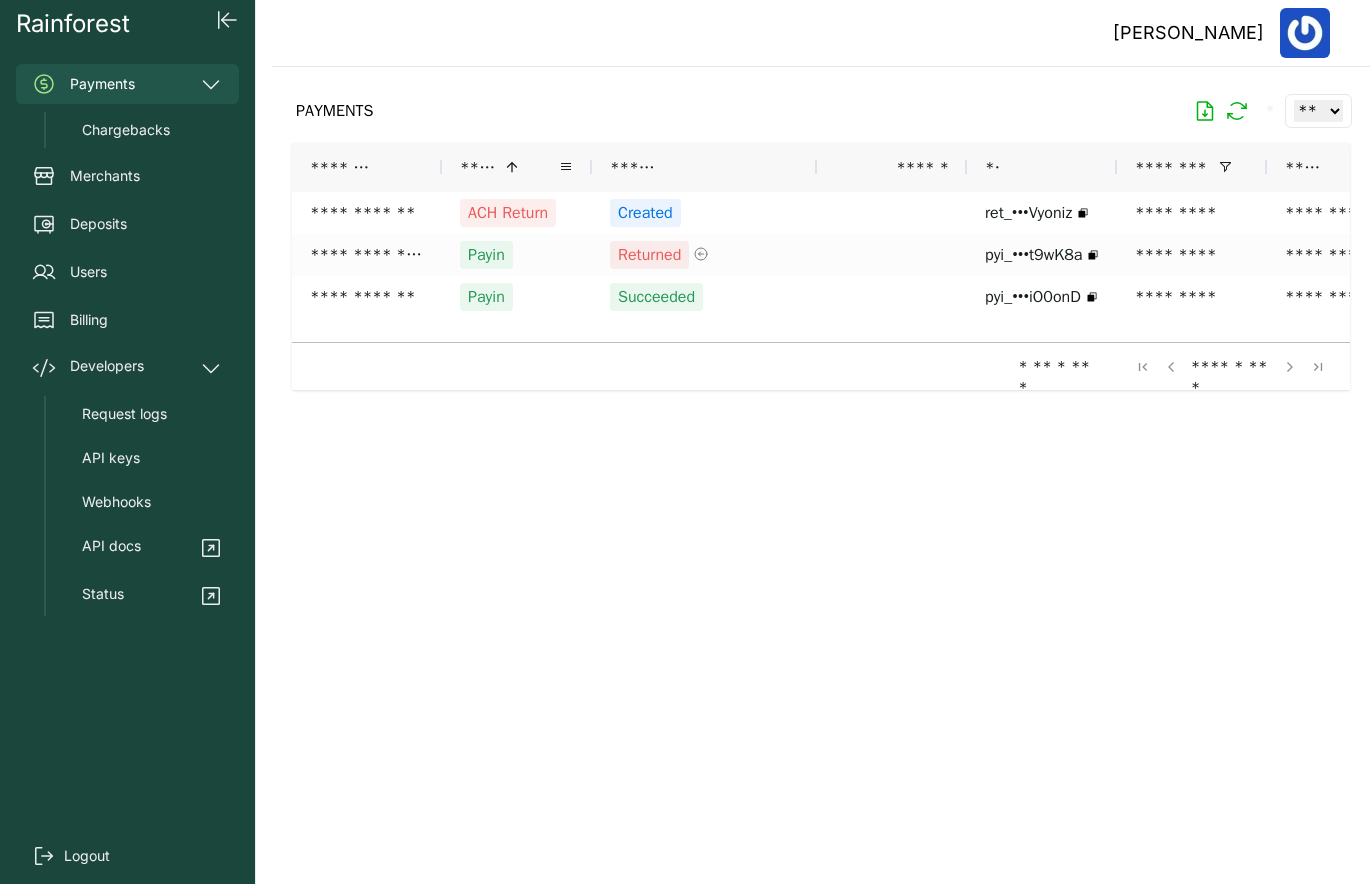 click on "****
*" at bounding box center (517, 167) 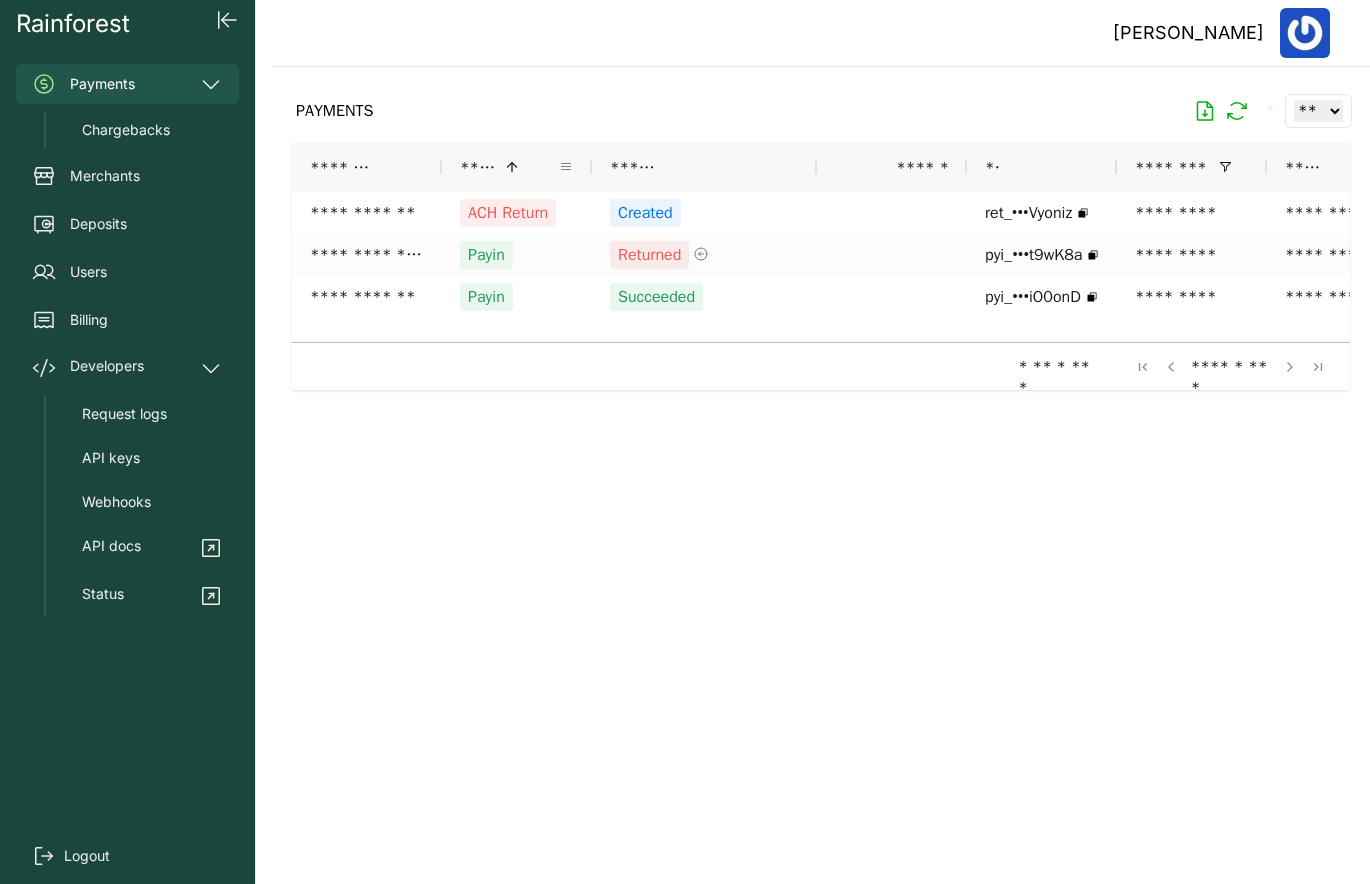 click at bounding box center (566, 167) 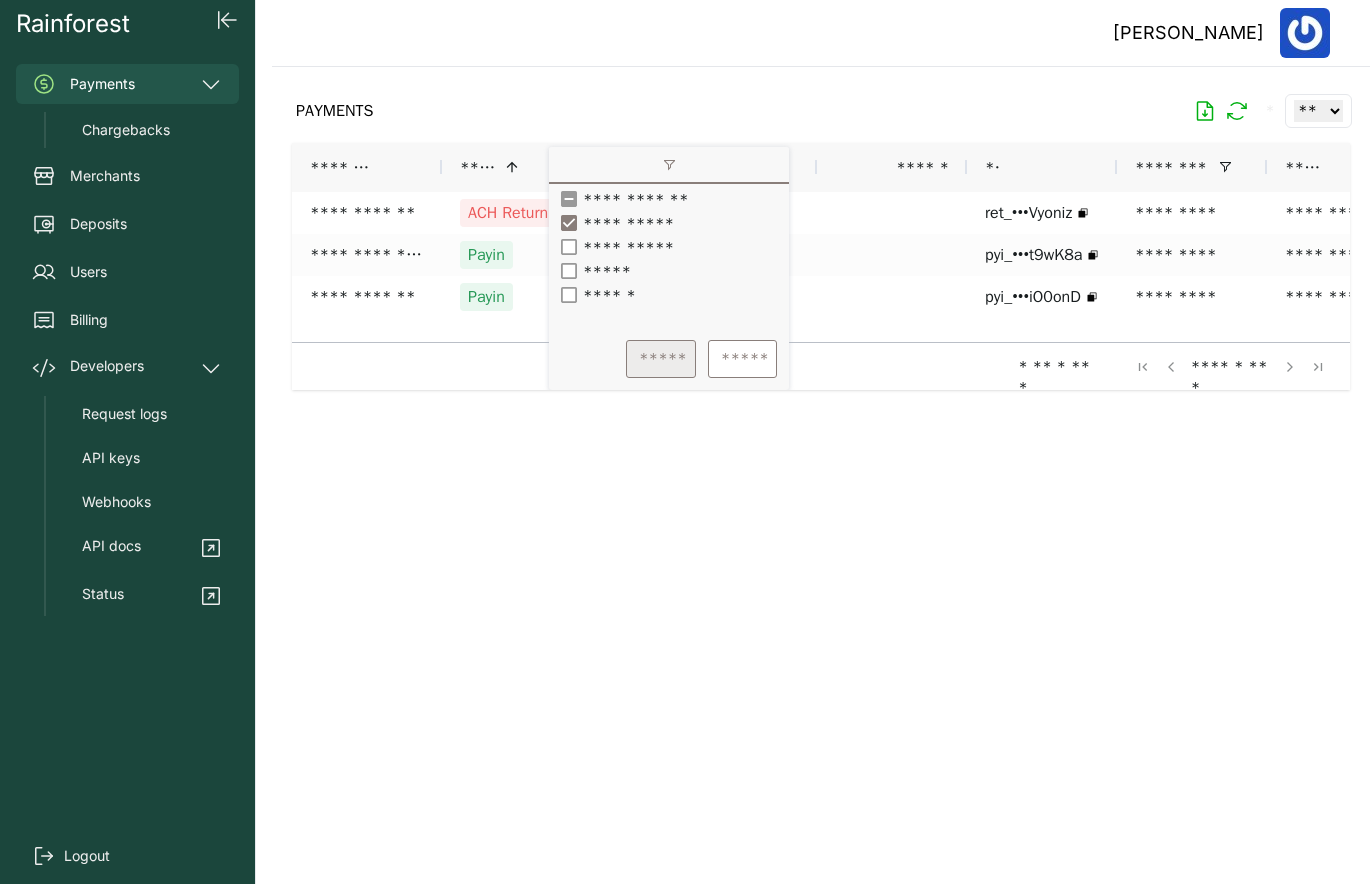 click on "*****" at bounding box center (661, 359) 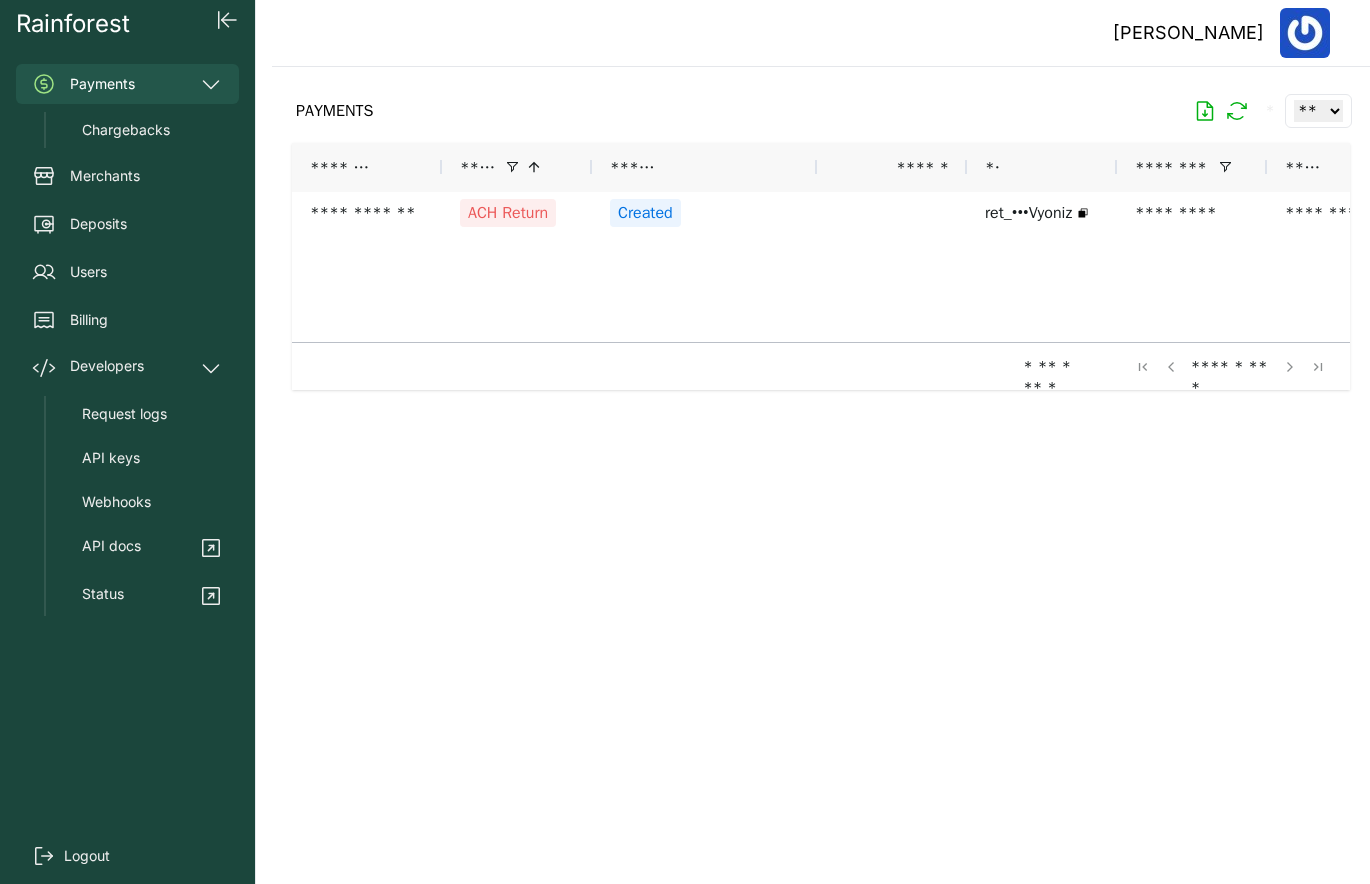 click on "**********" at bounding box center [1092, 267] 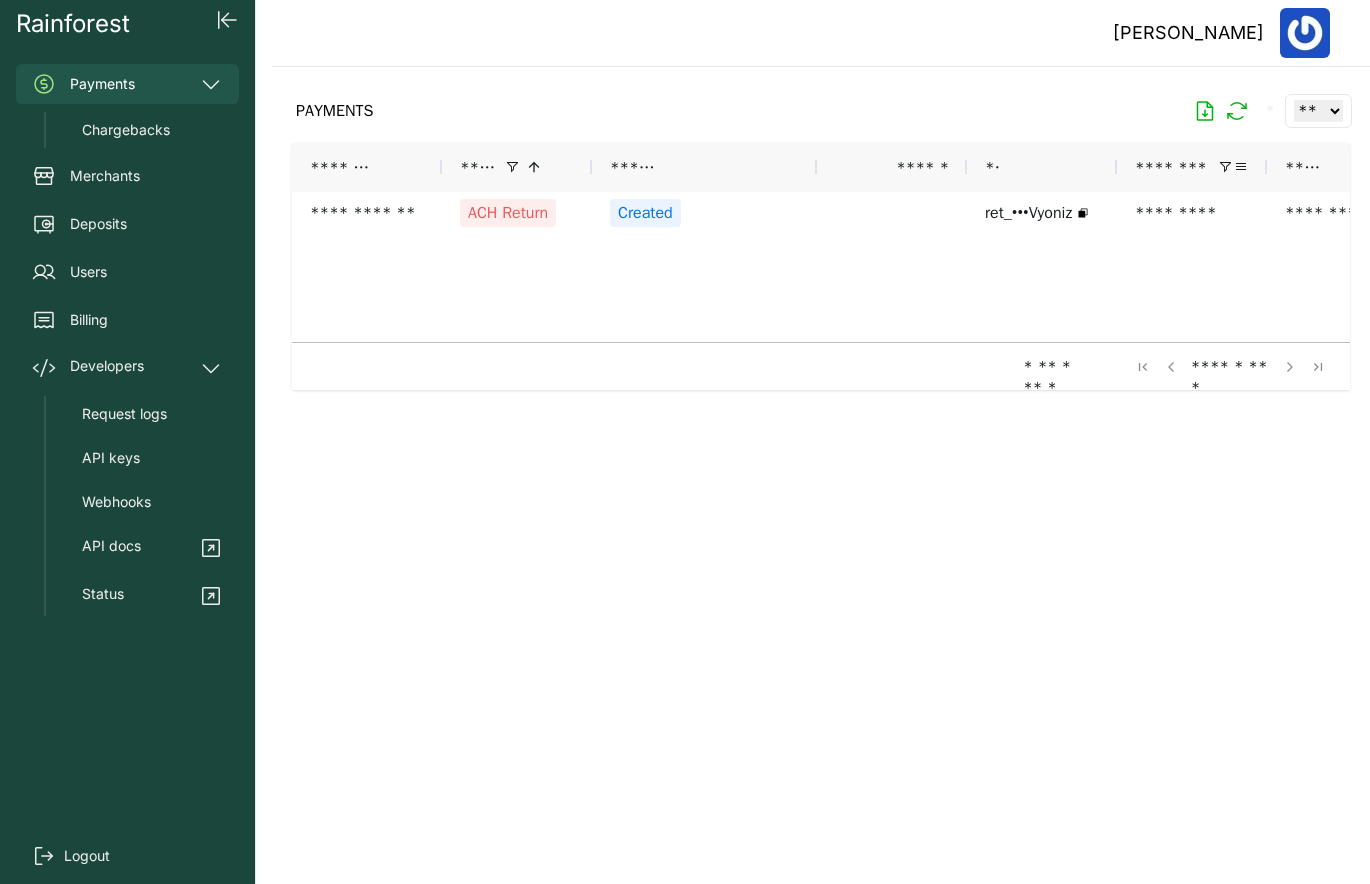click on "********" at bounding box center (1192, 167) 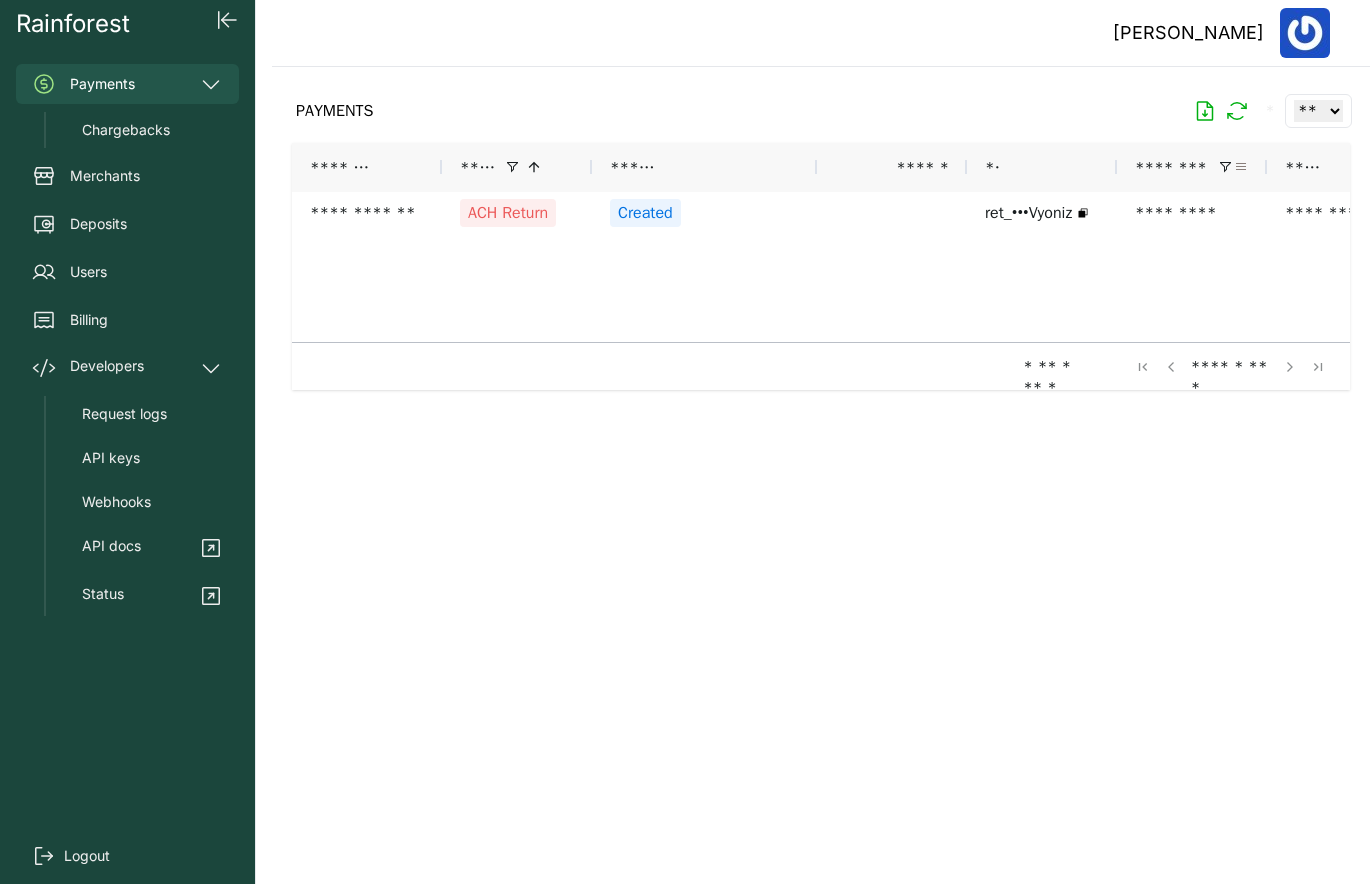 click at bounding box center (1241, 167) 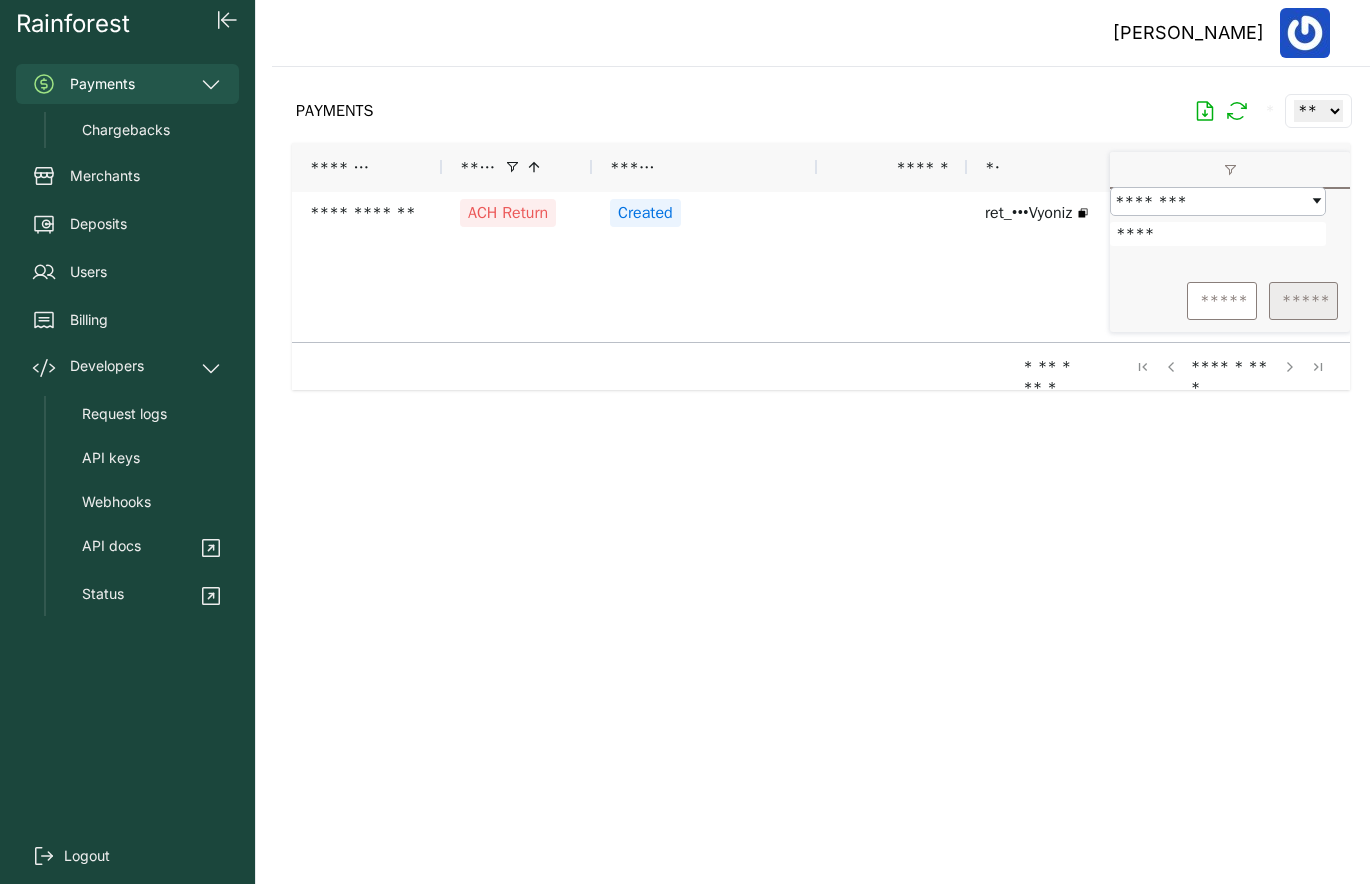 click on "*****" at bounding box center (1303, 301) 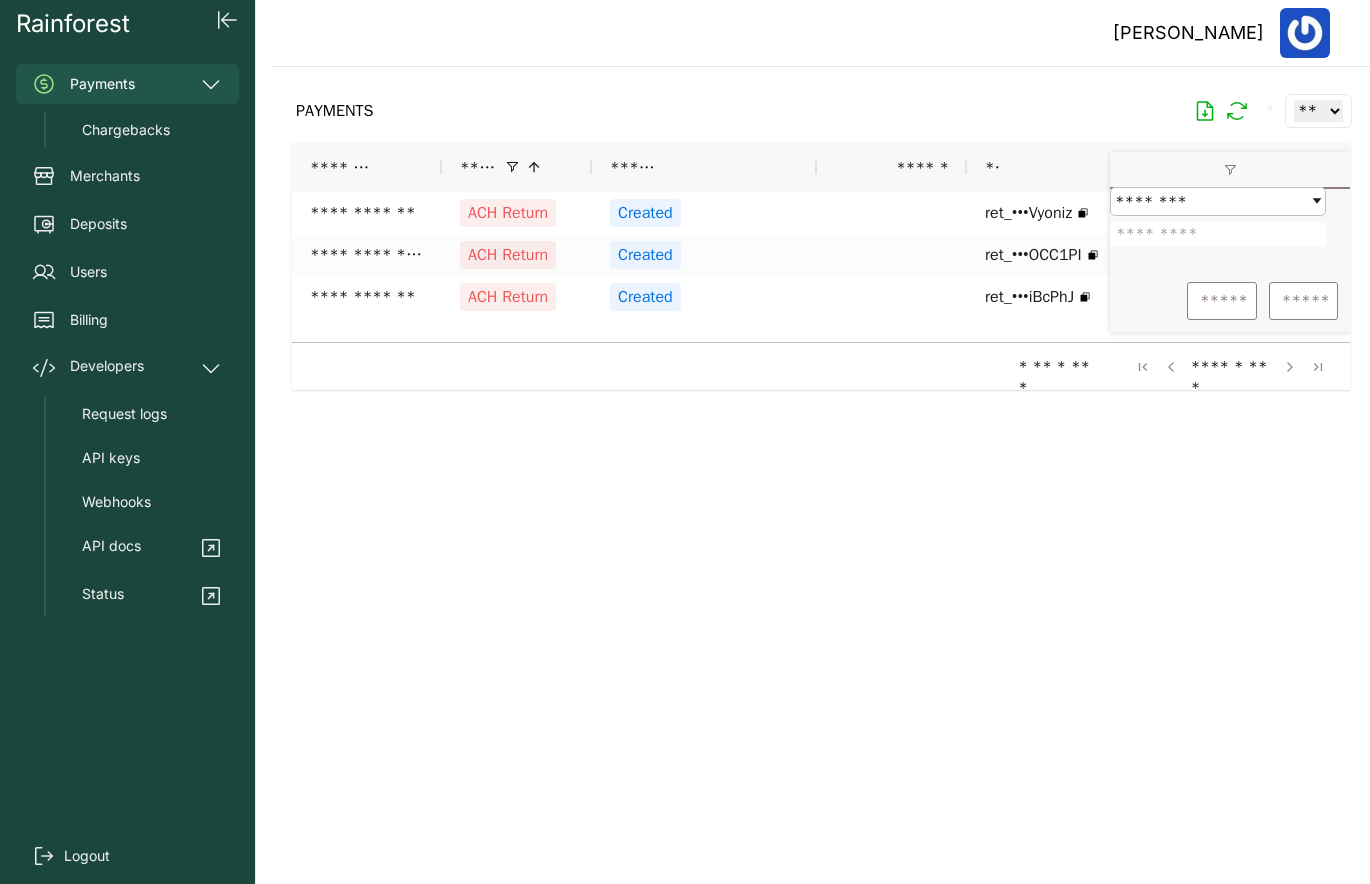 click on "PAYMENTS * ** ** ** ***" at bounding box center (821, 111) 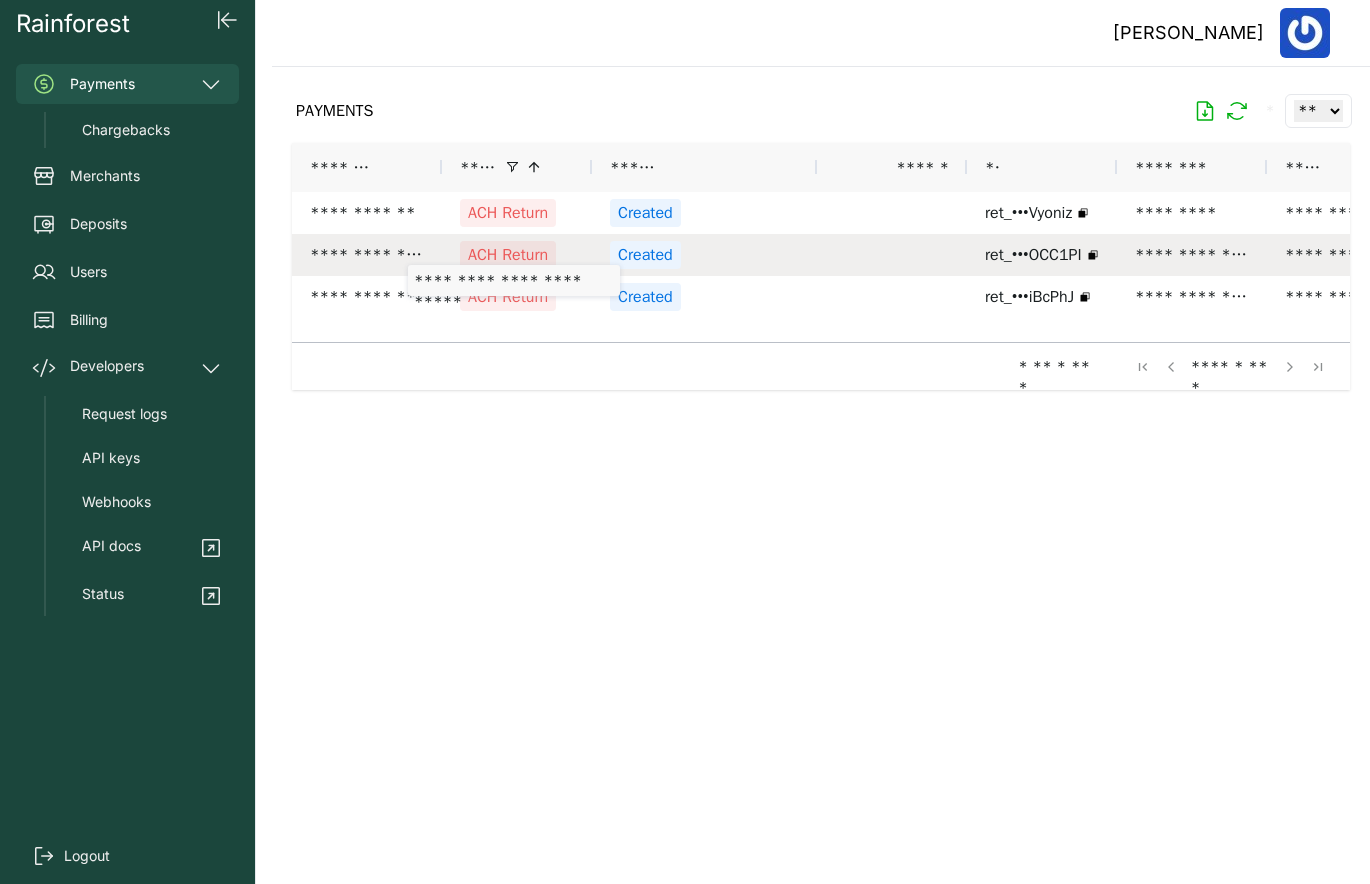 click on "**********" at bounding box center [367, 255] 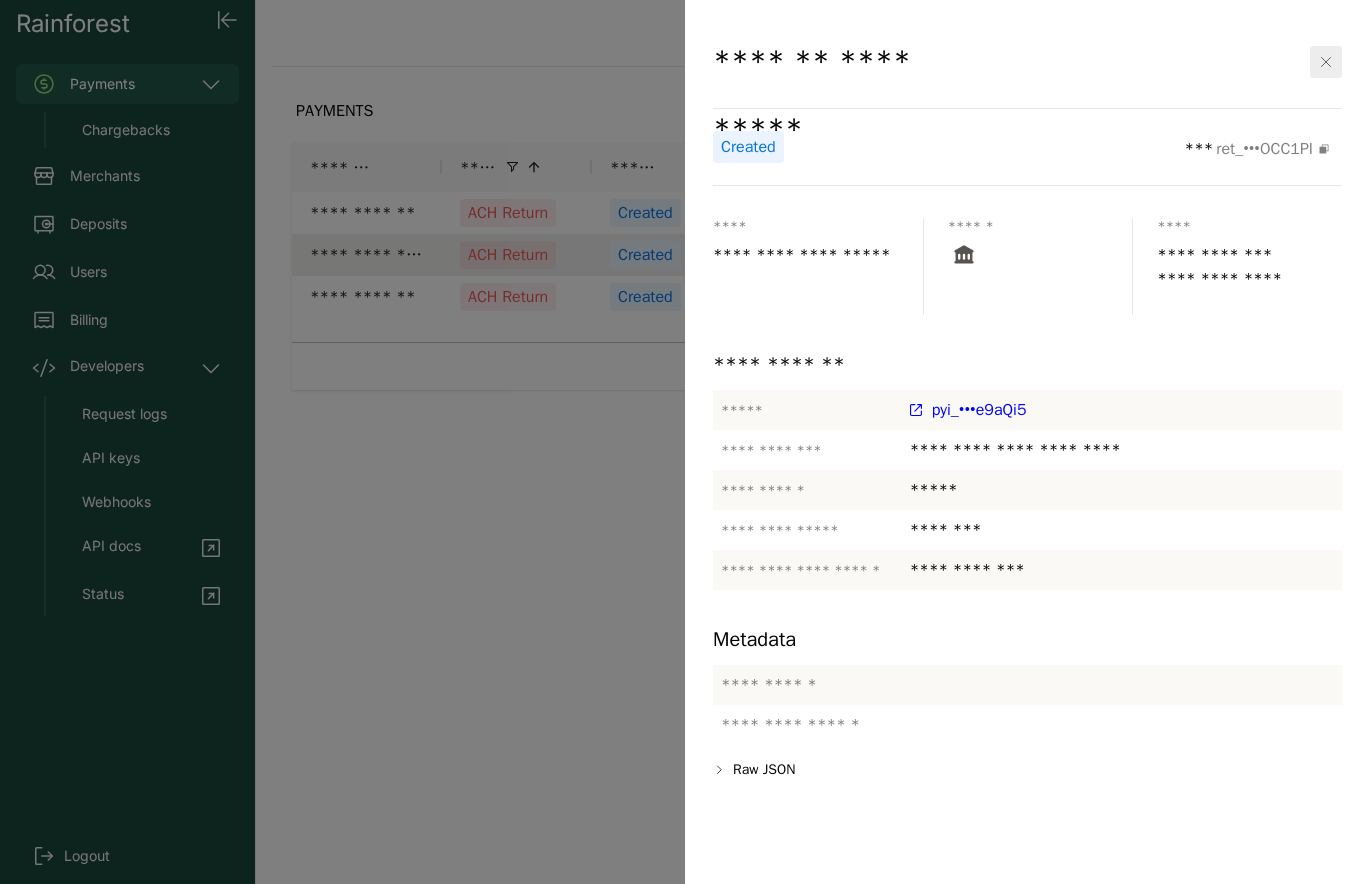 click on "pyi_•••e9aQi5" at bounding box center (979, 410) 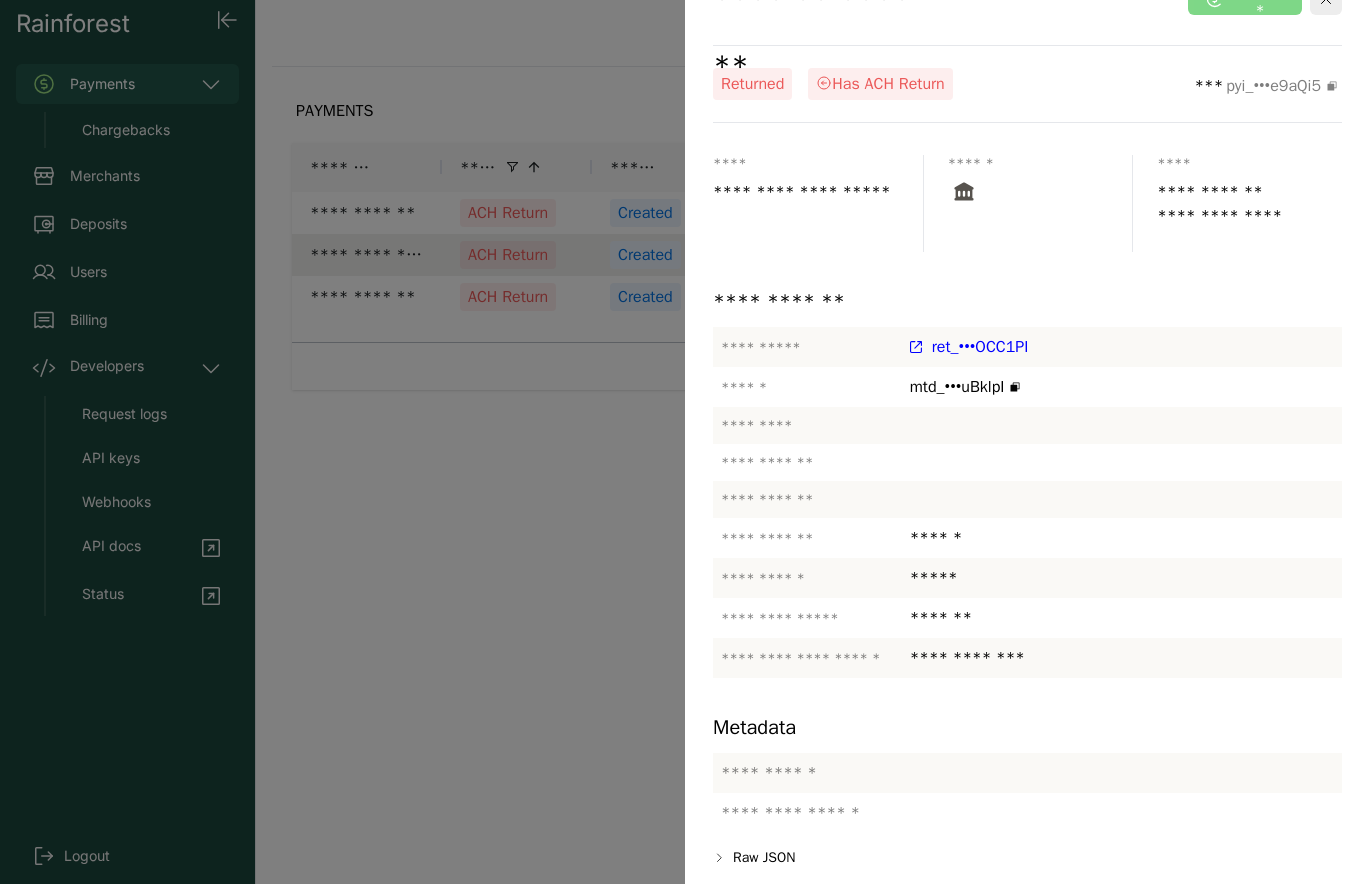 scroll, scrollTop: 0, scrollLeft: 0, axis: both 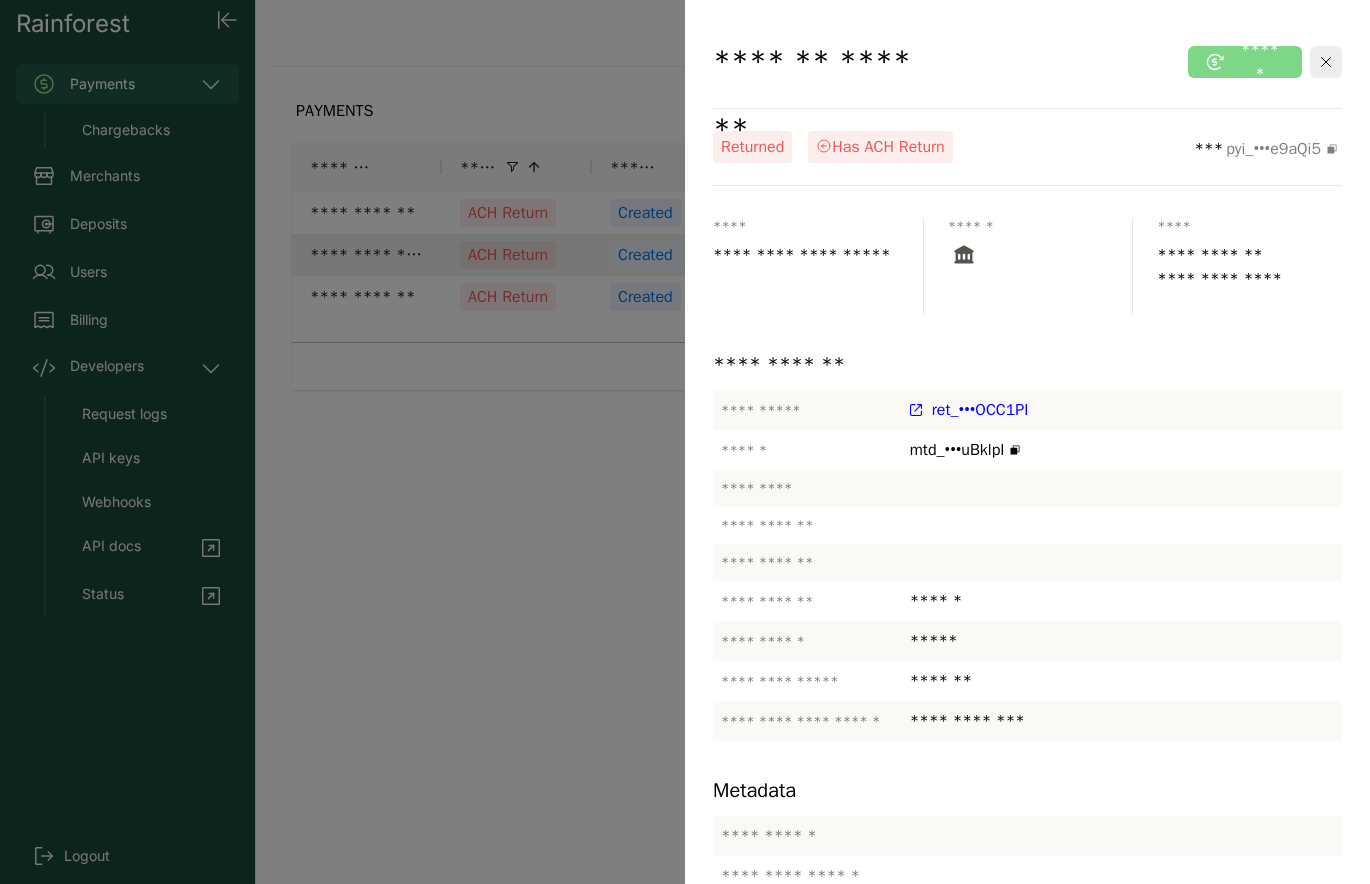 click at bounding box center (1326, 62) 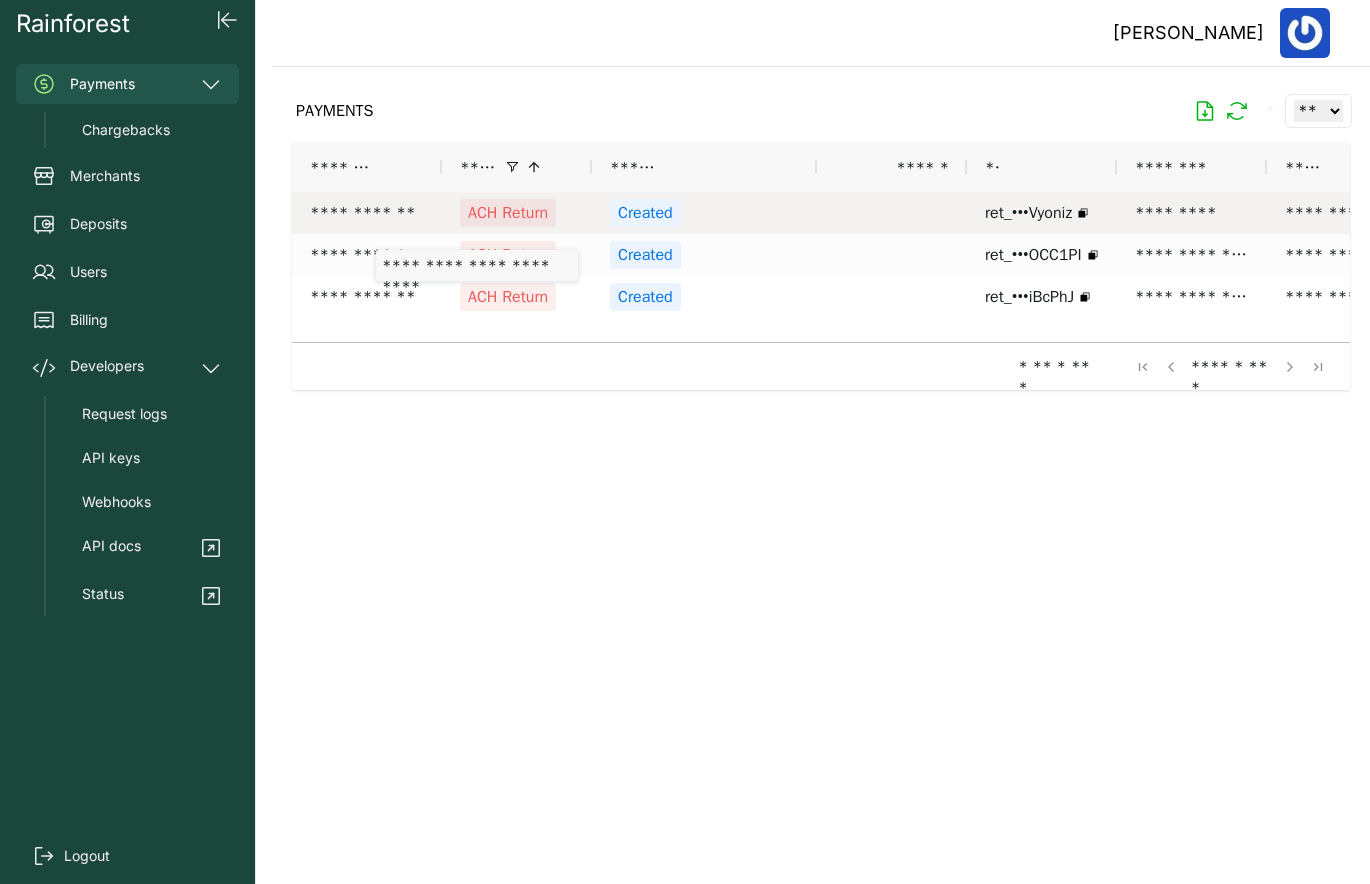 click on "**********" at bounding box center (367, 213) 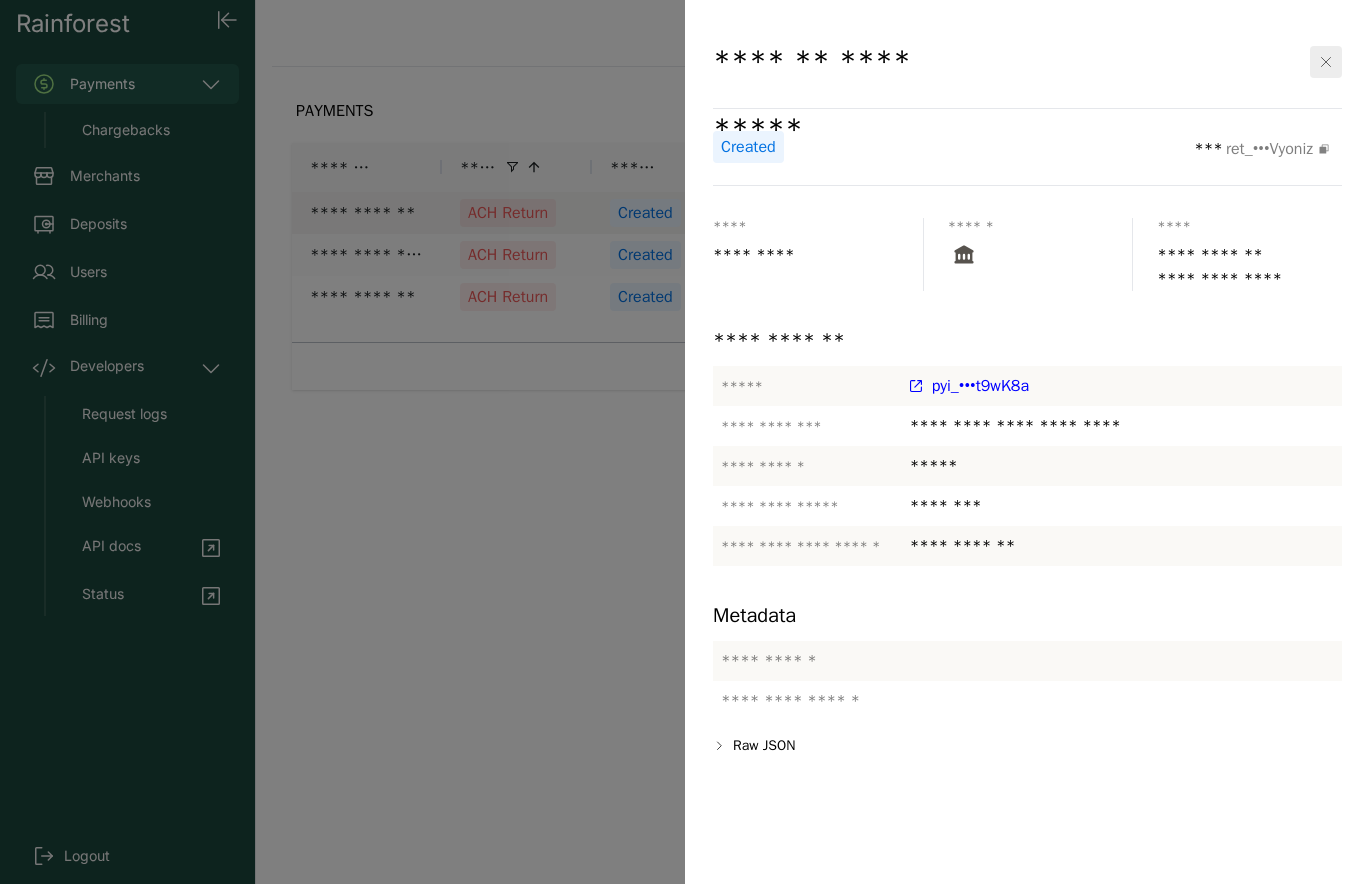 click on "pyi_•••t9wK8a" at bounding box center [980, 386] 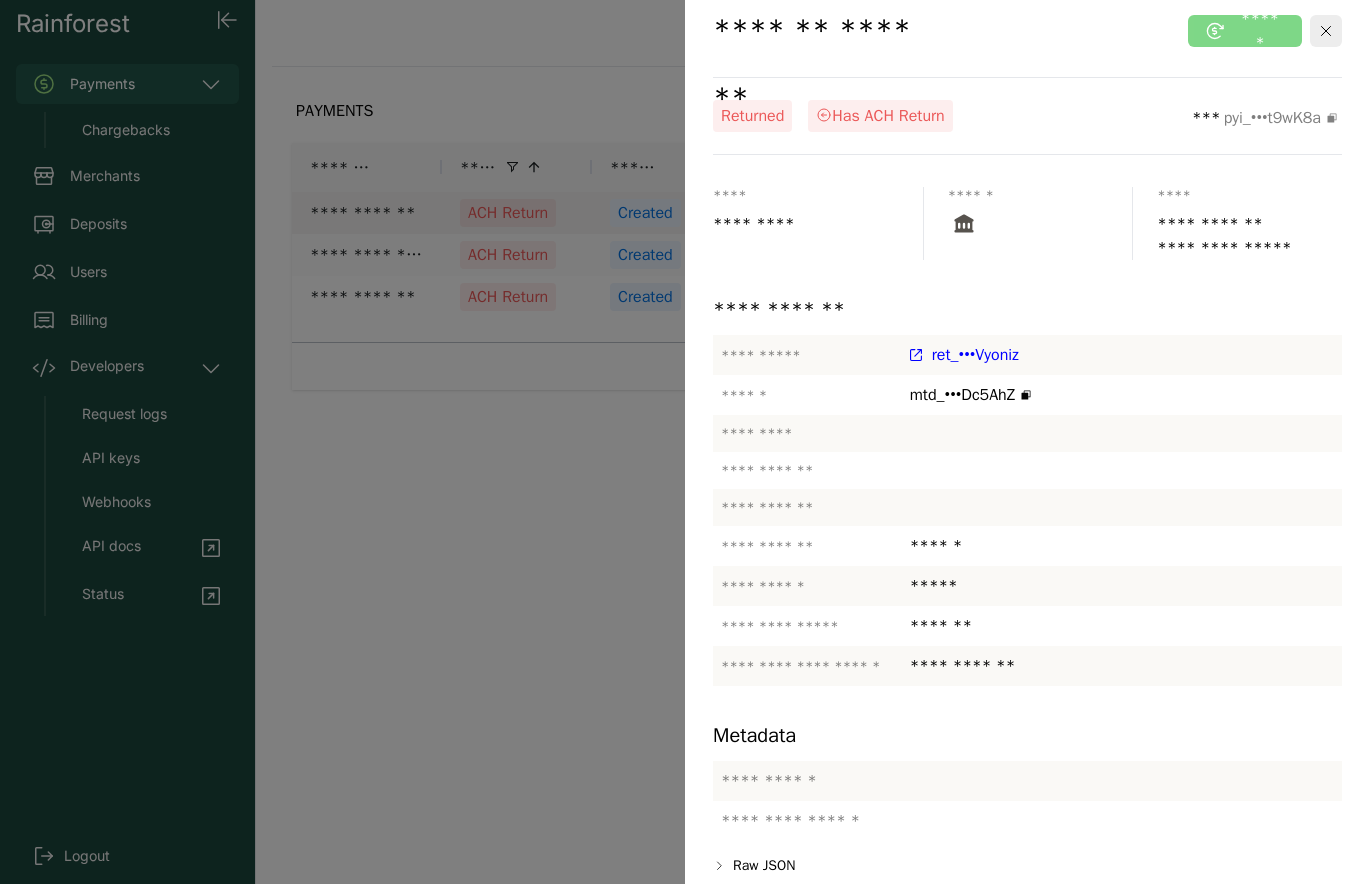 scroll, scrollTop: 49, scrollLeft: 0, axis: vertical 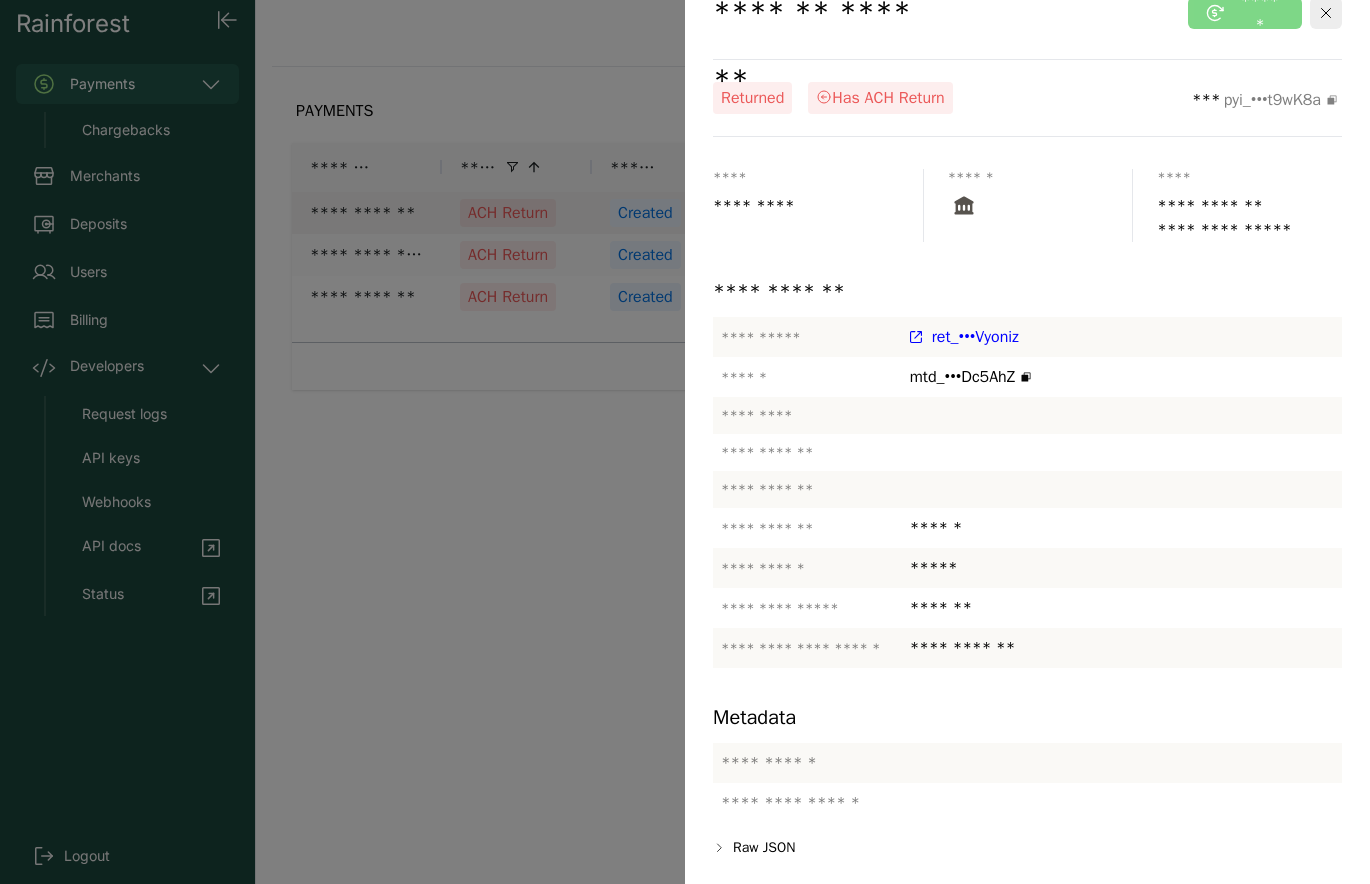 click at bounding box center [685, 442] 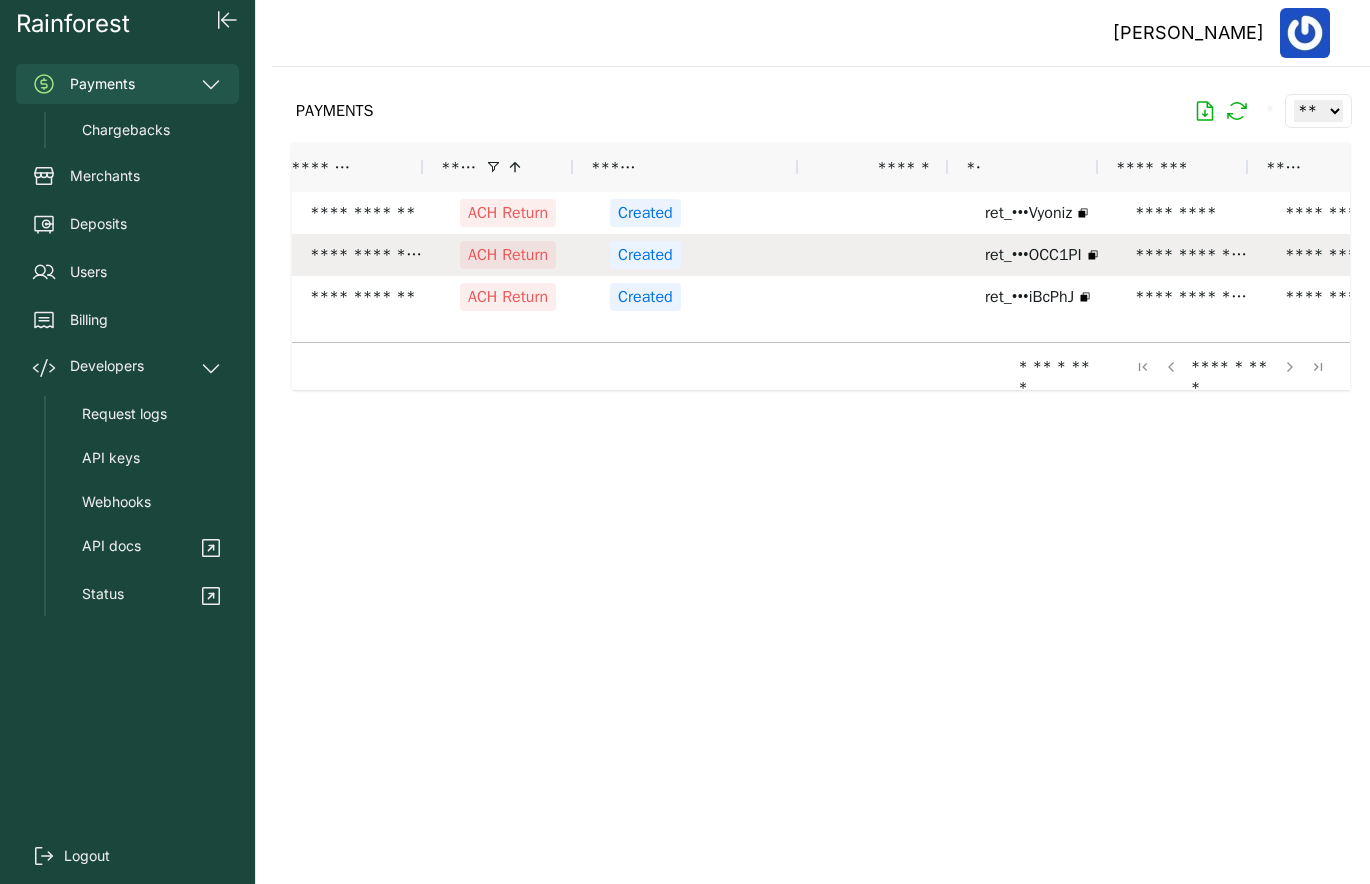 scroll, scrollTop: 0, scrollLeft: 269, axis: horizontal 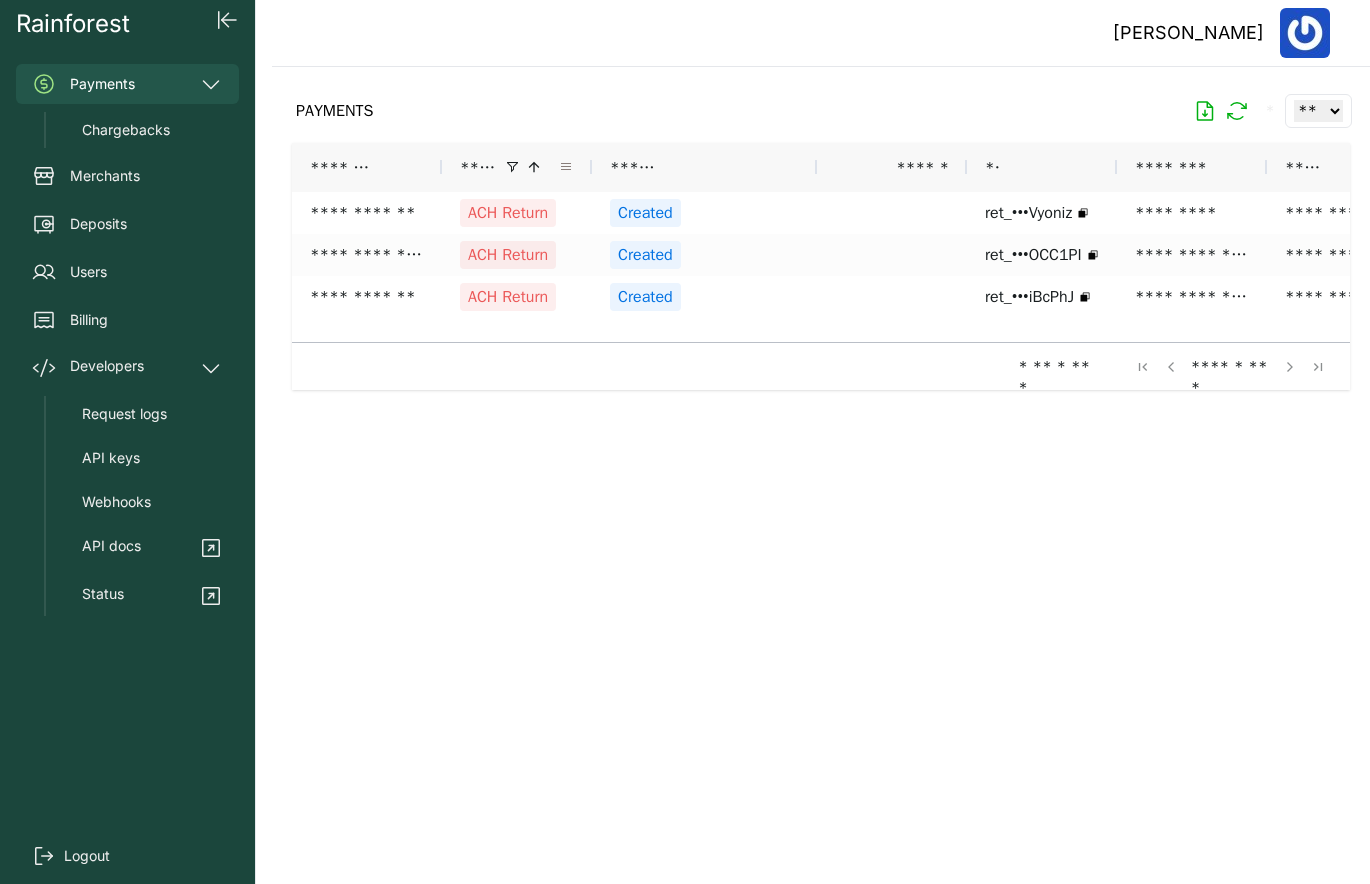 click at bounding box center [566, 167] 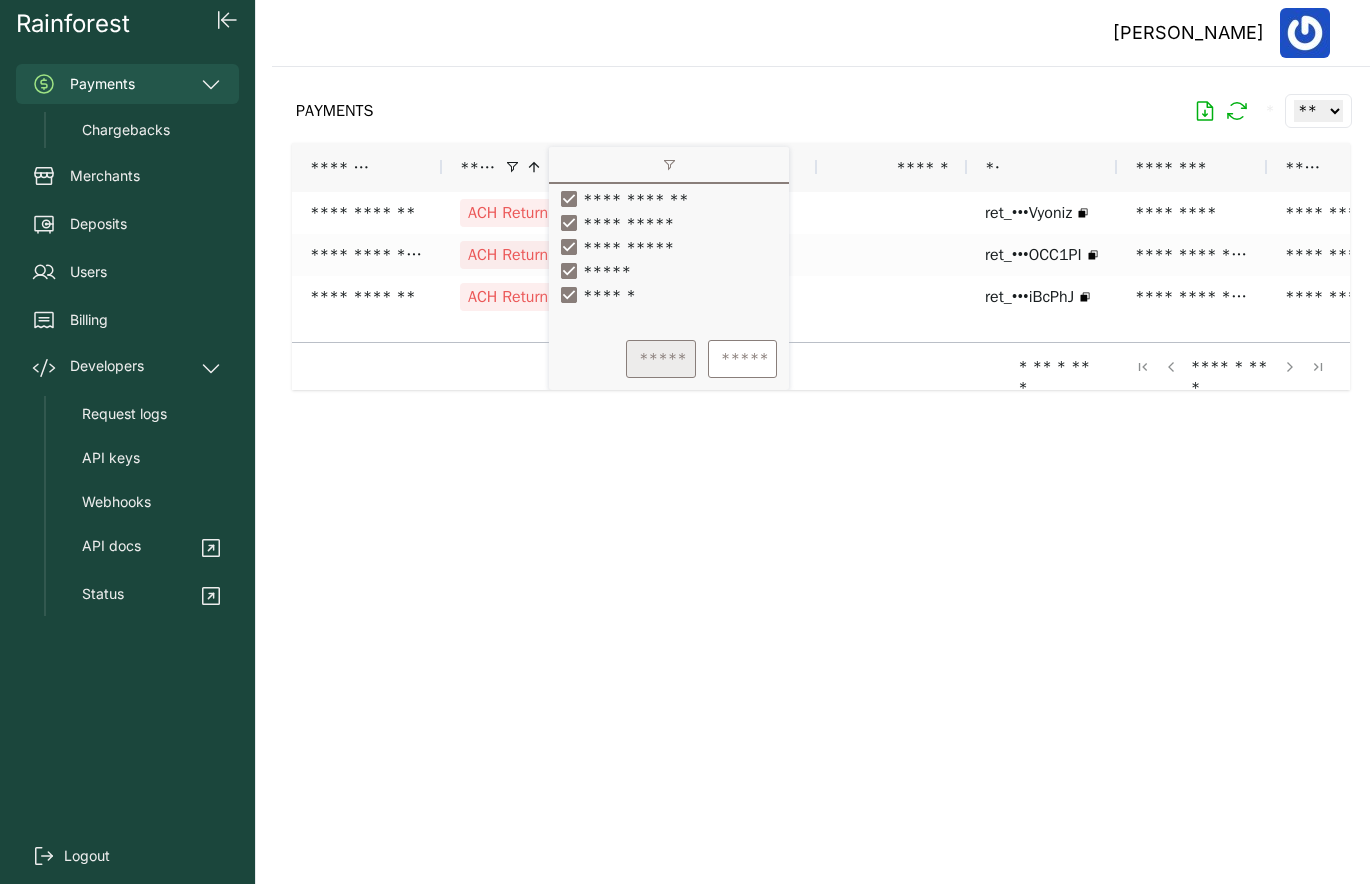 click on "*****" at bounding box center (661, 359) 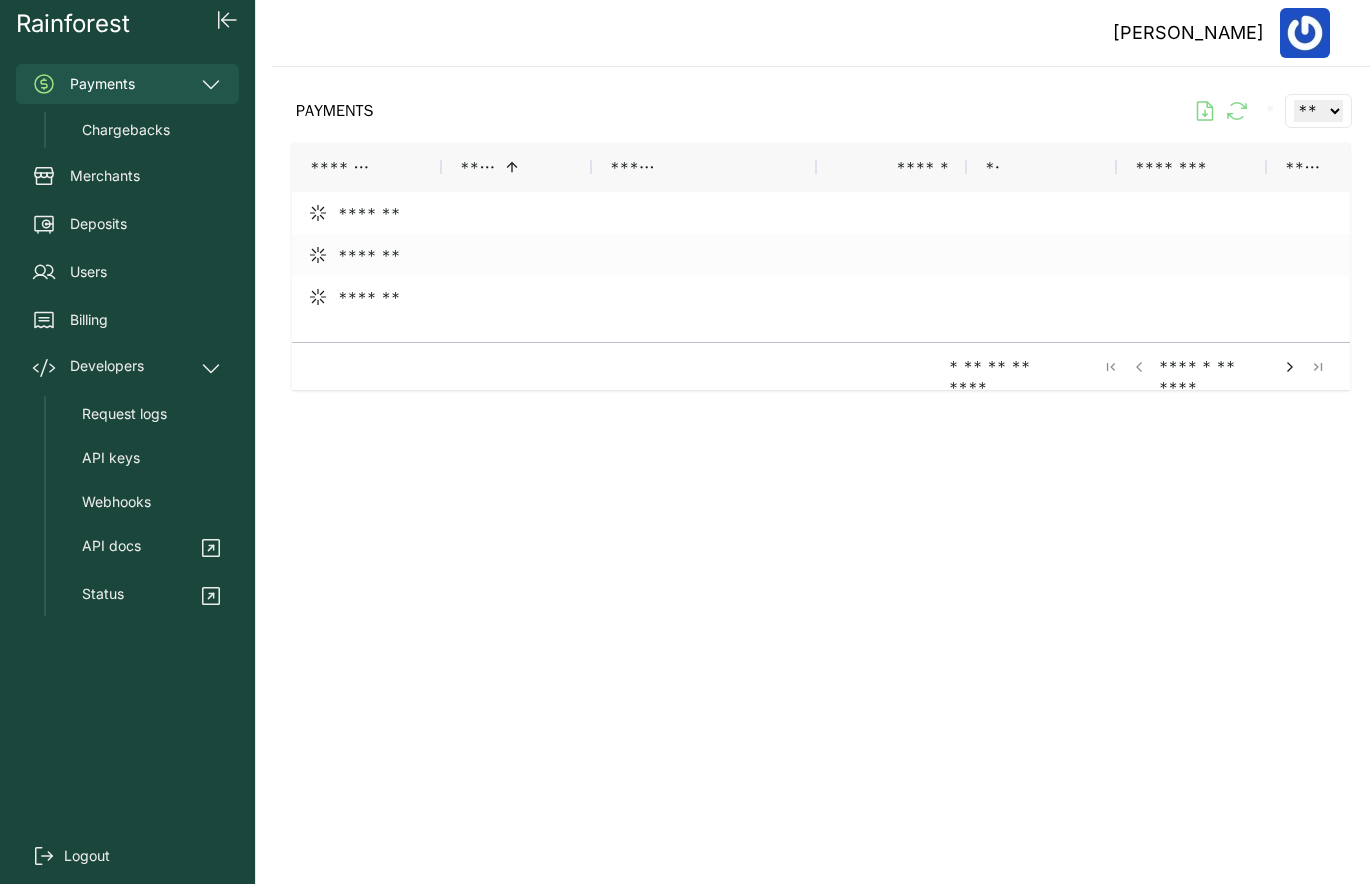 click on "PAYMENTS * ** ** ** ***" at bounding box center (821, 111) 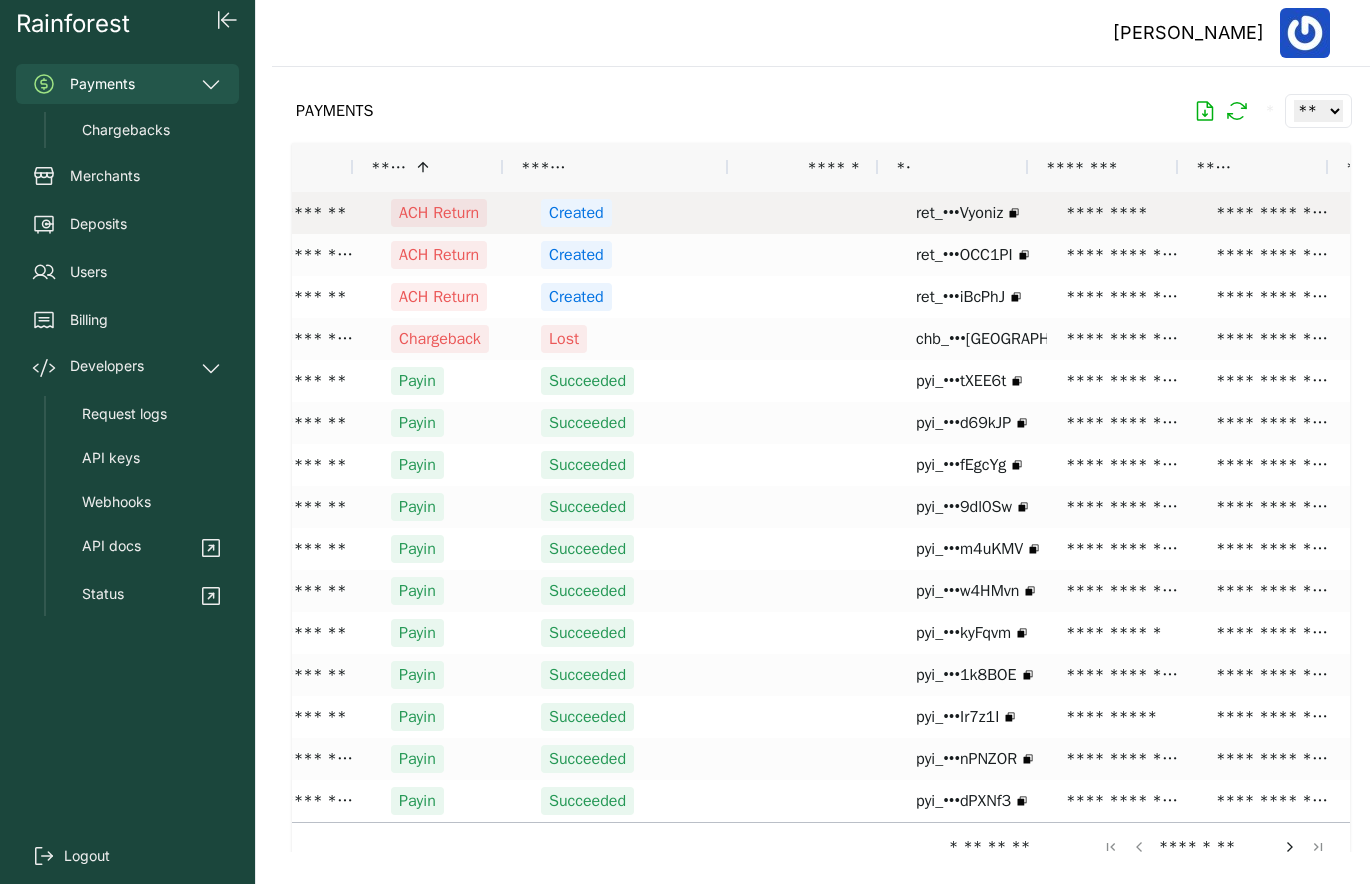 scroll, scrollTop: 0, scrollLeft: 176, axis: horizontal 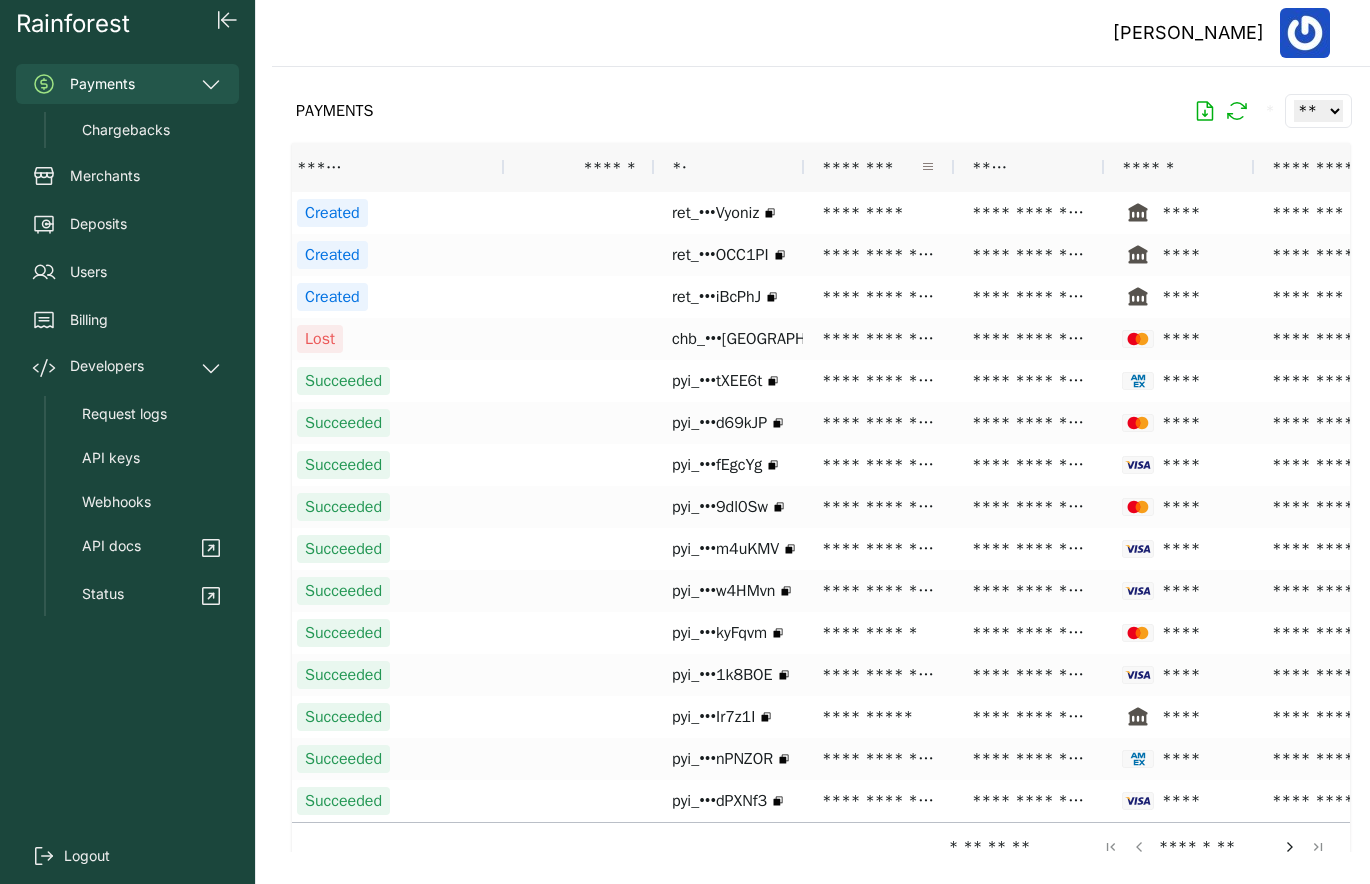 click at bounding box center (928, 167) 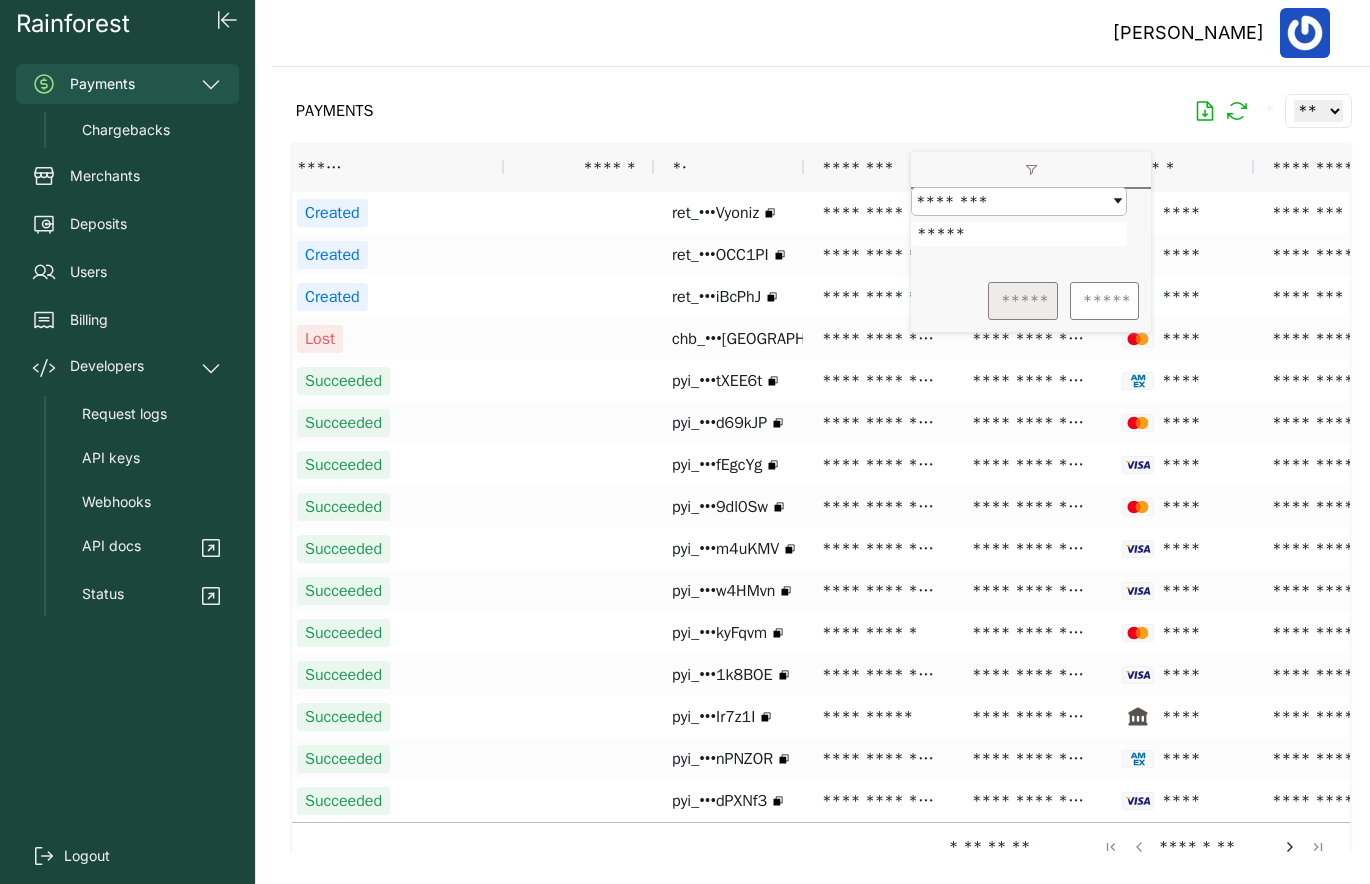 type on "*****" 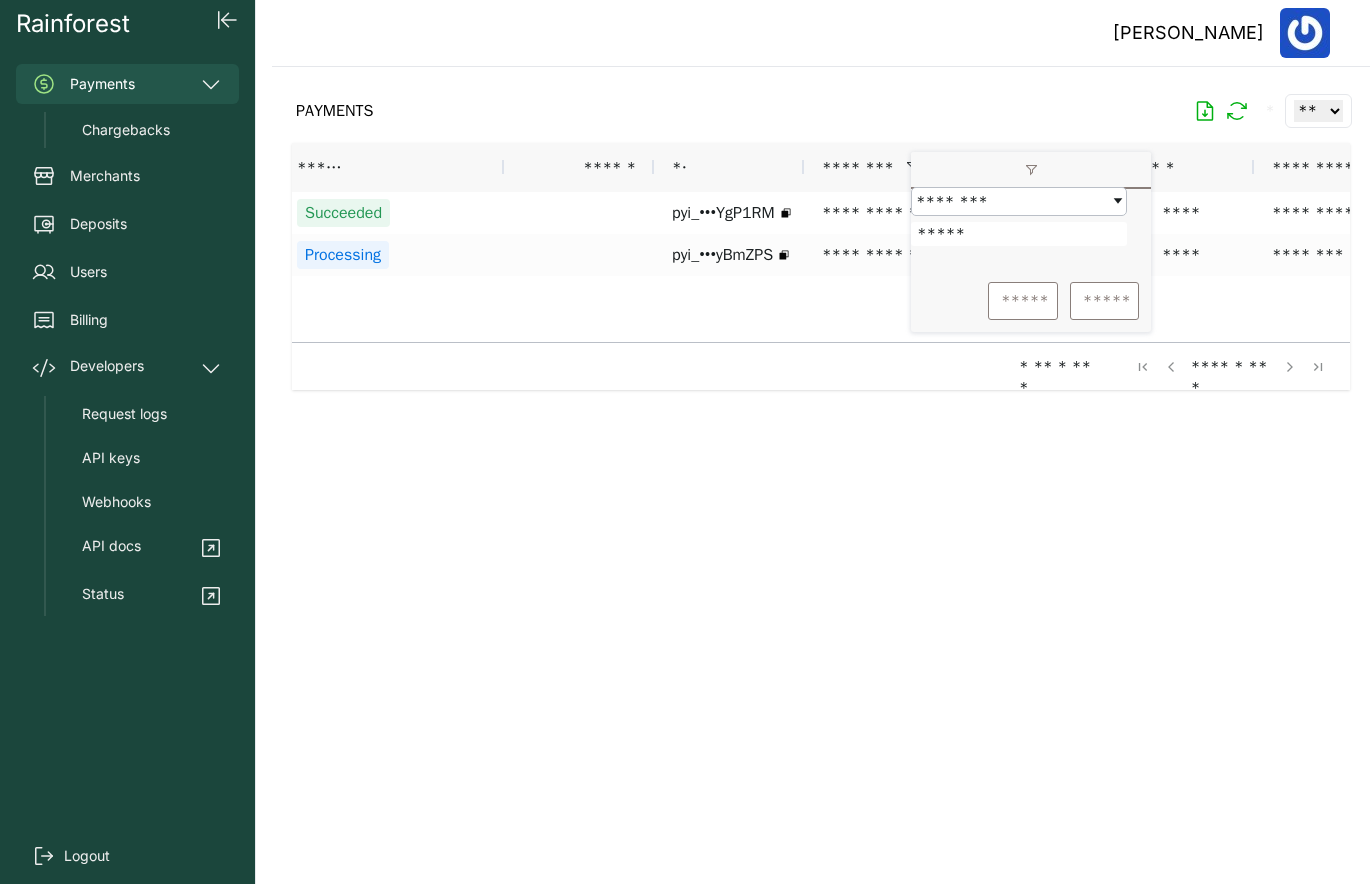 click on "PAYMENTS * ** ** ** ***" at bounding box center [821, 111] 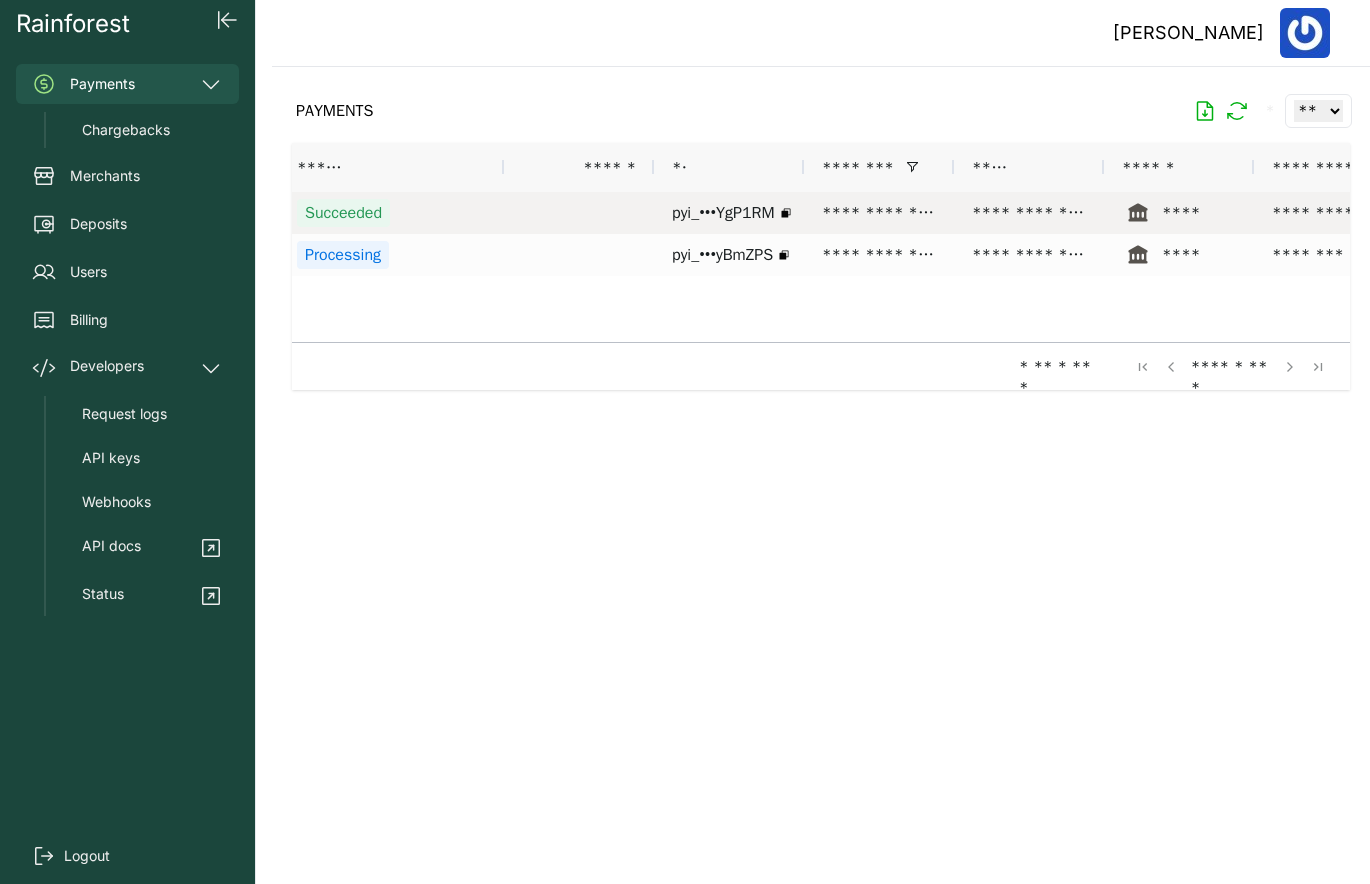 scroll, scrollTop: 0, scrollLeft: 122, axis: horizontal 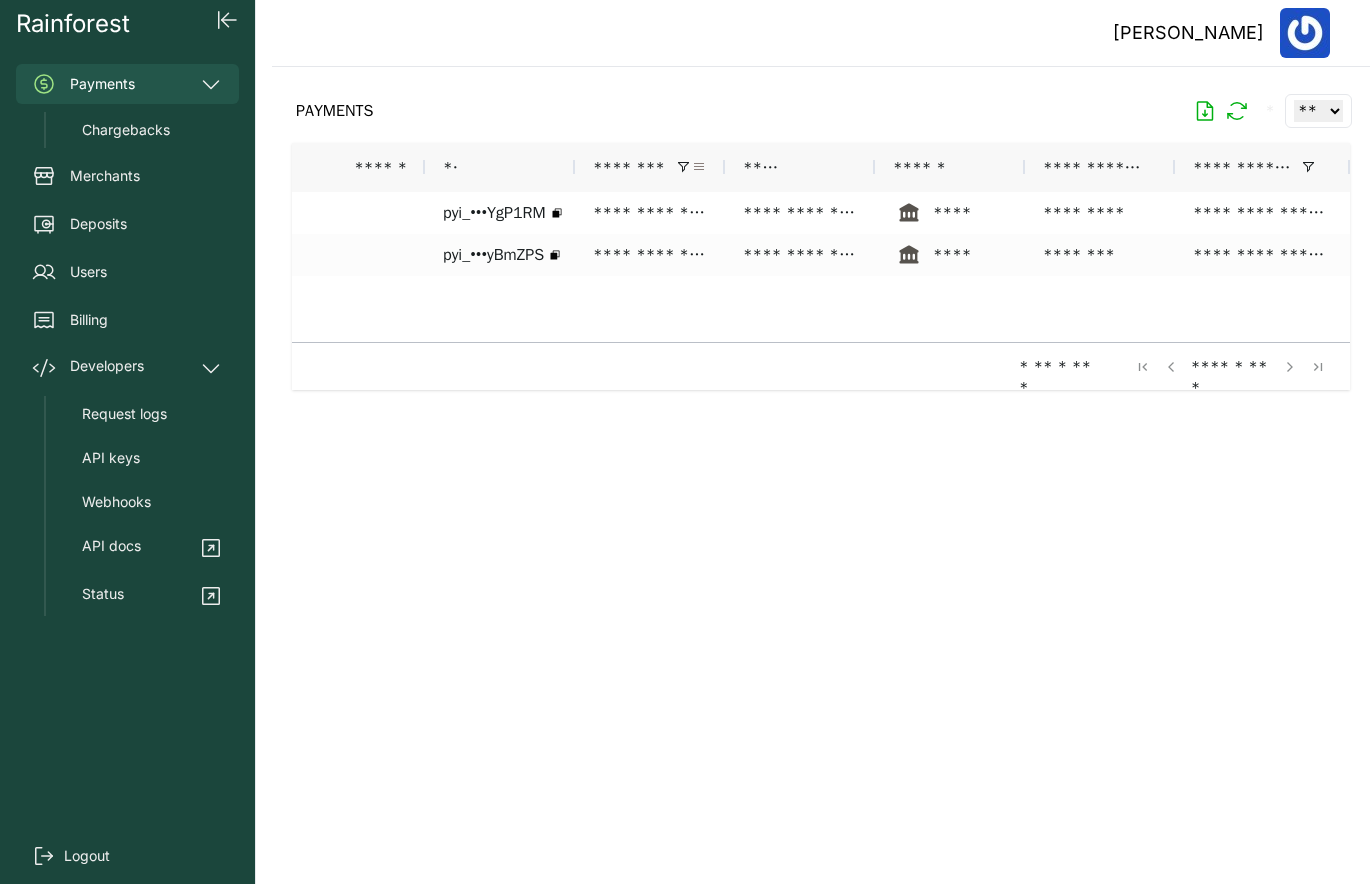 click at bounding box center [699, 167] 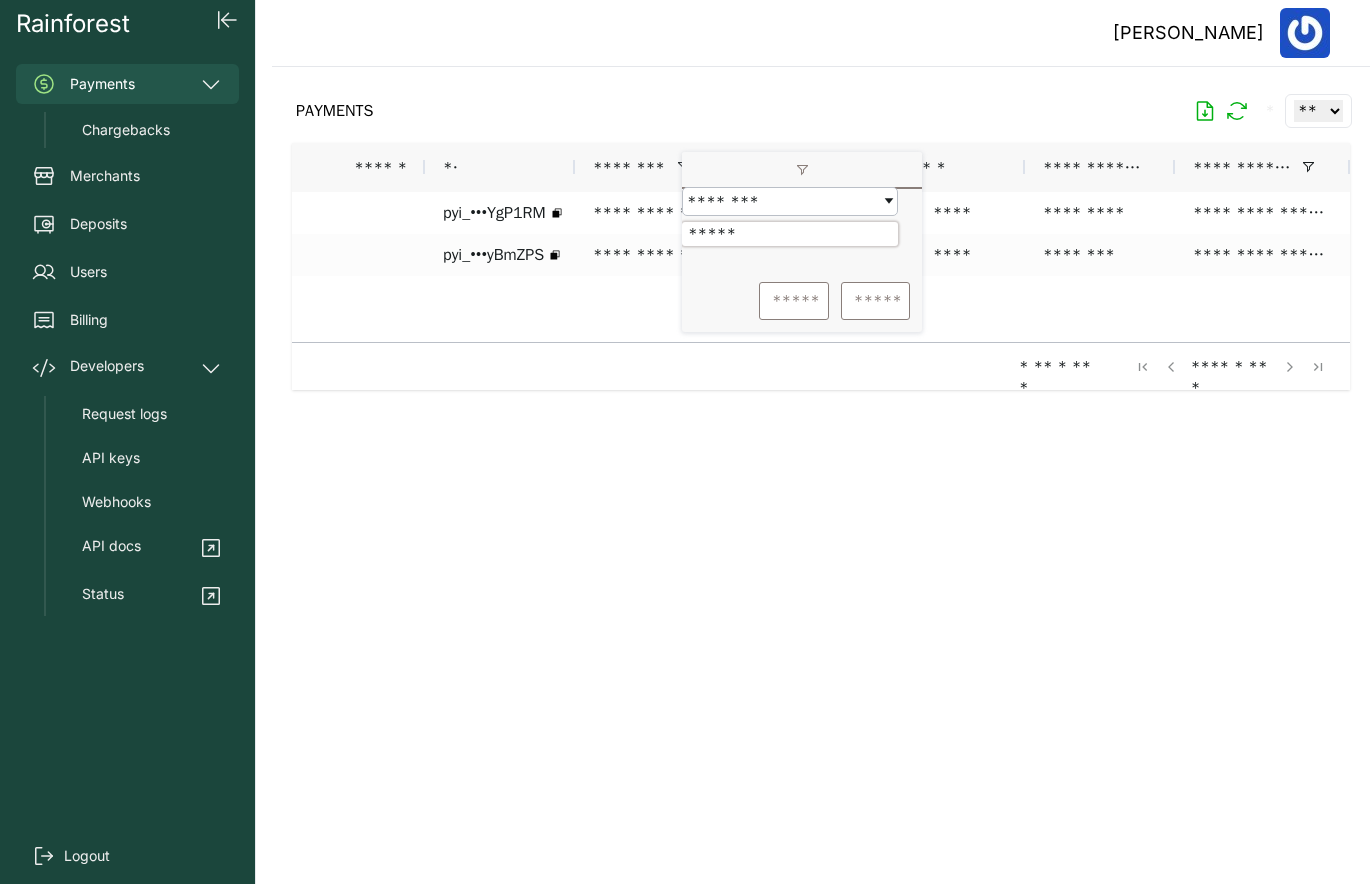 click on "*****" at bounding box center (790, 234) 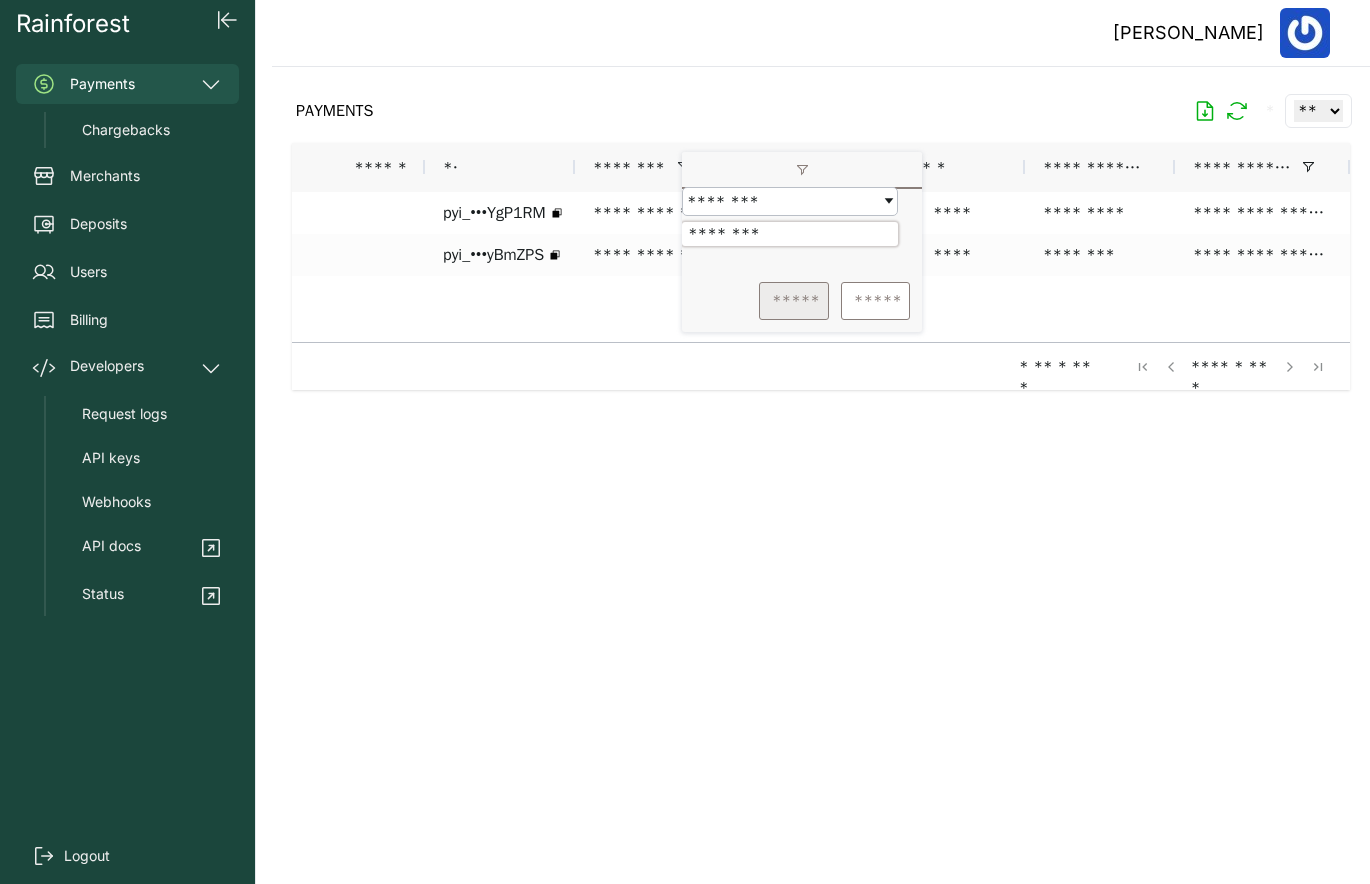 type on "********" 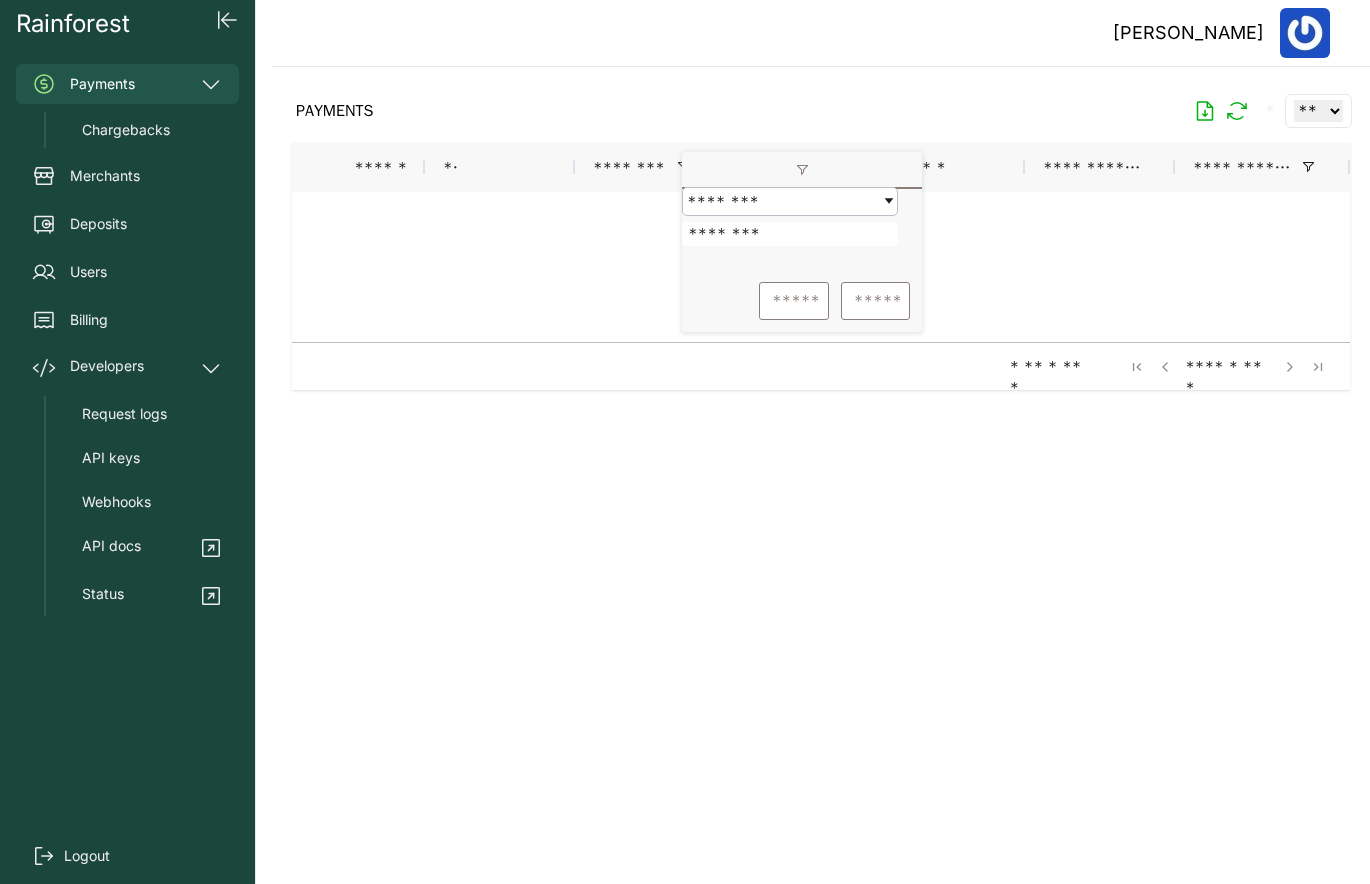 click on "PAYMENTS * ** ** ** ***" at bounding box center [821, 111] 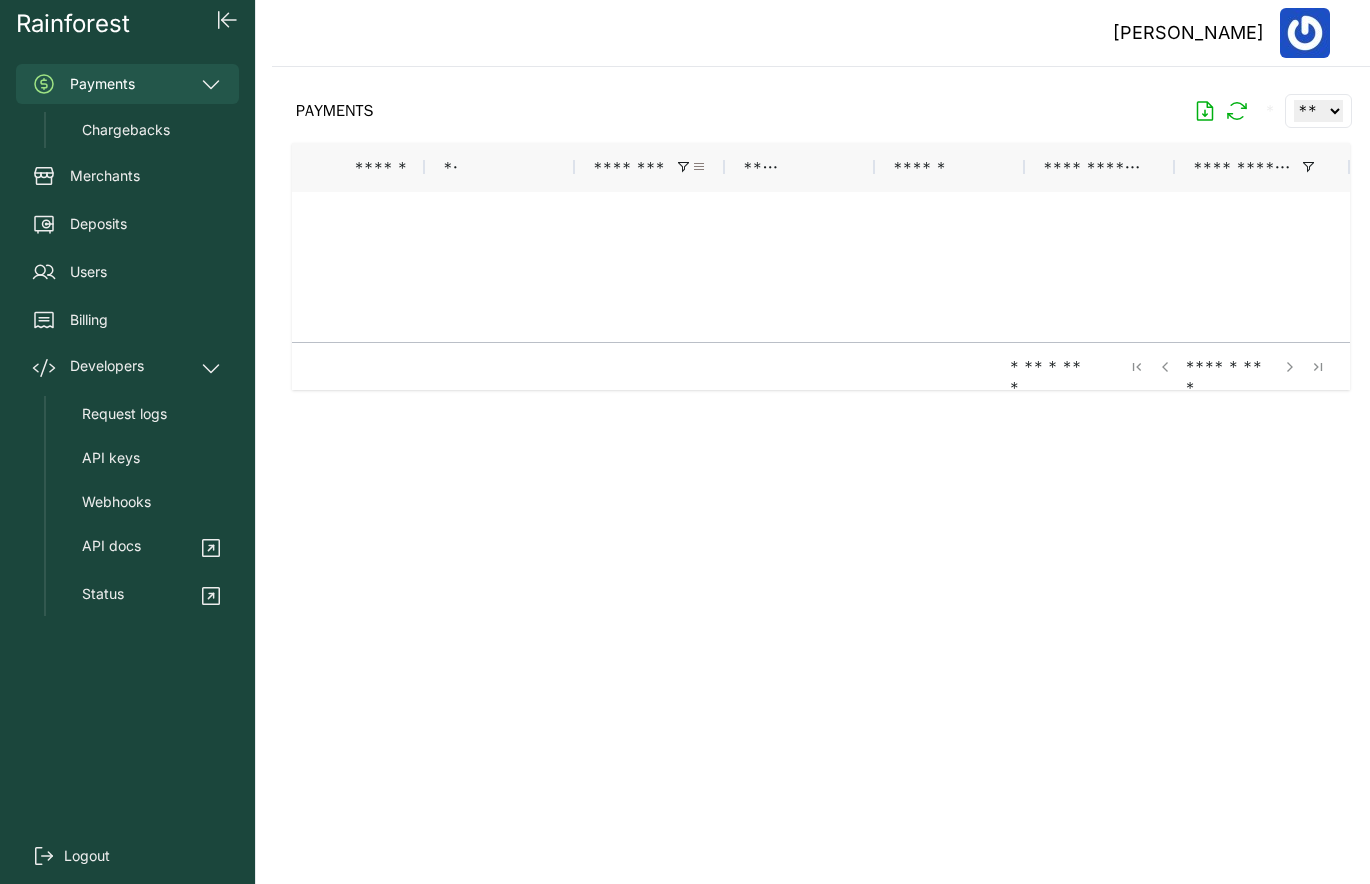 click at bounding box center [699, 167] 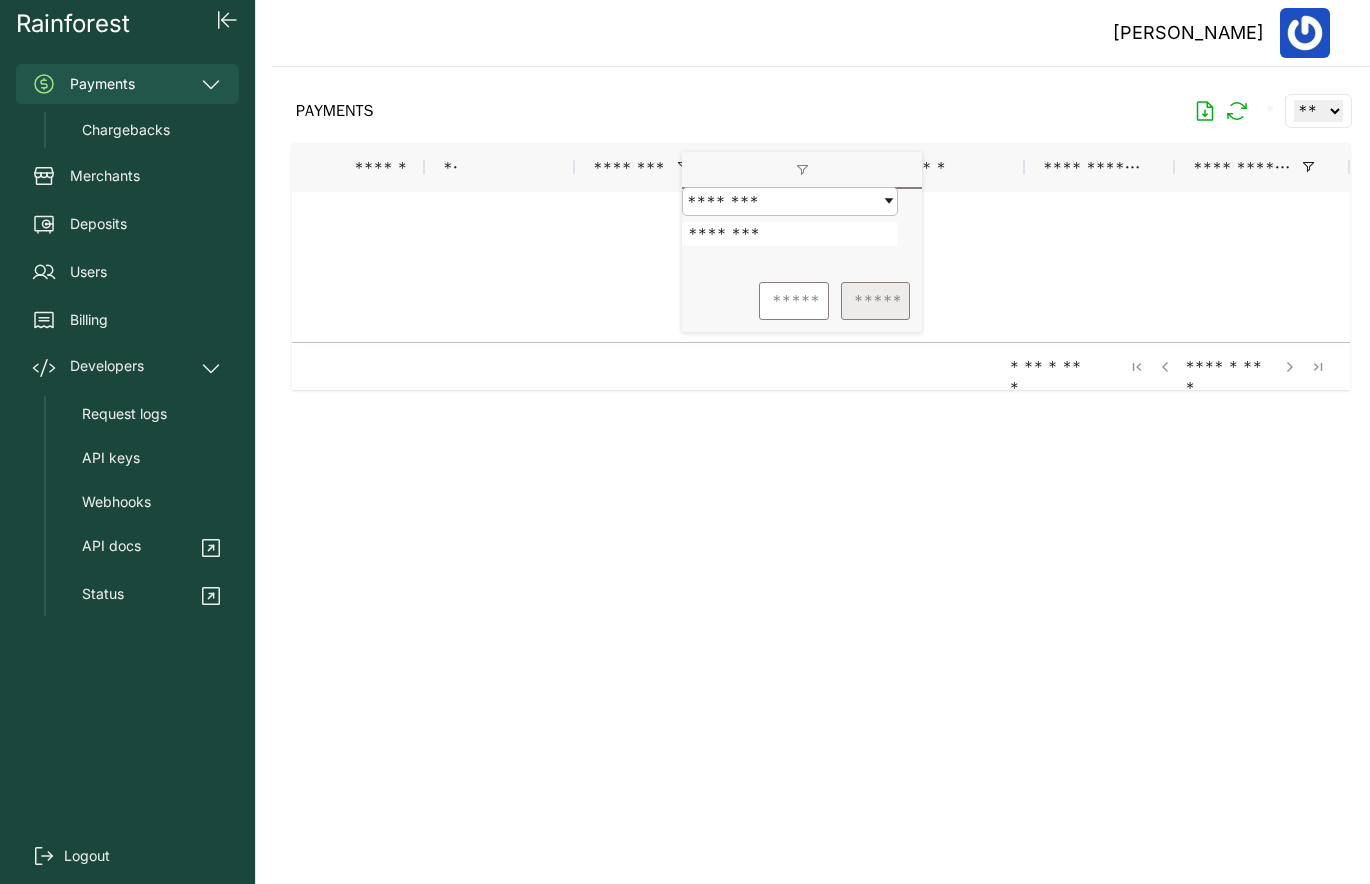 click on "*****" at bounding box center [875, 301] 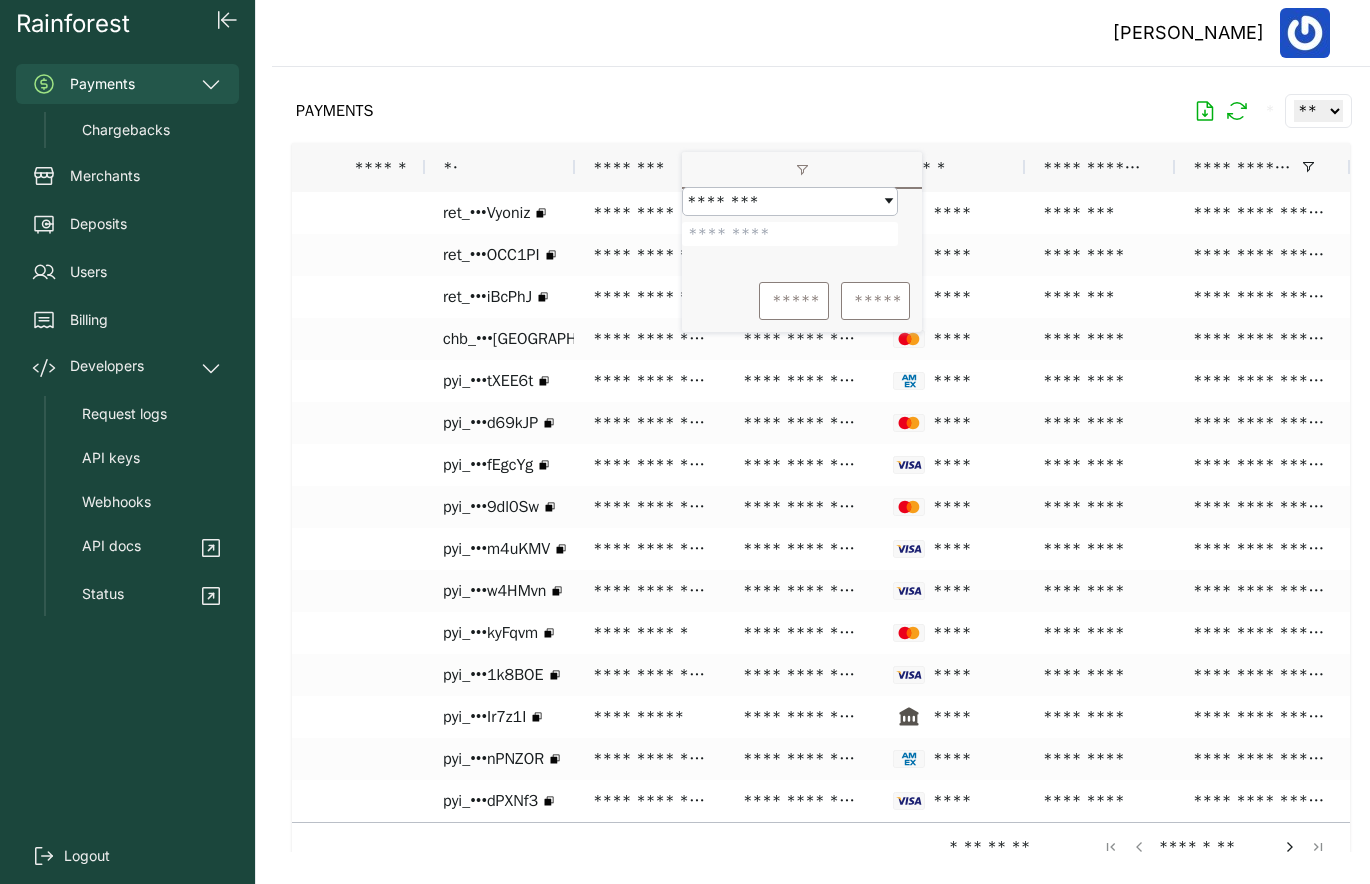 click on "PAYMENTS * ** ** ** ***" at bounding box center (821, 111) 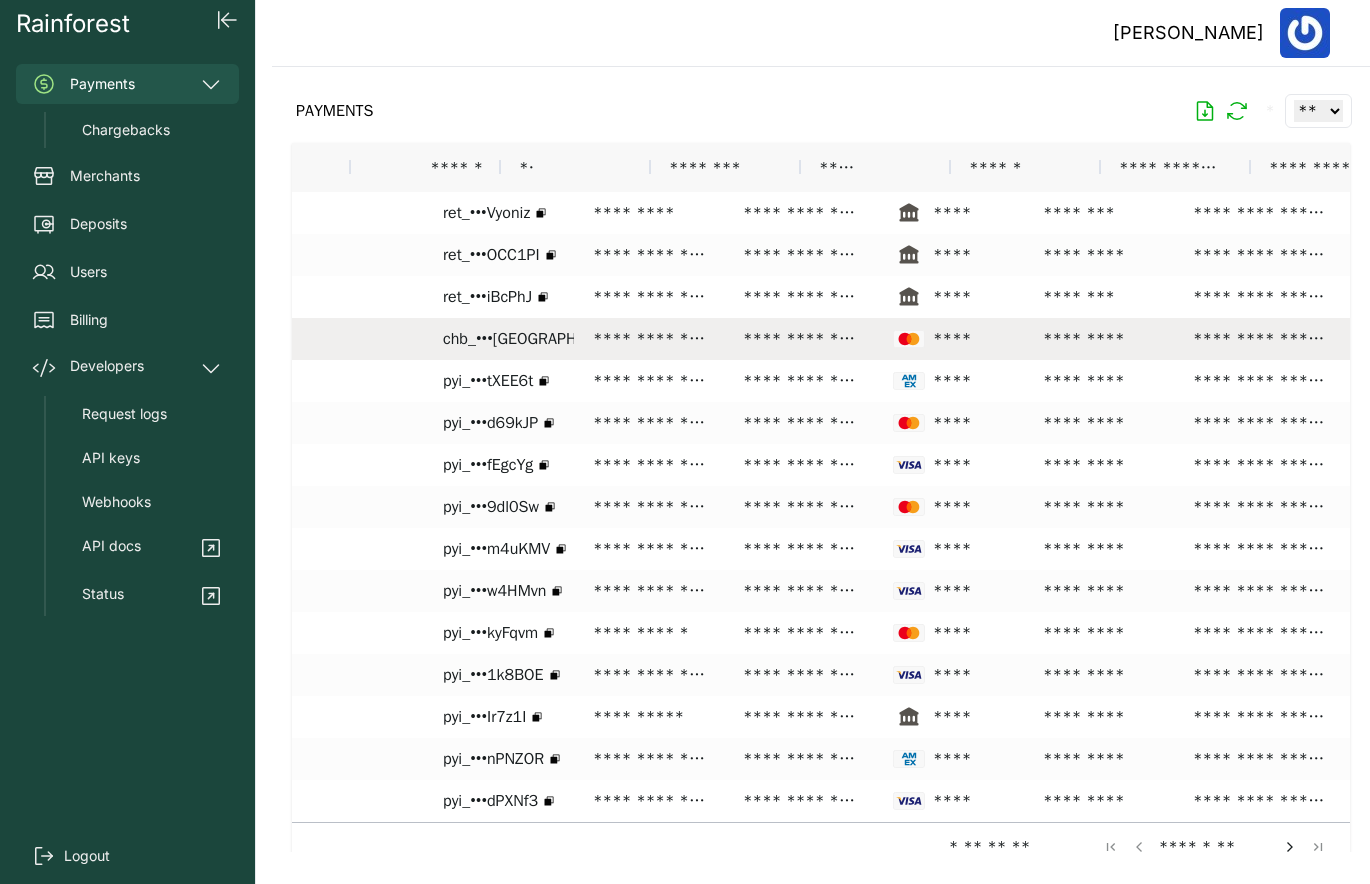 scroll, scrollTop: 0, scrollLeft: 190, axis: horizontal 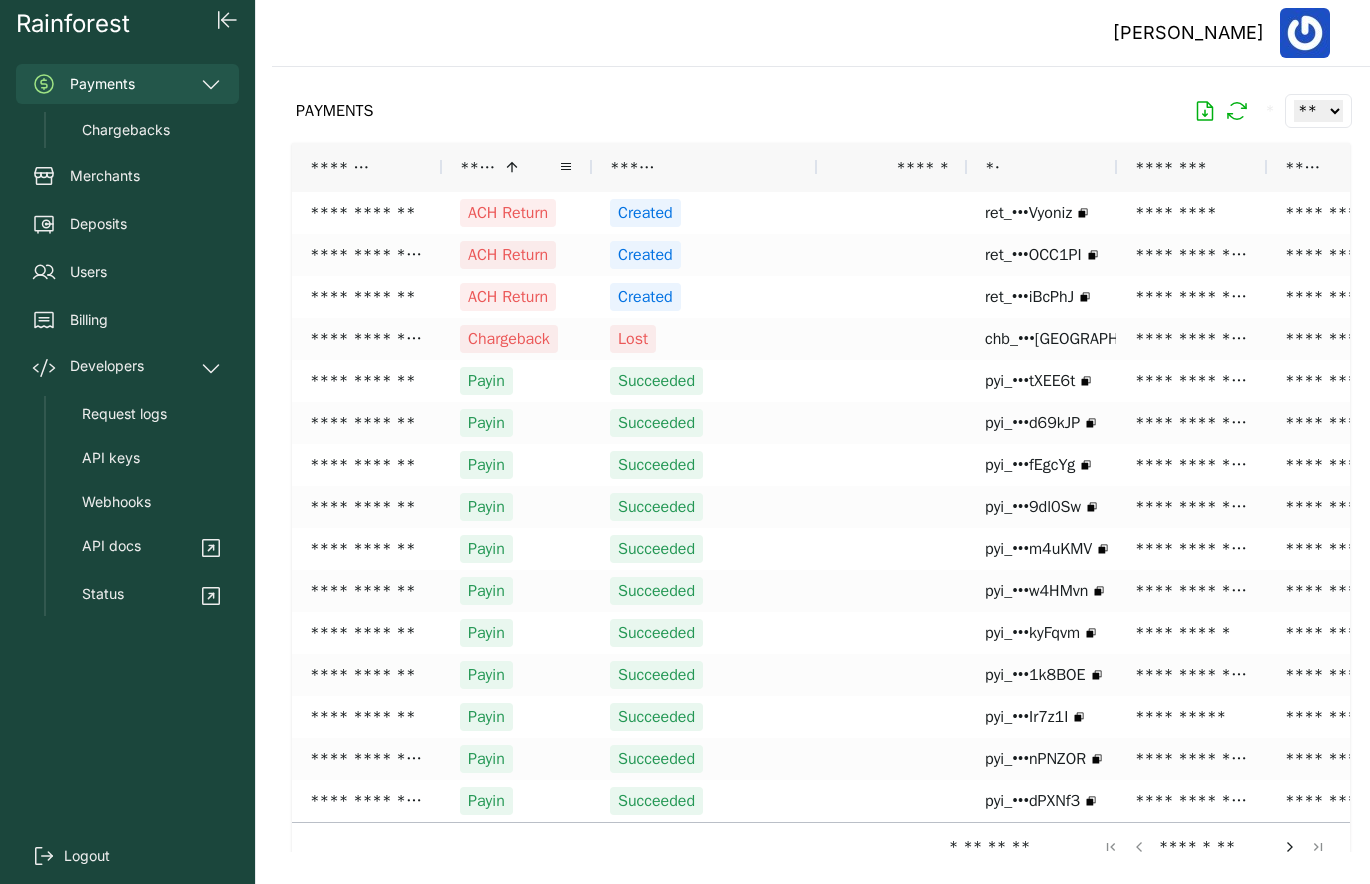 click on "****
*" at bounding box center (509, 167) 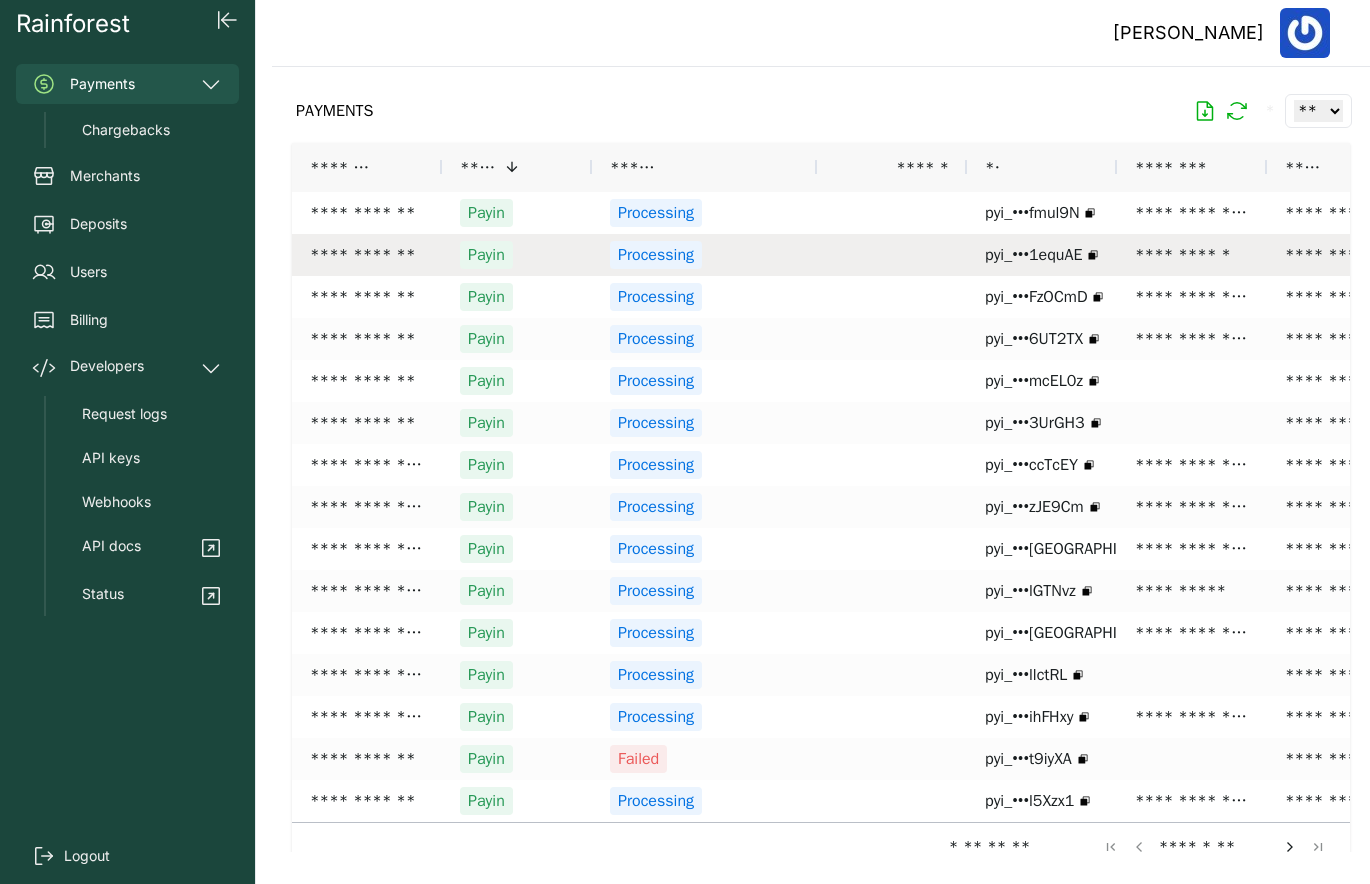 scroll, scrollTop: 0, scrollLeft: 299, axis: horizontal 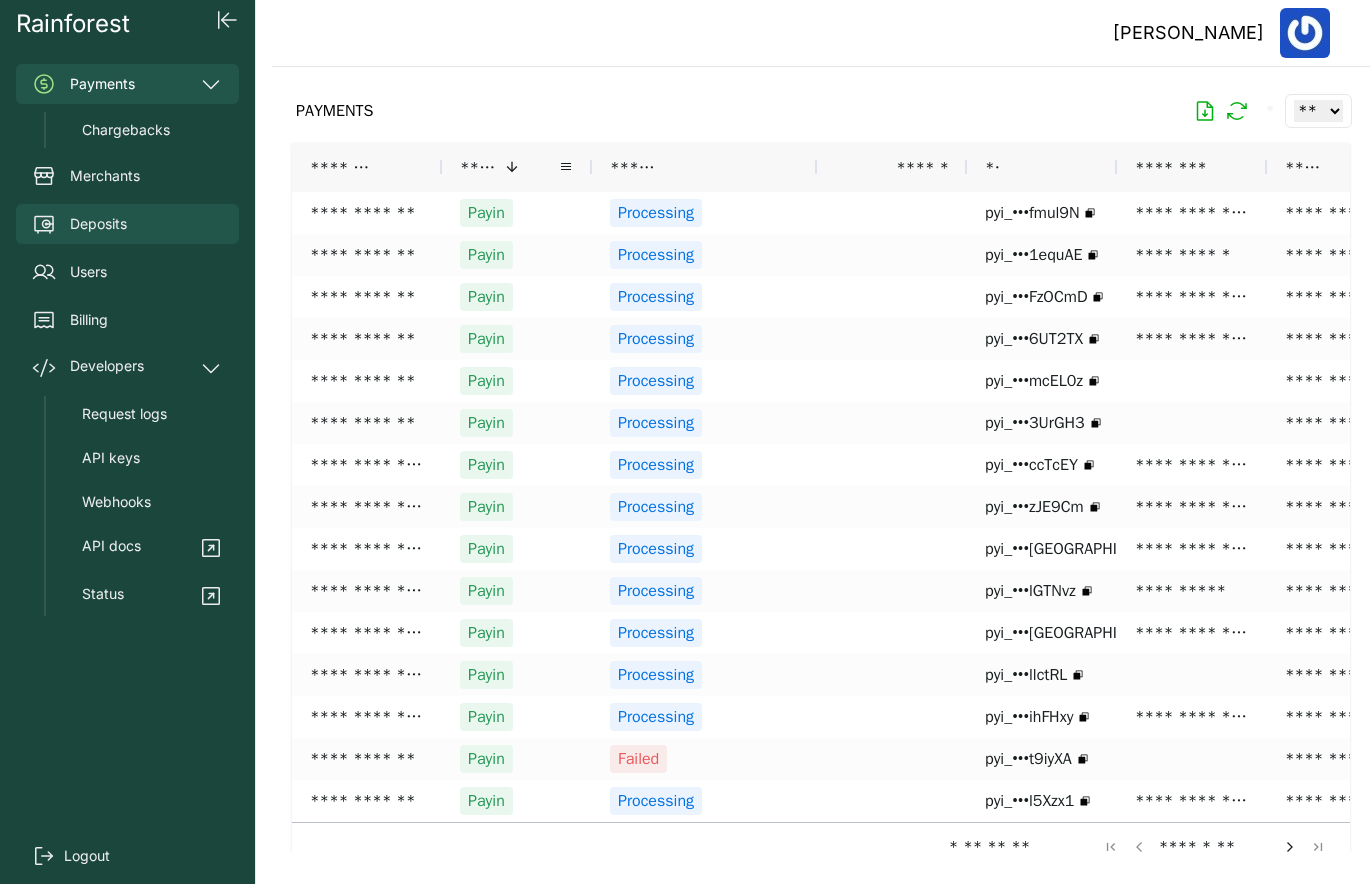 click on "Deposits" at bounding box center (127, 224) 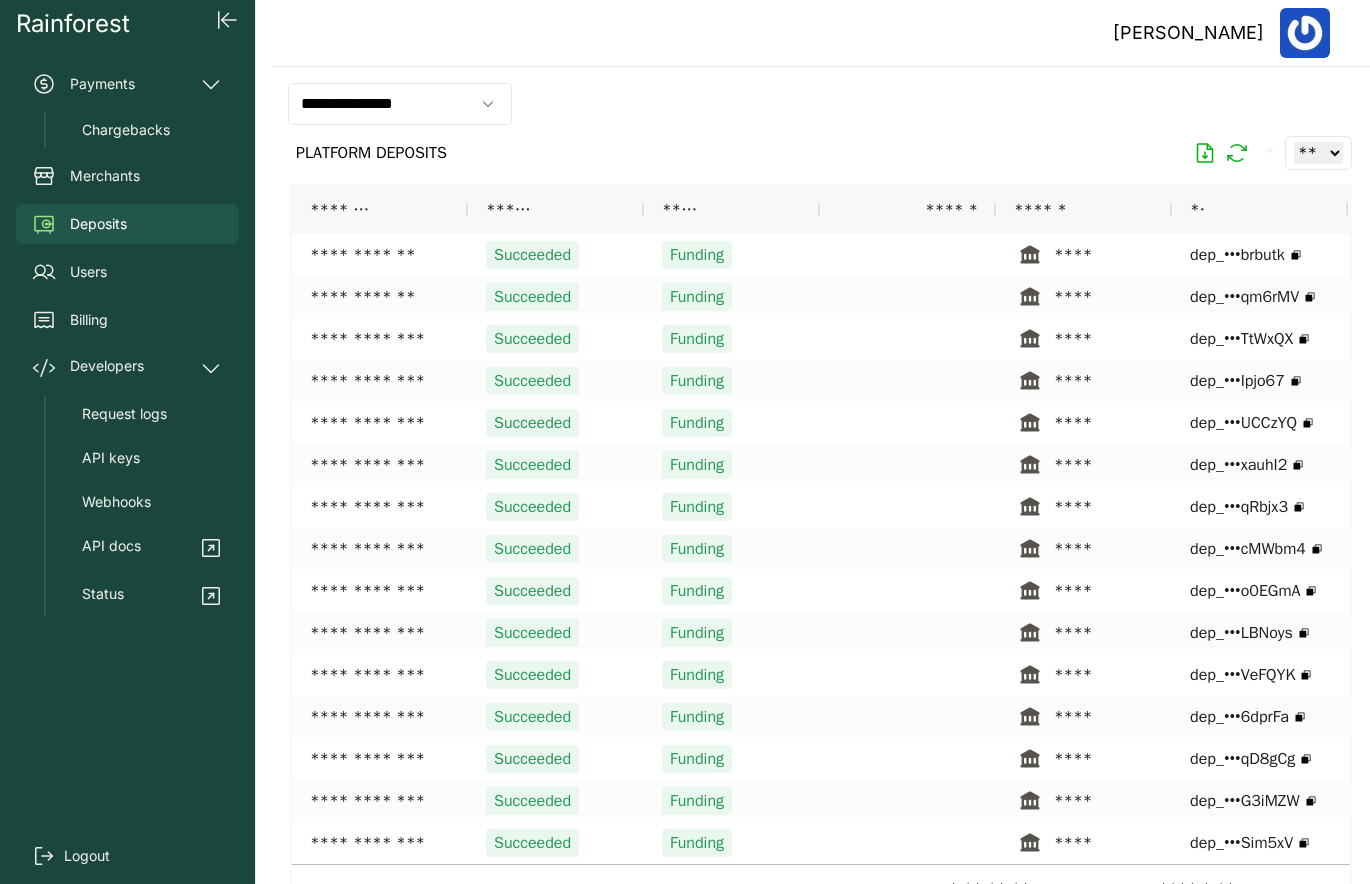 click on "**********" at bounding box center (400, 104) 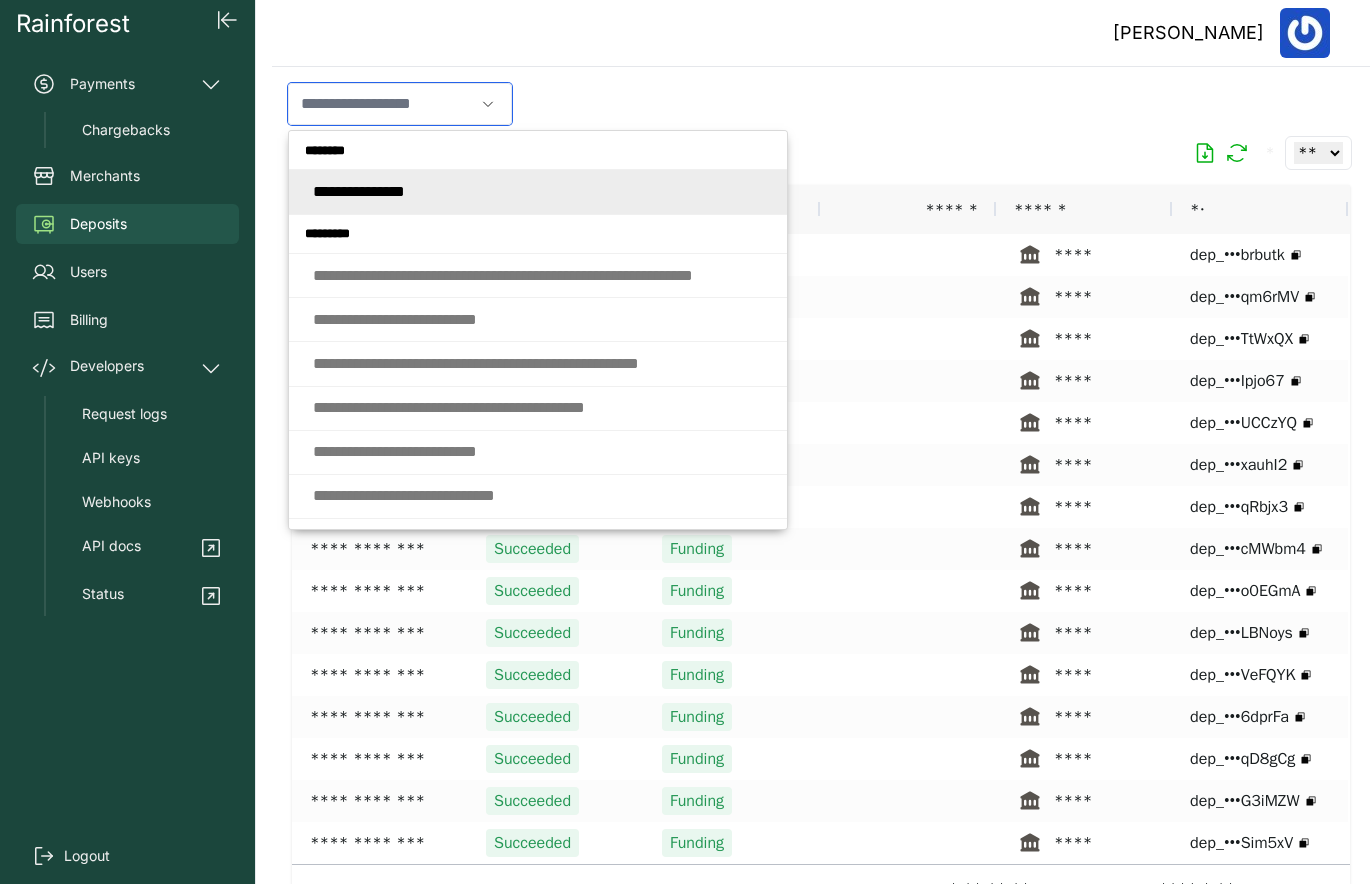 click at bounding box center (381, 104) 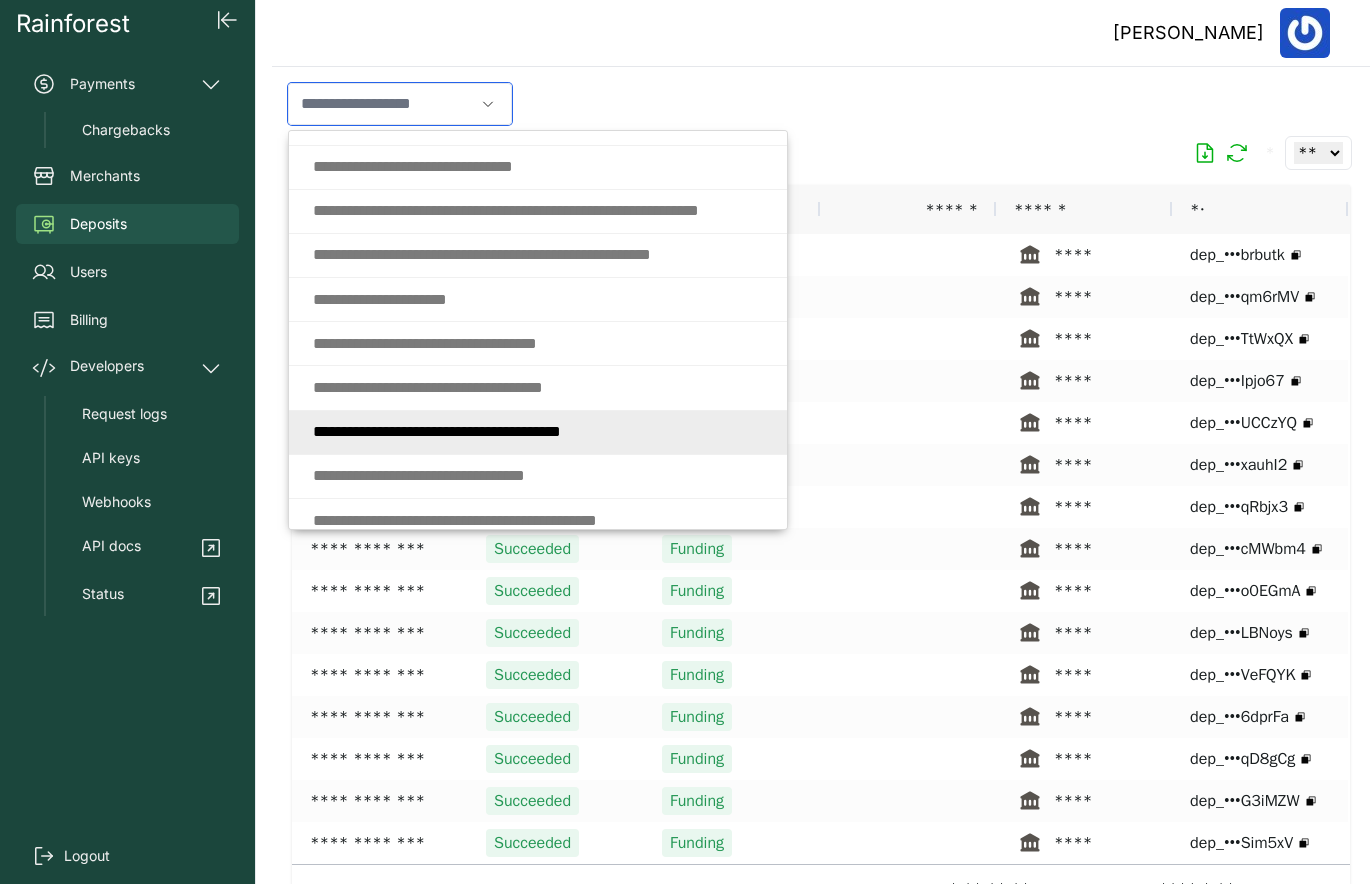 scroll, scrollTop: 2358, scrollLeft: 0, axis: vertical 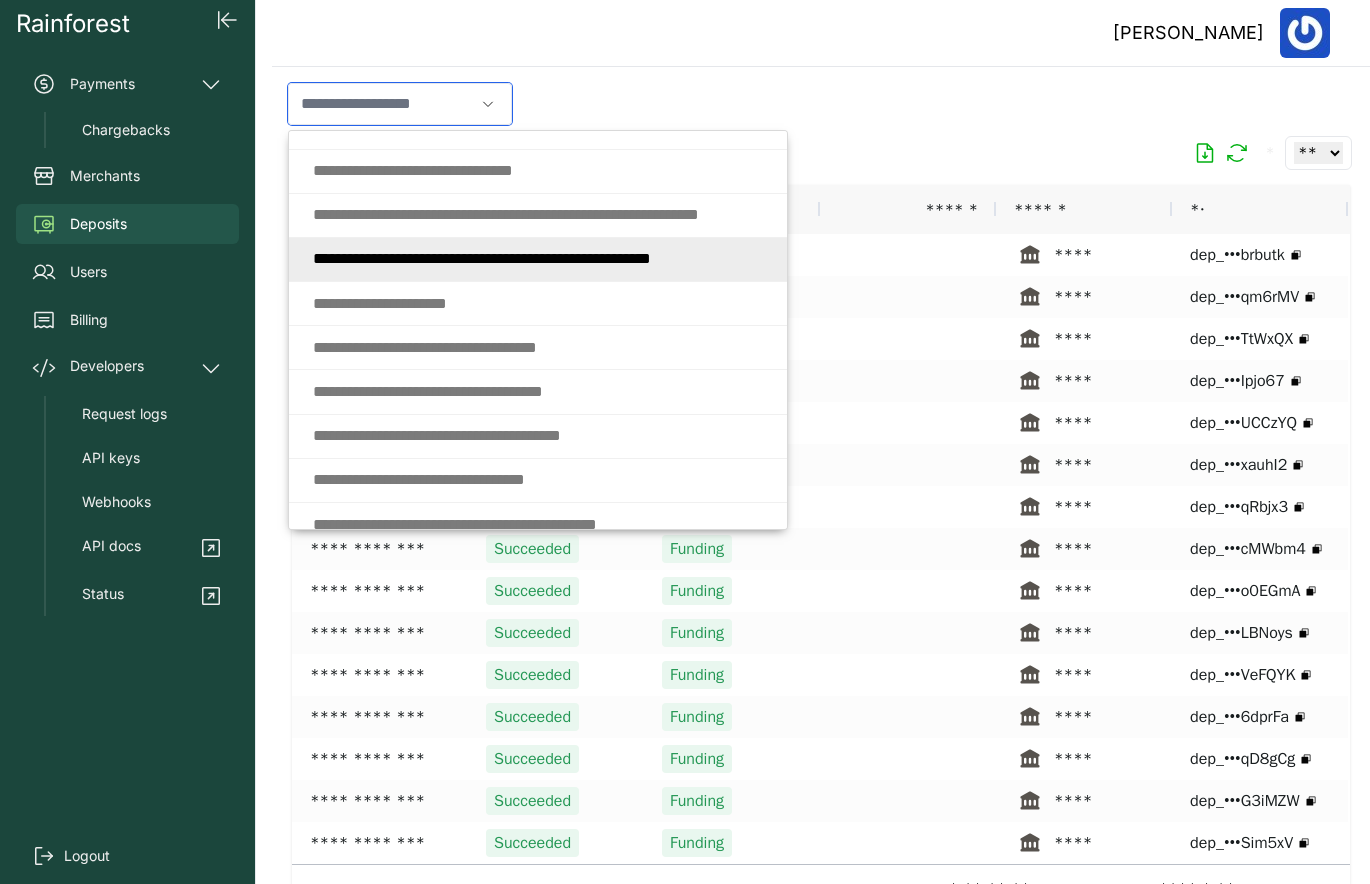 click on "* * *   * * * * * * *   * * * *   * * * * * *   * * * *   * * * * * * * * * * * * * * * * * * * * * * * * * * *" at bounding box center (482, 258) 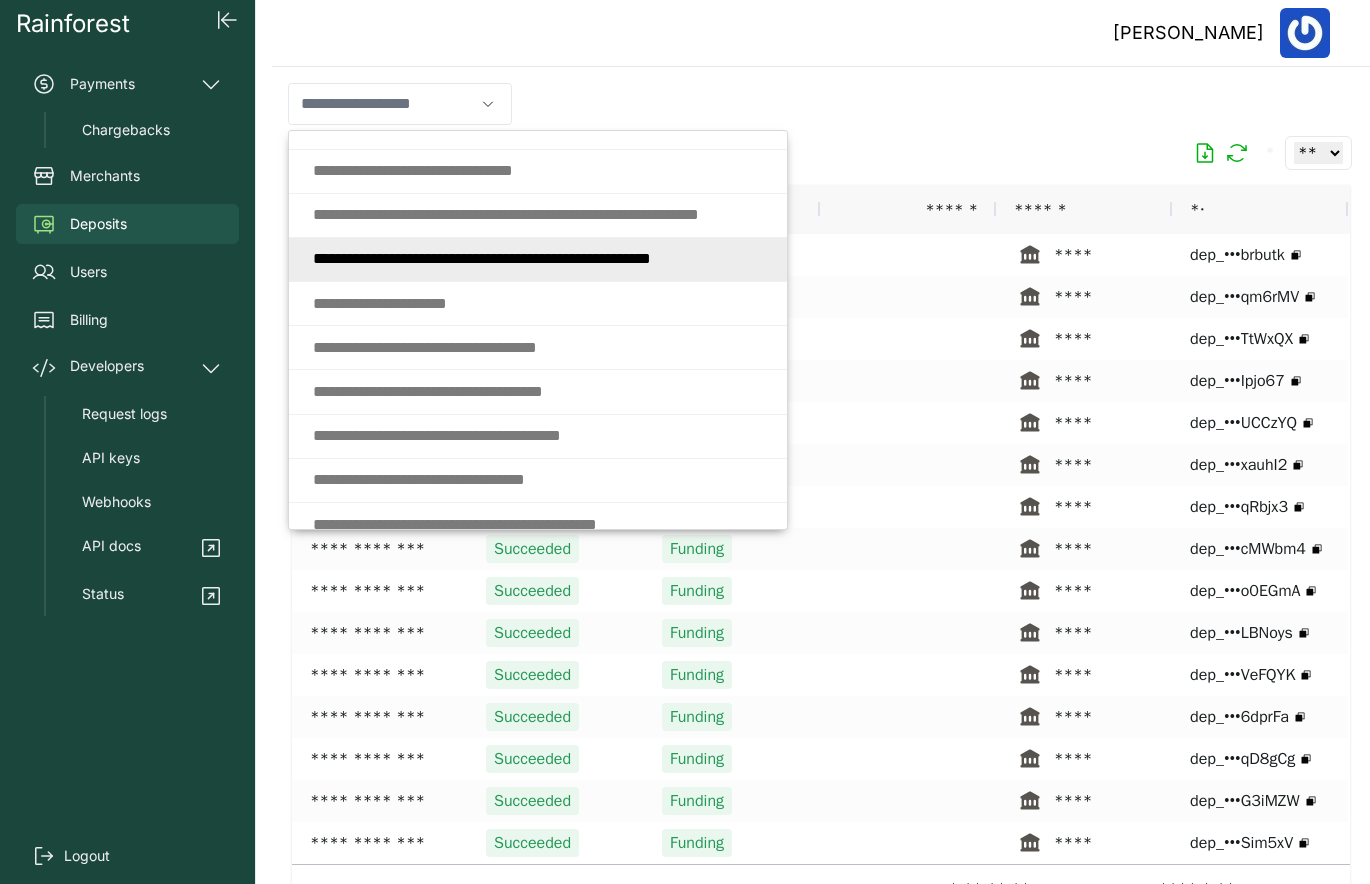 type on "**********" 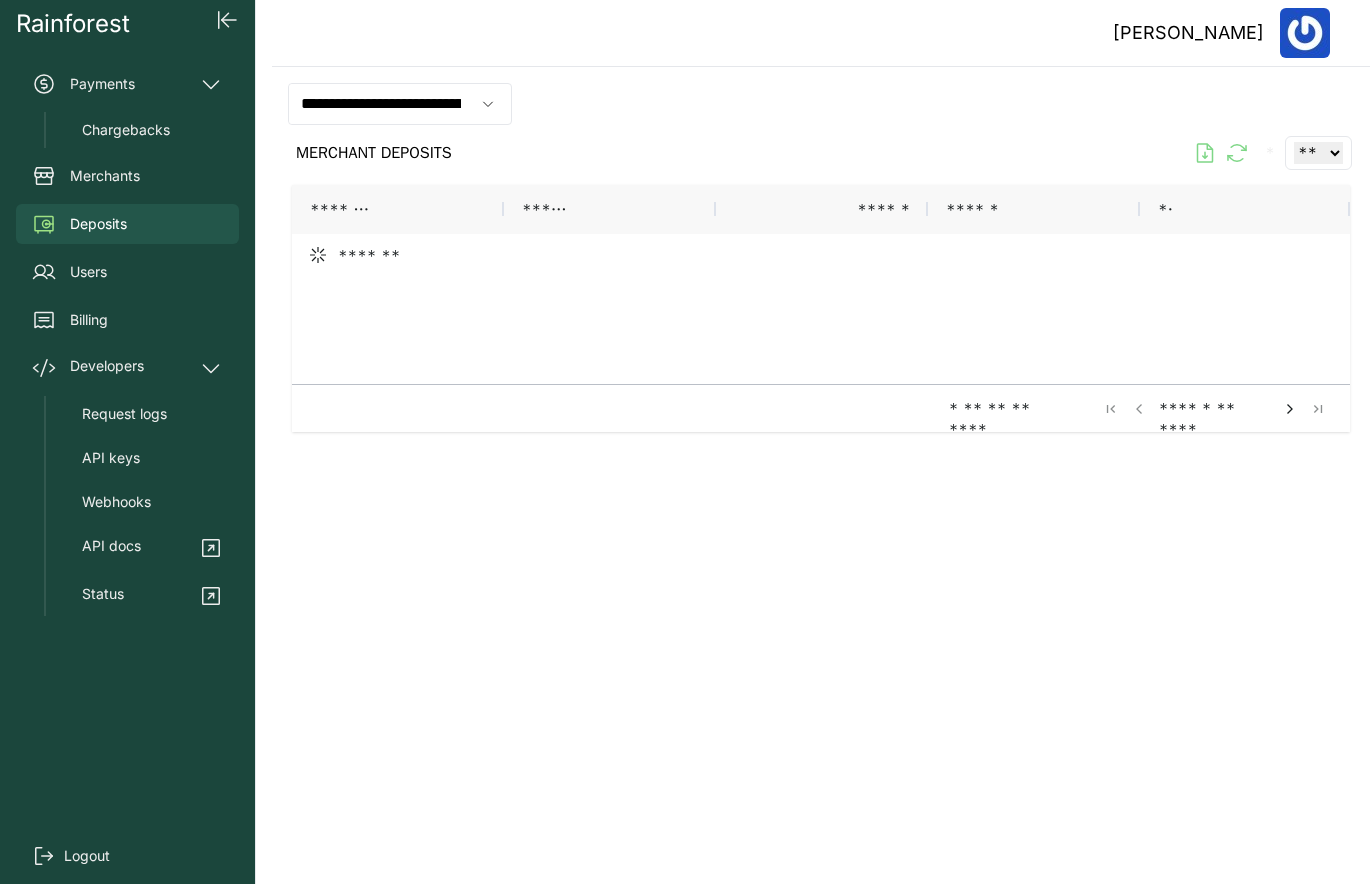 click on "MERCHANT DEPOSITS * ** ** ** ***" at bounding box center (821, 153) 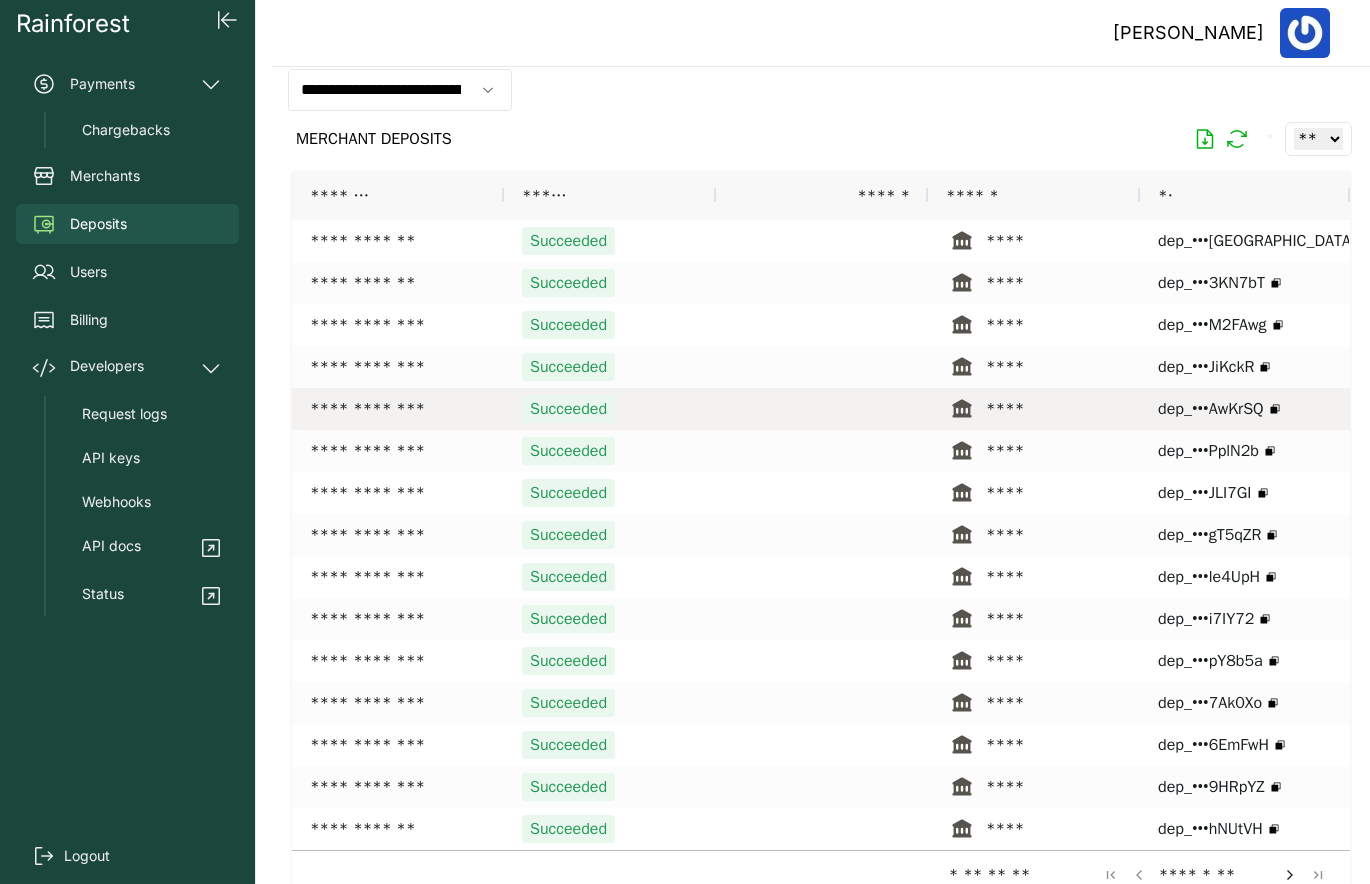 scroll, scrollTop: 42, scrollLeft: 0, axis: vertical 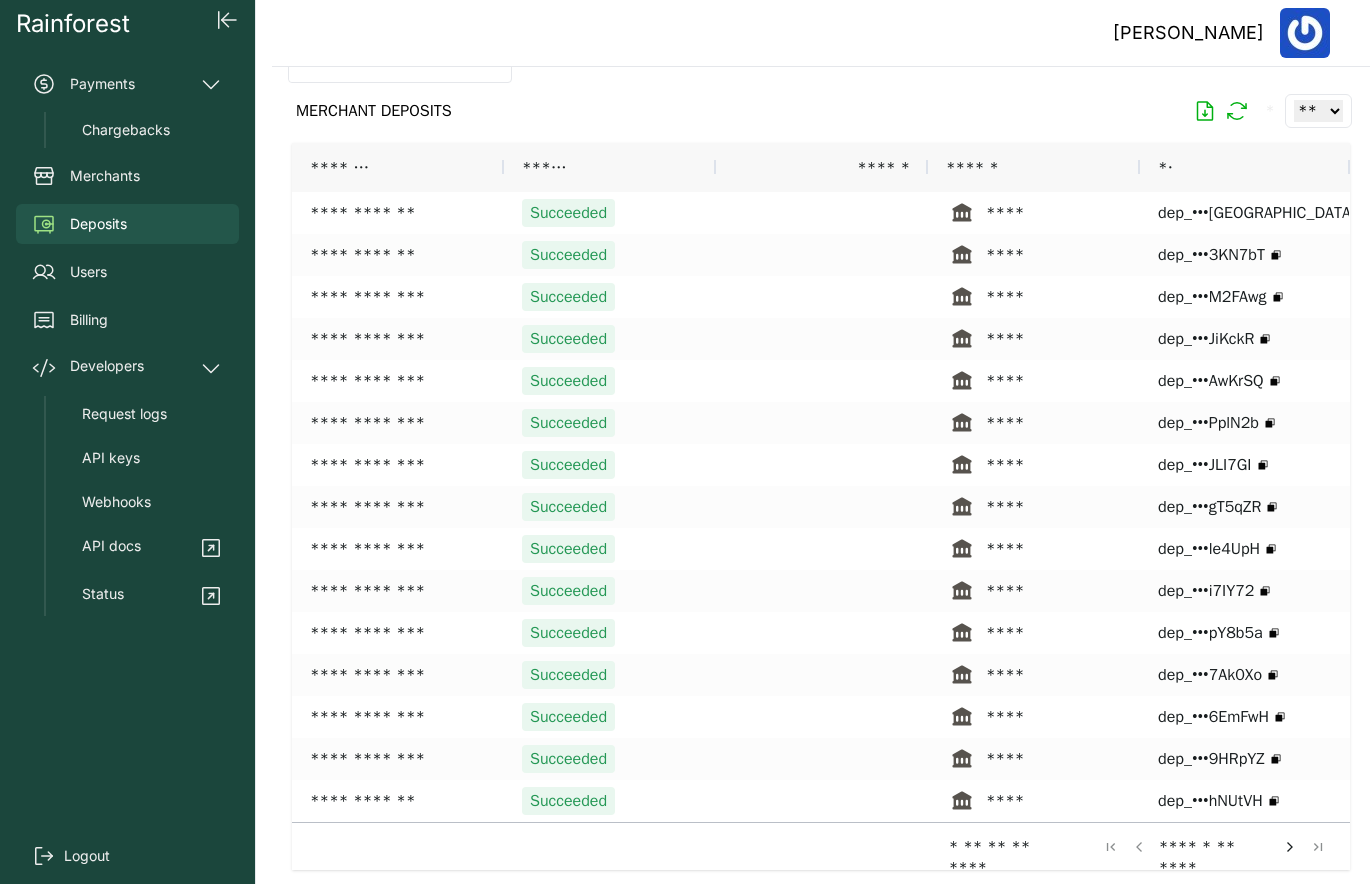 click at bounding box center [1290, 847] 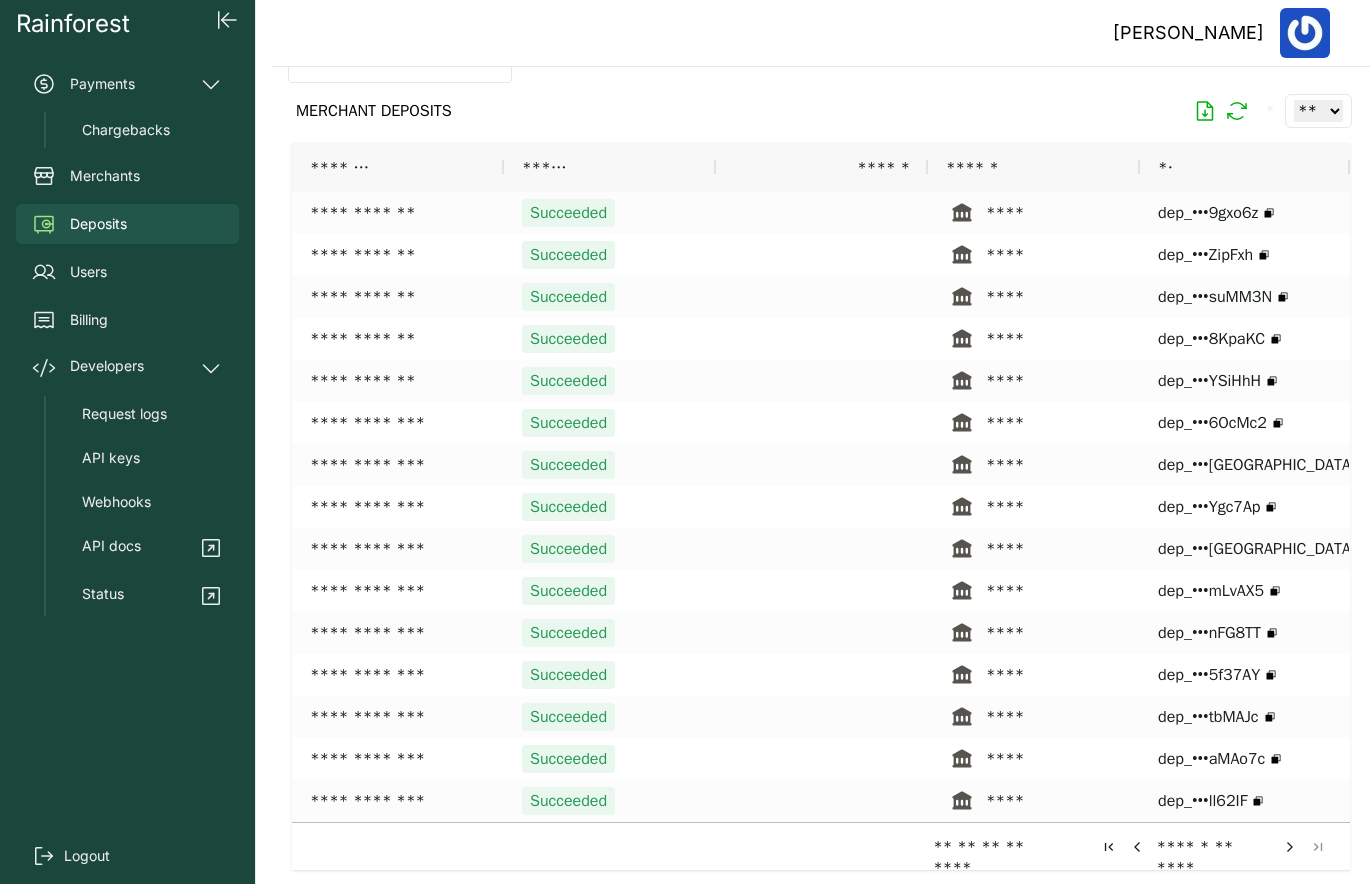 click at bounding box center (1137, 847) 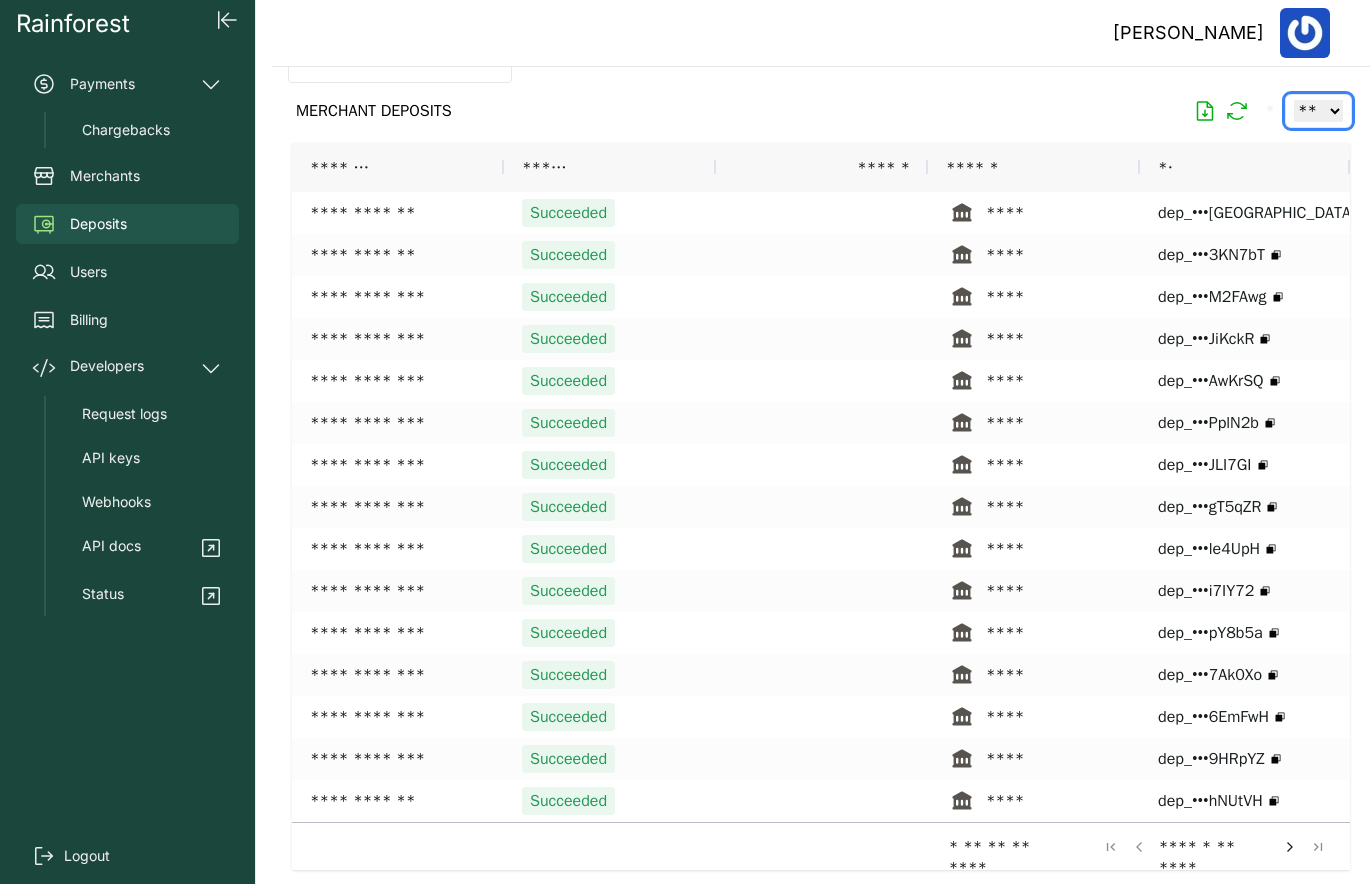 click on "** ** ** ***" at bounding box center [1318, 111] 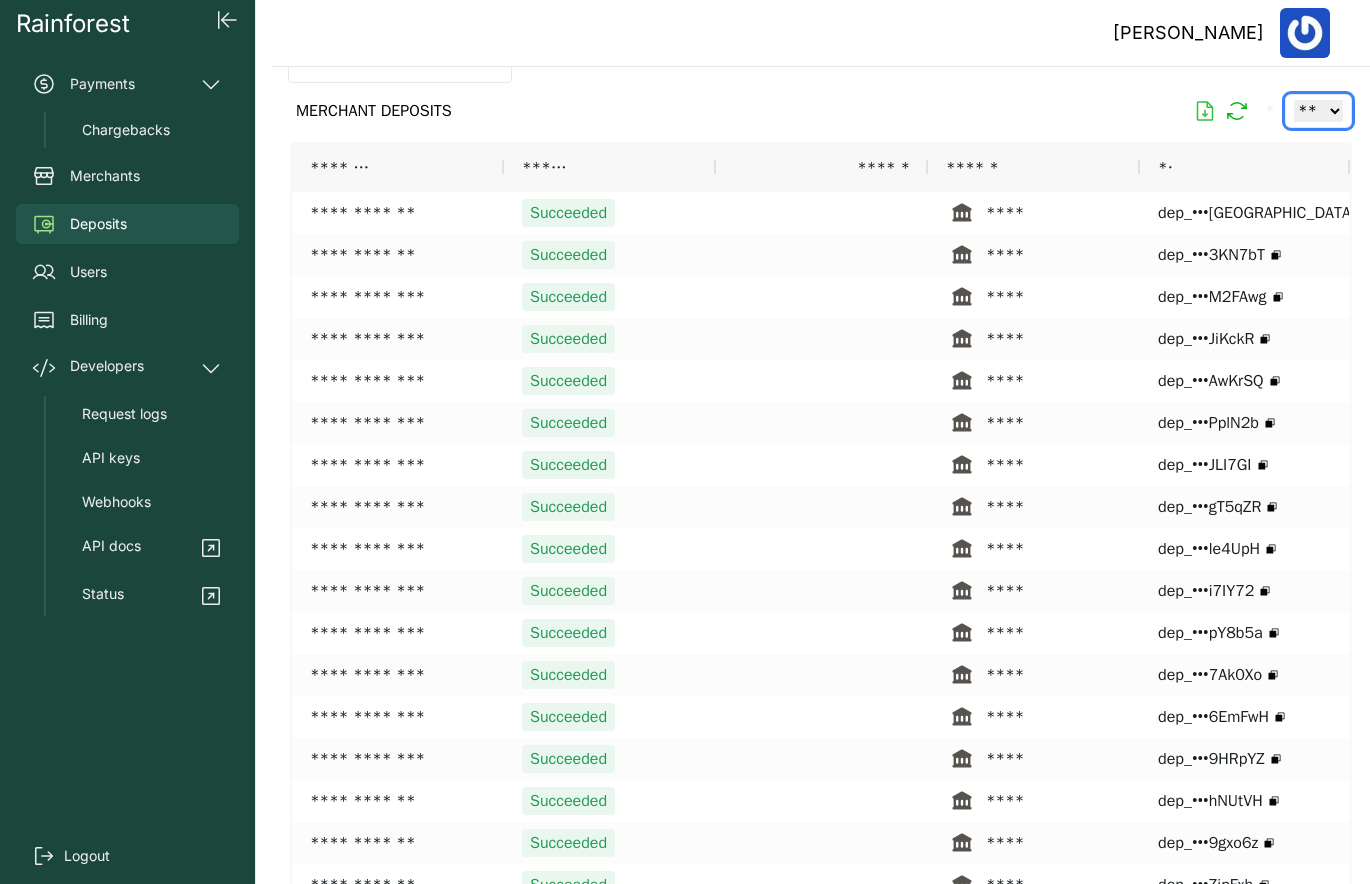 click 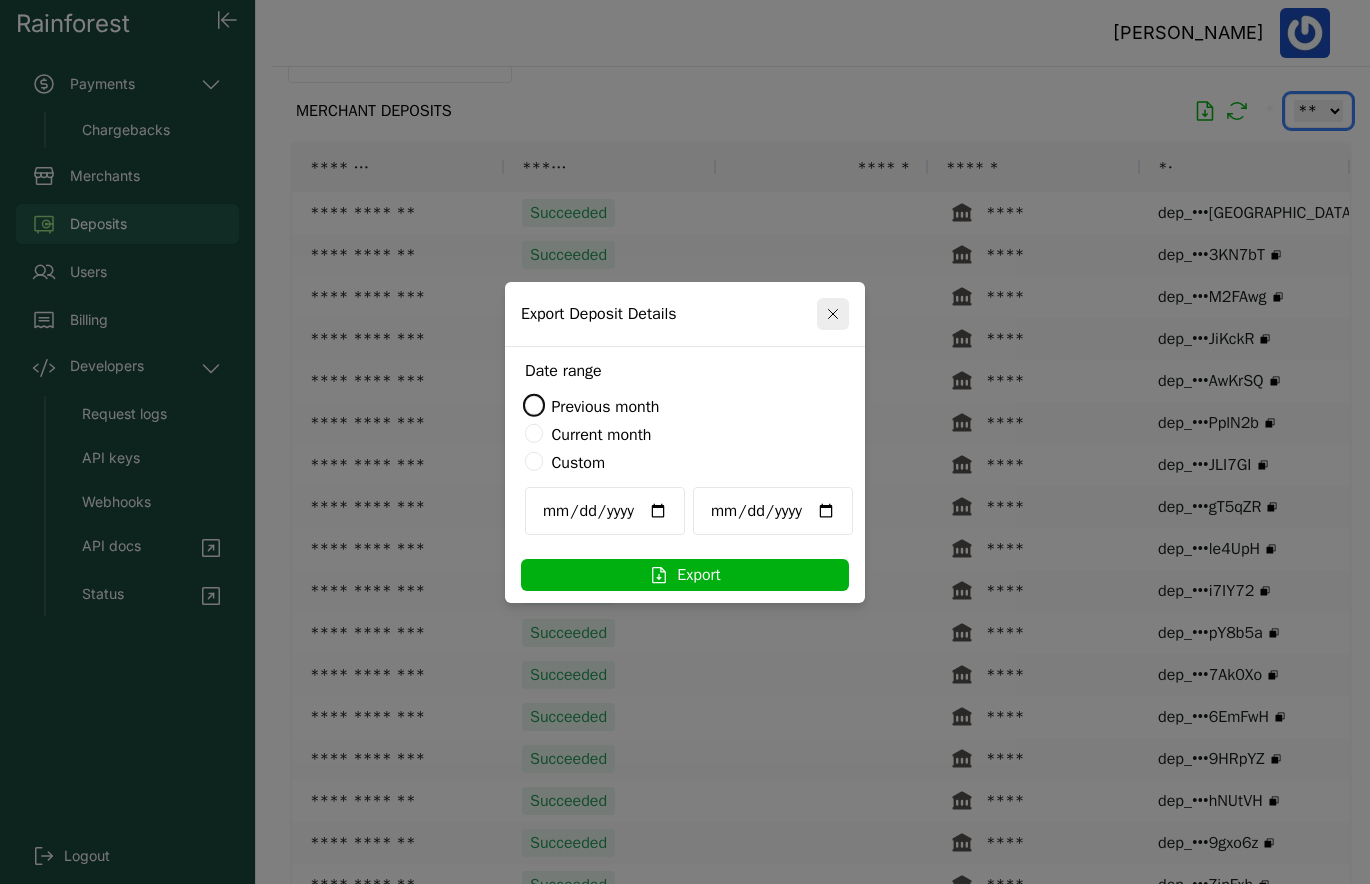 click on "Custom" at bounding box center (578, 463) 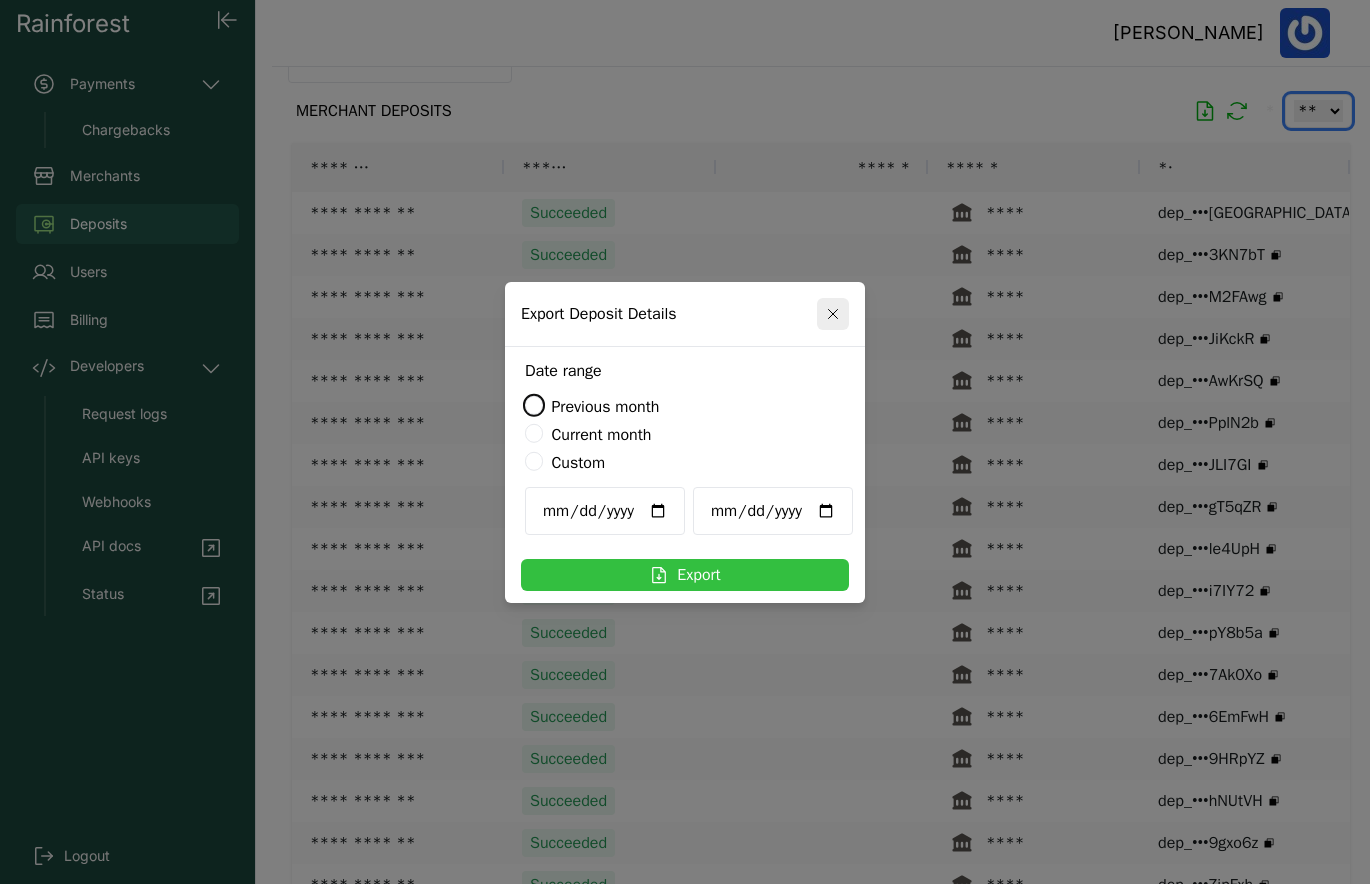 click on "Export" at bounding box center [685, 575] 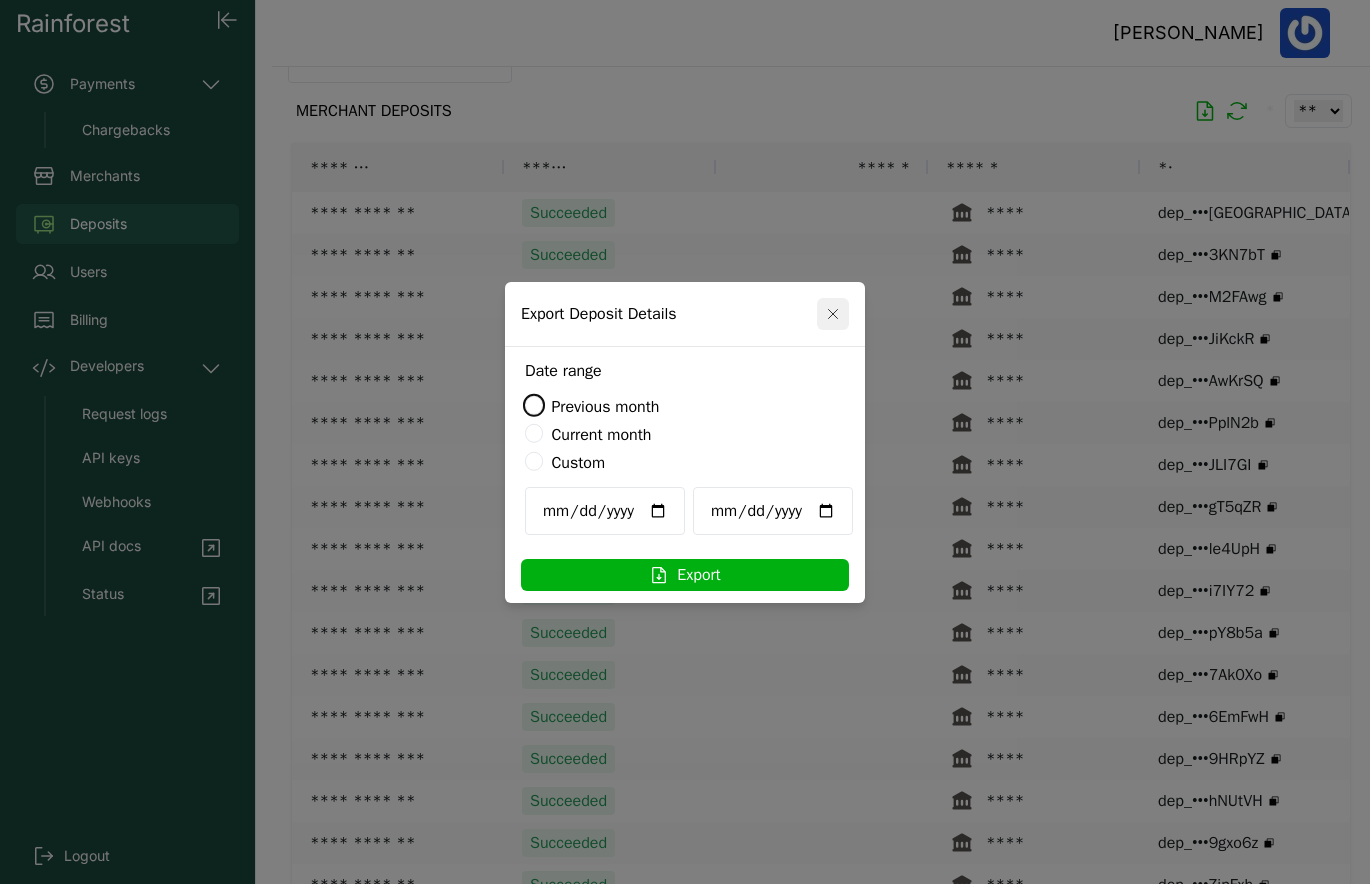 click at bounding box center [833, 314] 